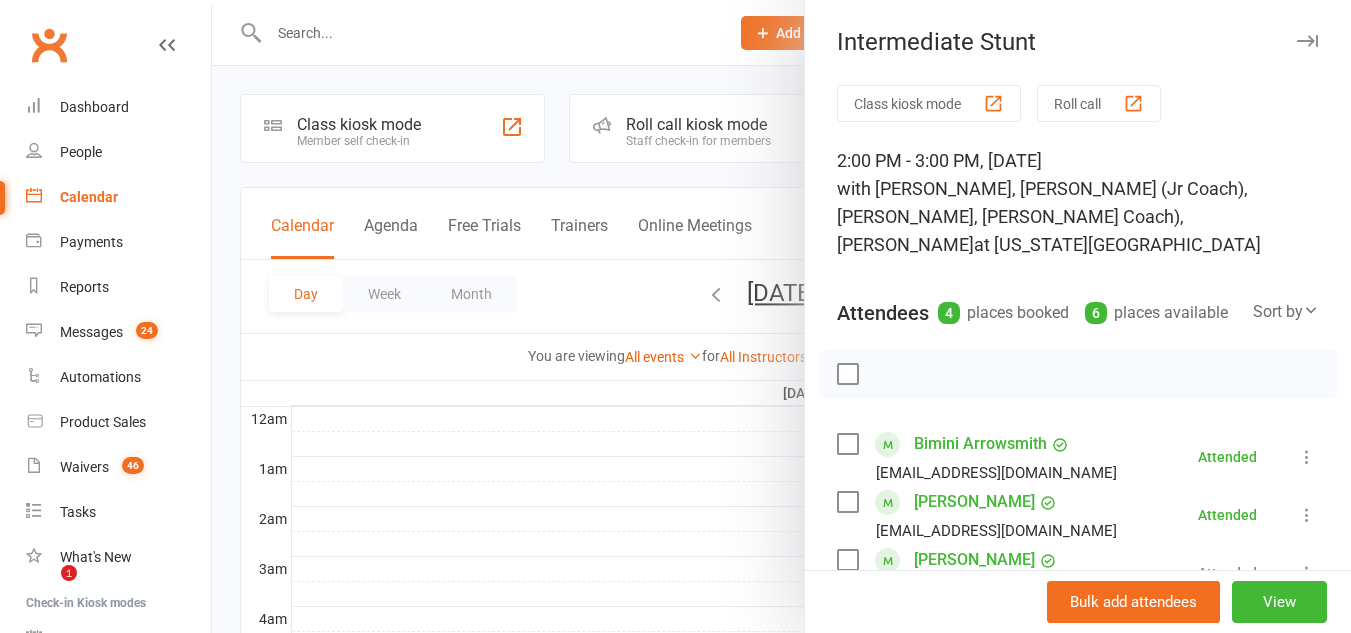 scroll, scrollTop: 805, scrollLeft: 0, axis: vertical 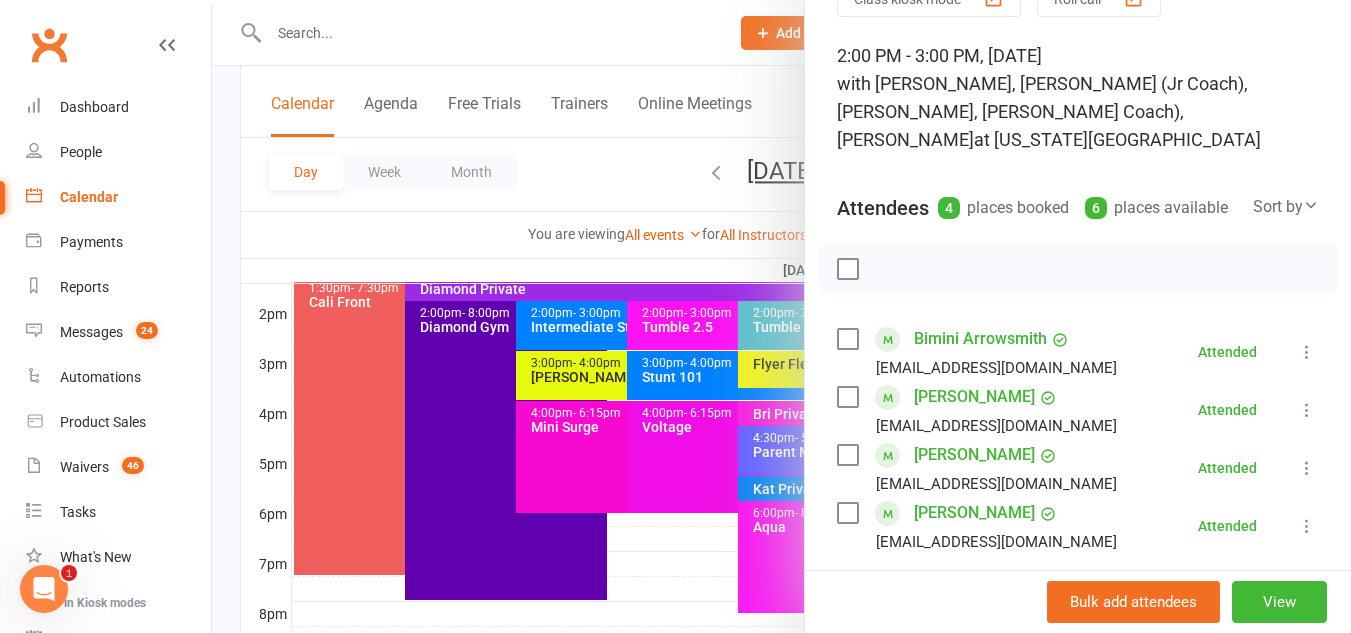 click at bounding box center [781, 316] 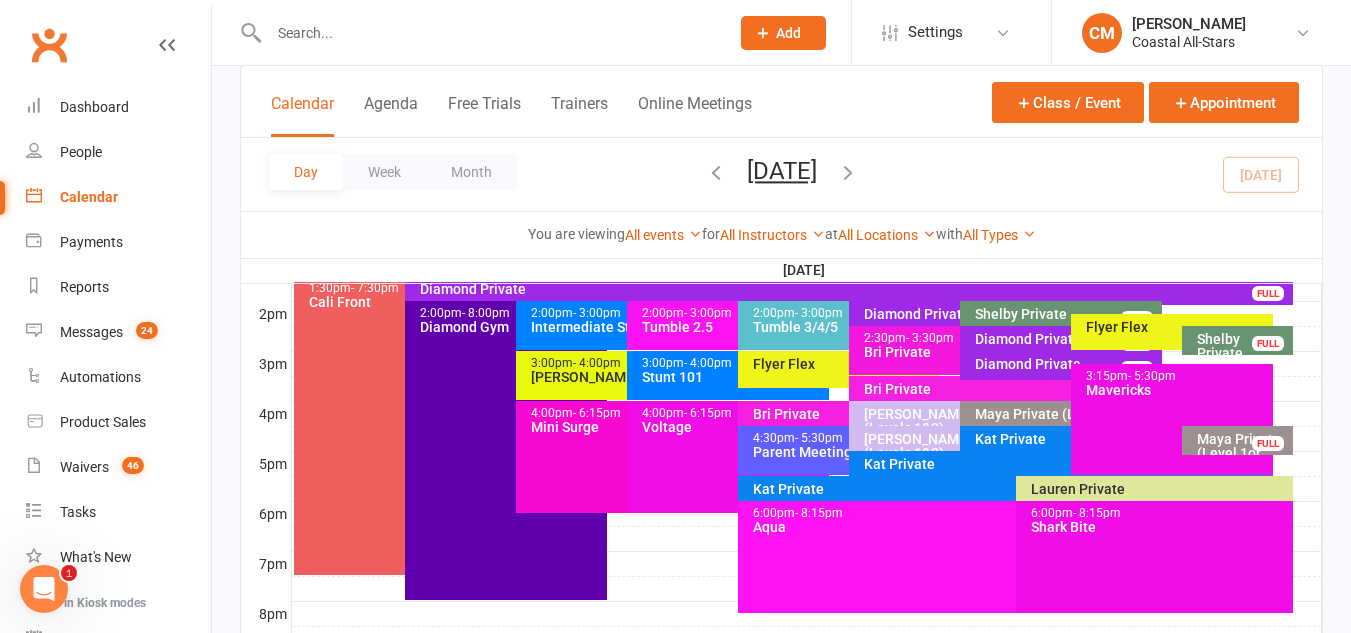 click on "Stunt 101" at bounding box center (733, 377) 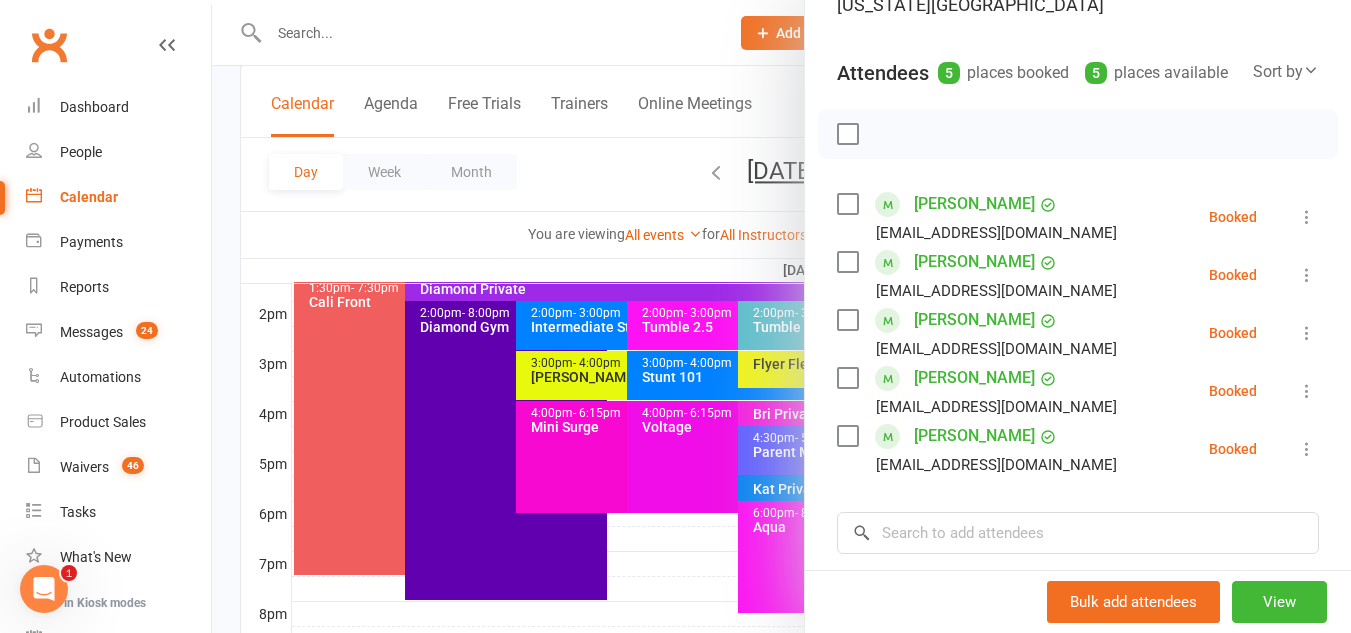 scroll, scrollTop: 241, scrollLeft: 0, axis: vertical 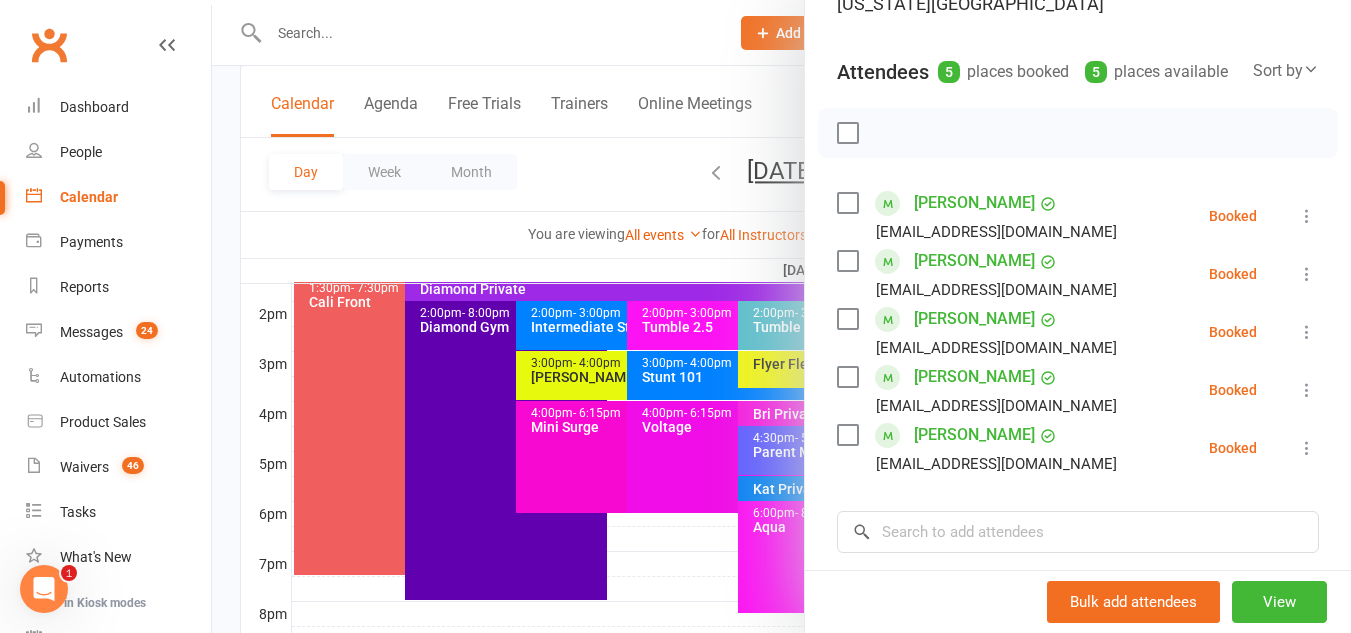 click at bounding box center [1307, 274] 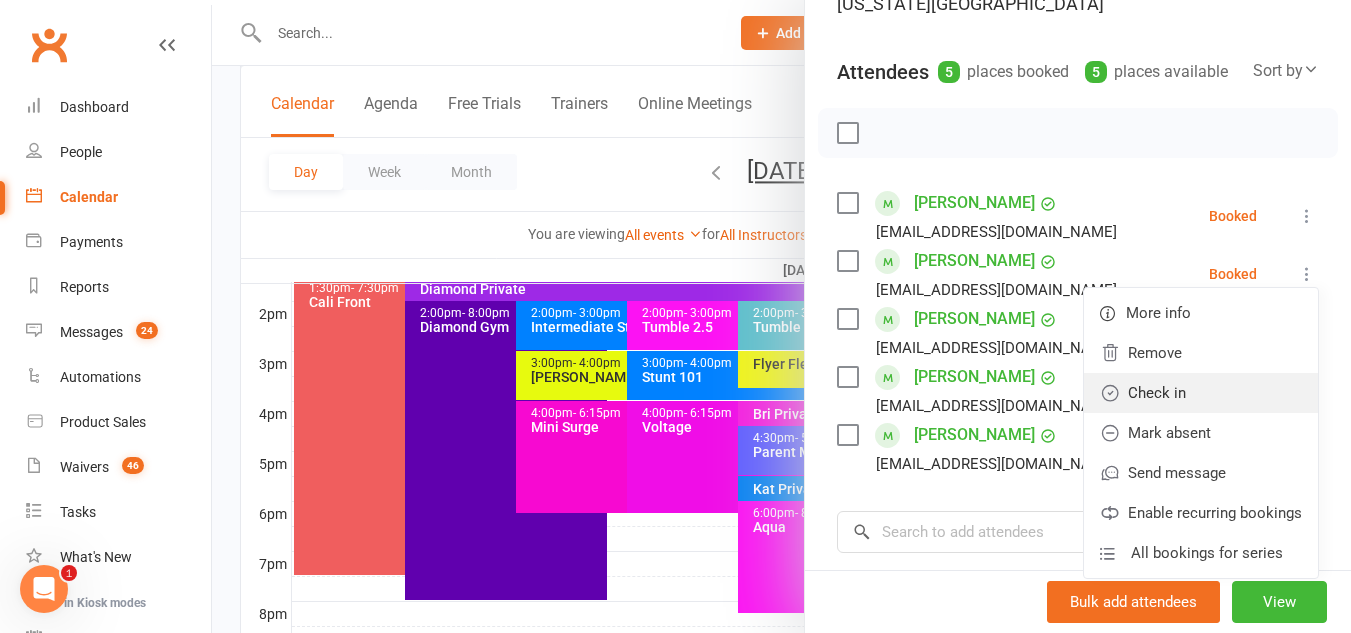 click on "Check in" at bounding box center (1201, 393) 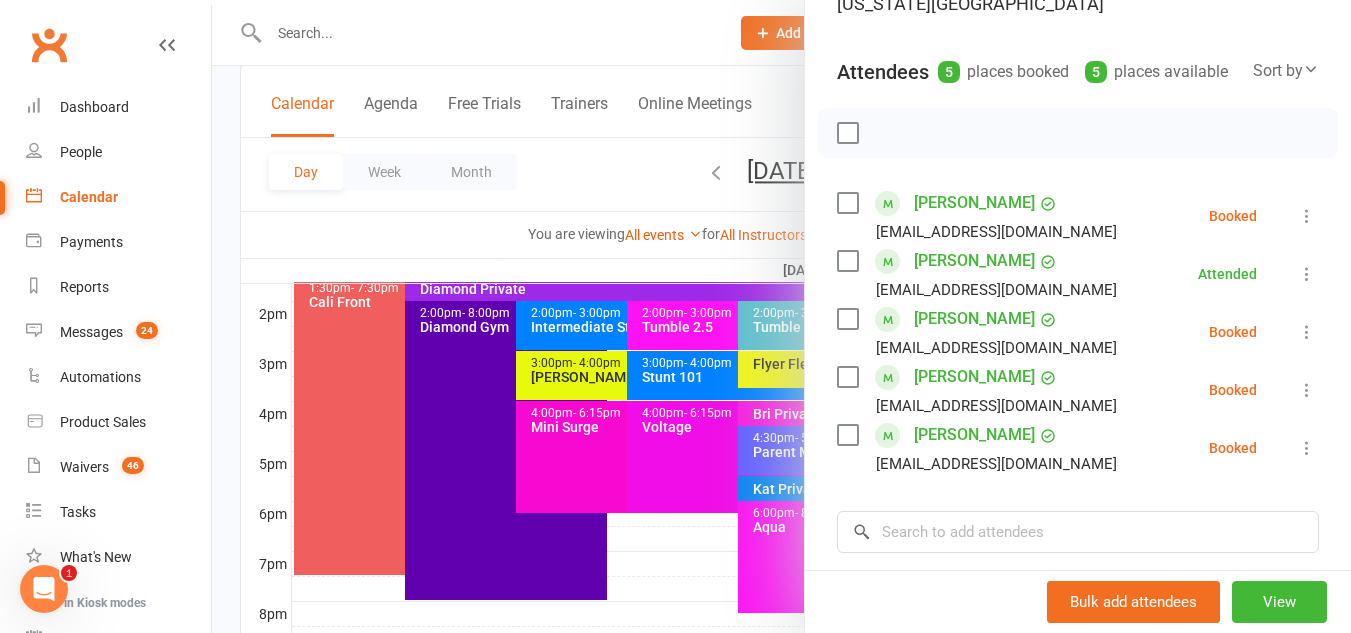 click at bounding box center (1307, 216) 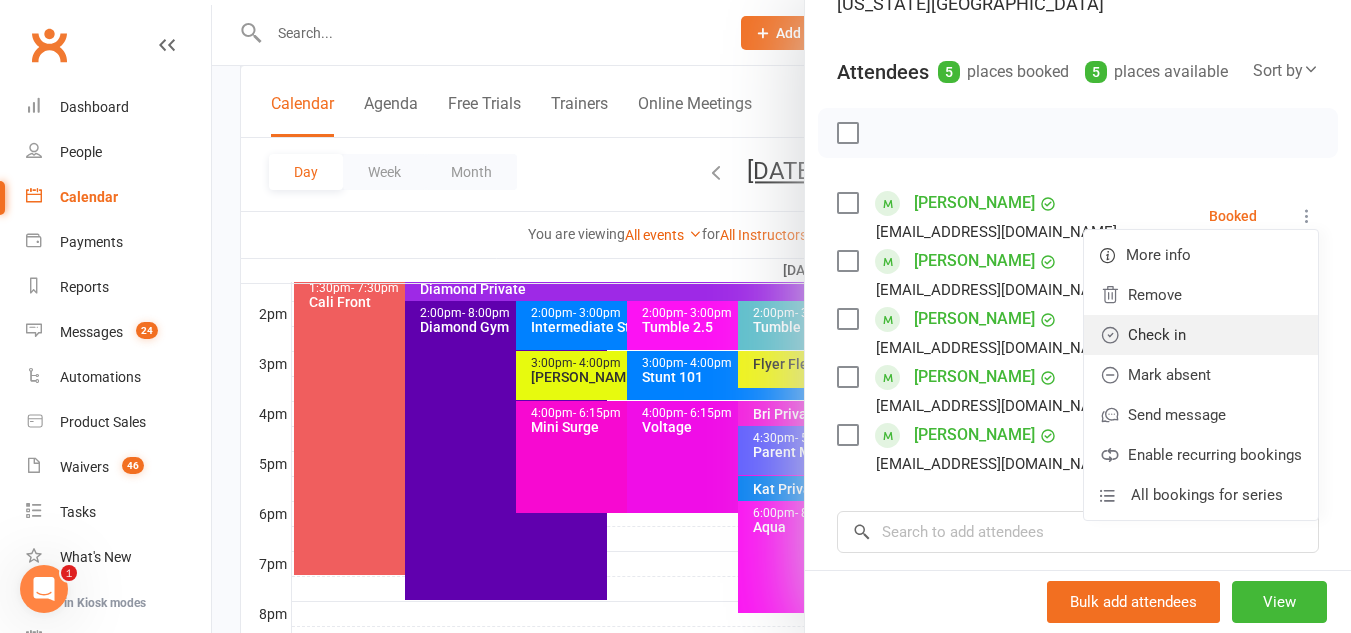 click on "Check in" at bounding box center (1201, 335) 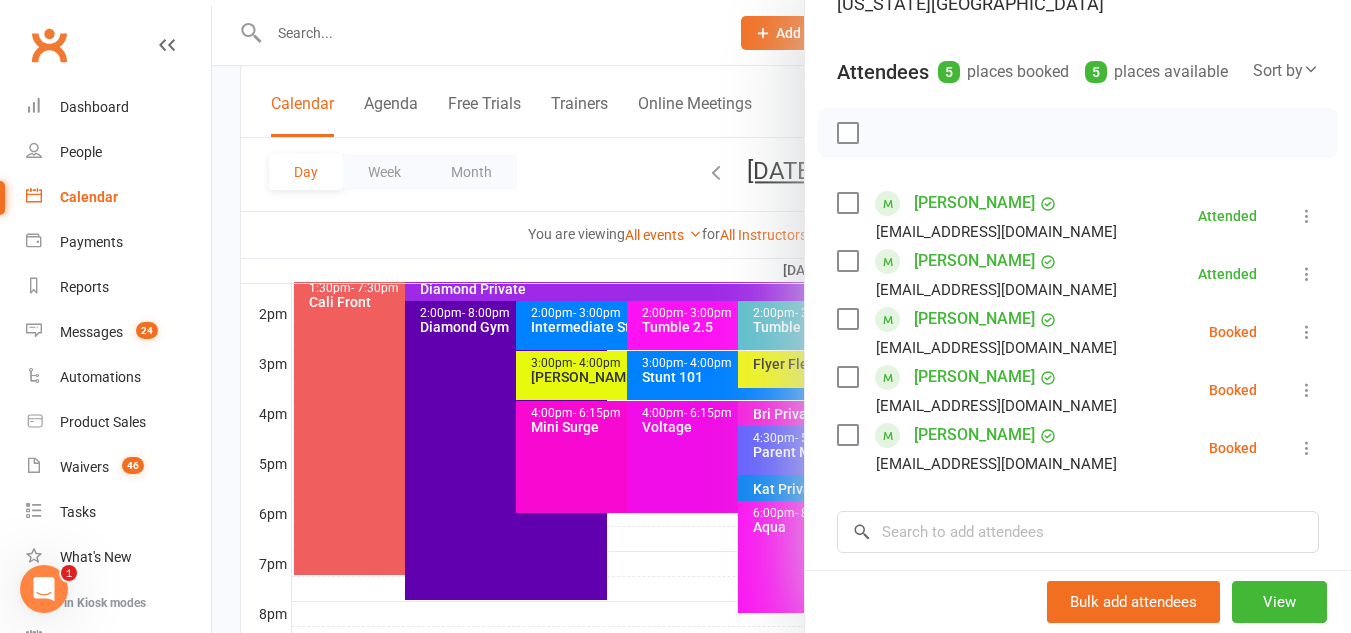 click at bounding box center [1307, 390] 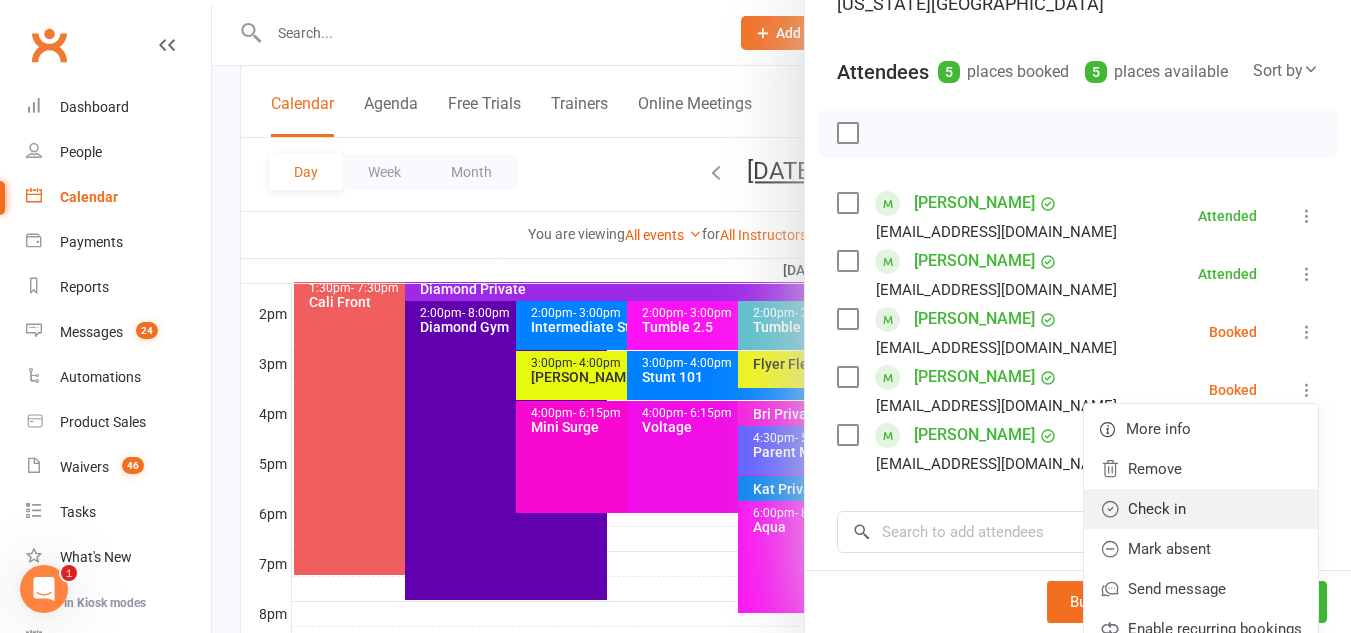 click on "Check in" at bounding box center [1201, 509] 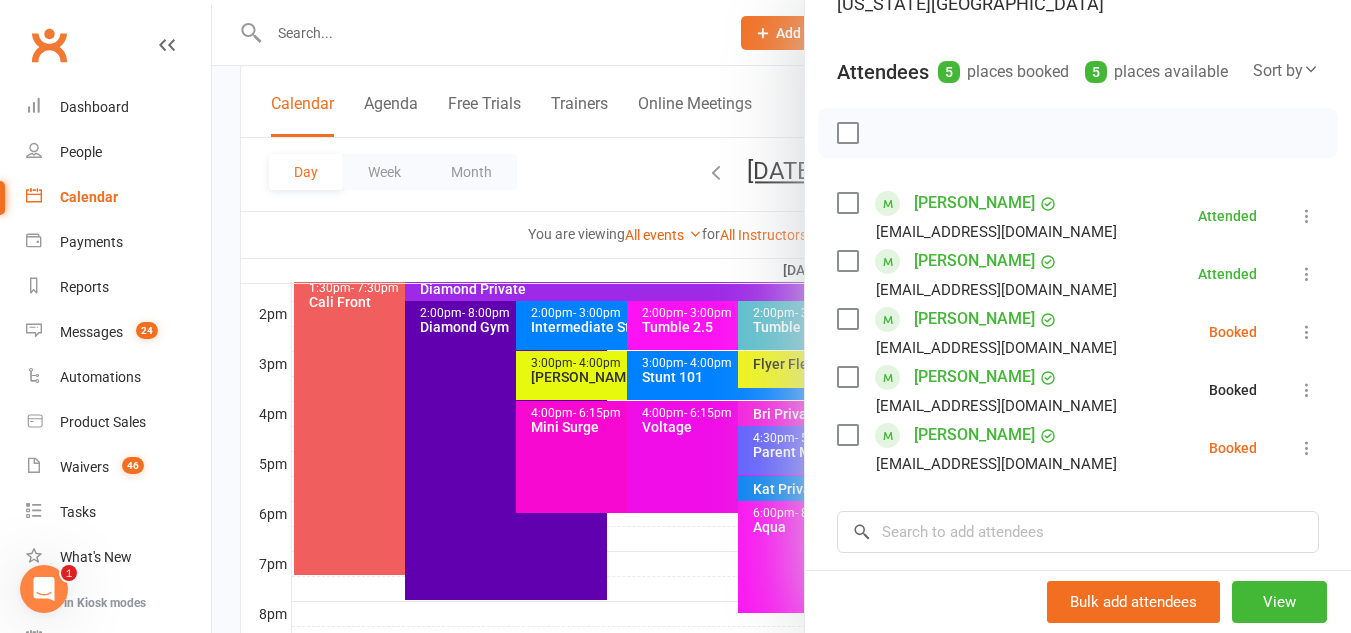 click at bounding box center (1307, 332) 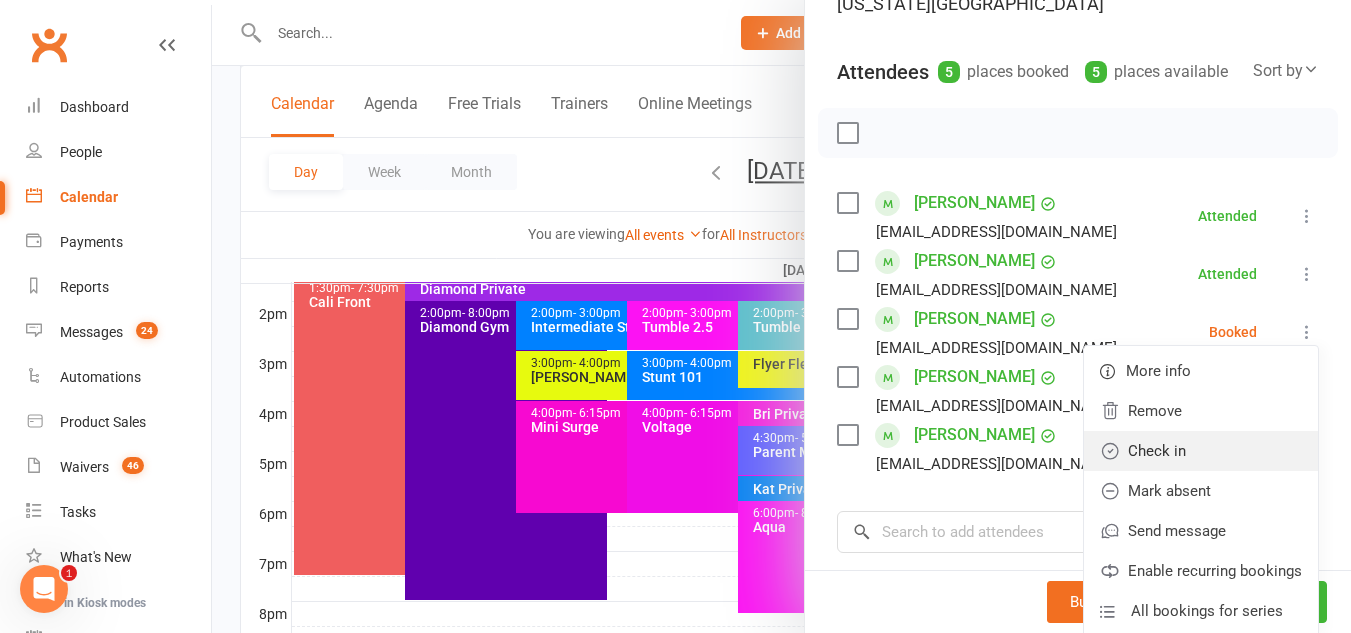 click on "Check in" at bounding box center (1201, 451) 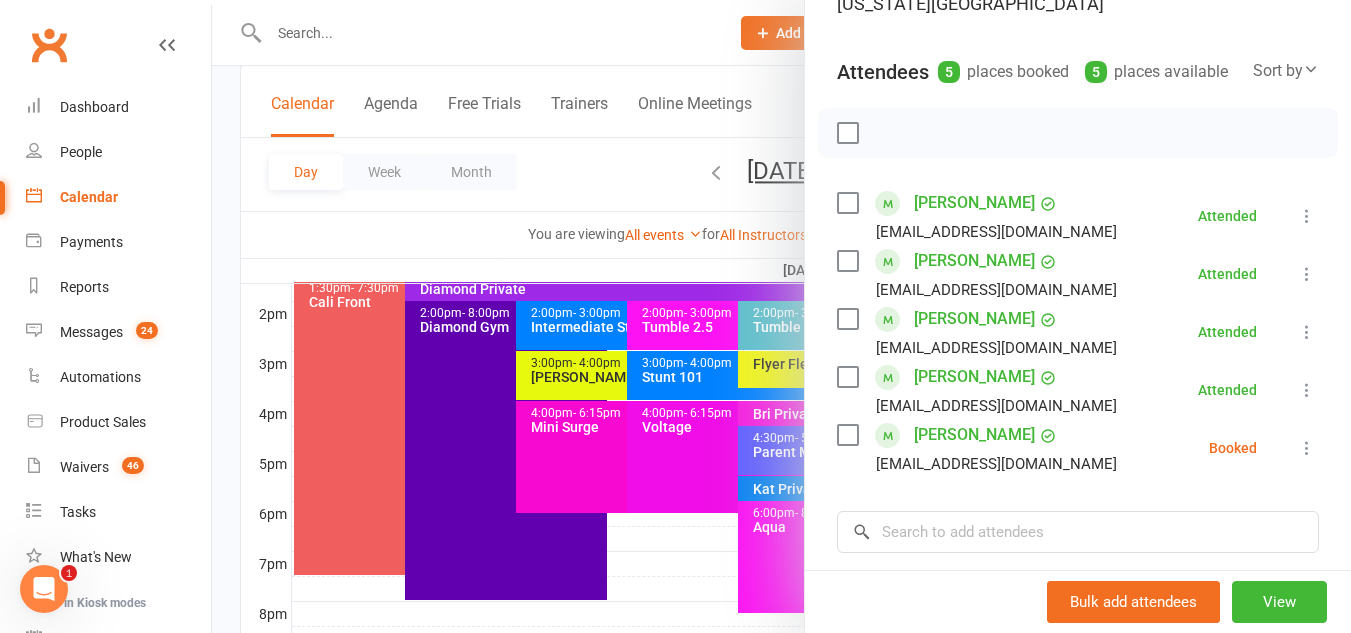 click at bounding box center [781, 316] 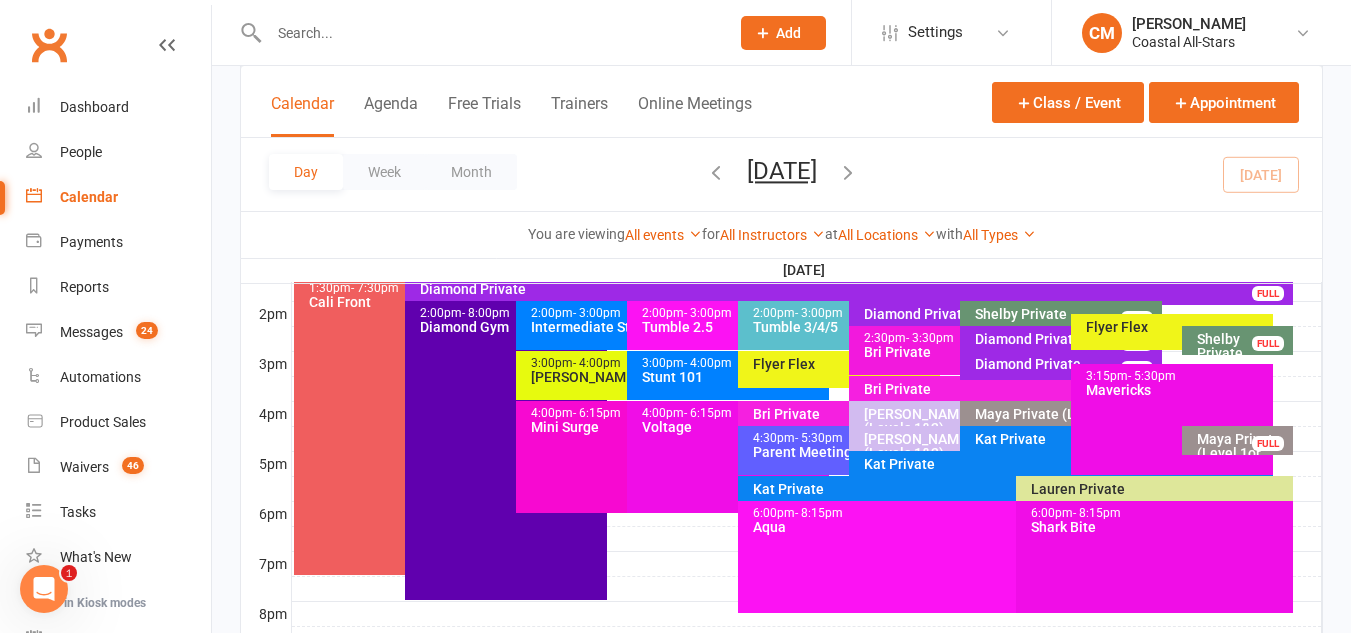 click on "Flyer Flex" at bounding box center (839, 369) 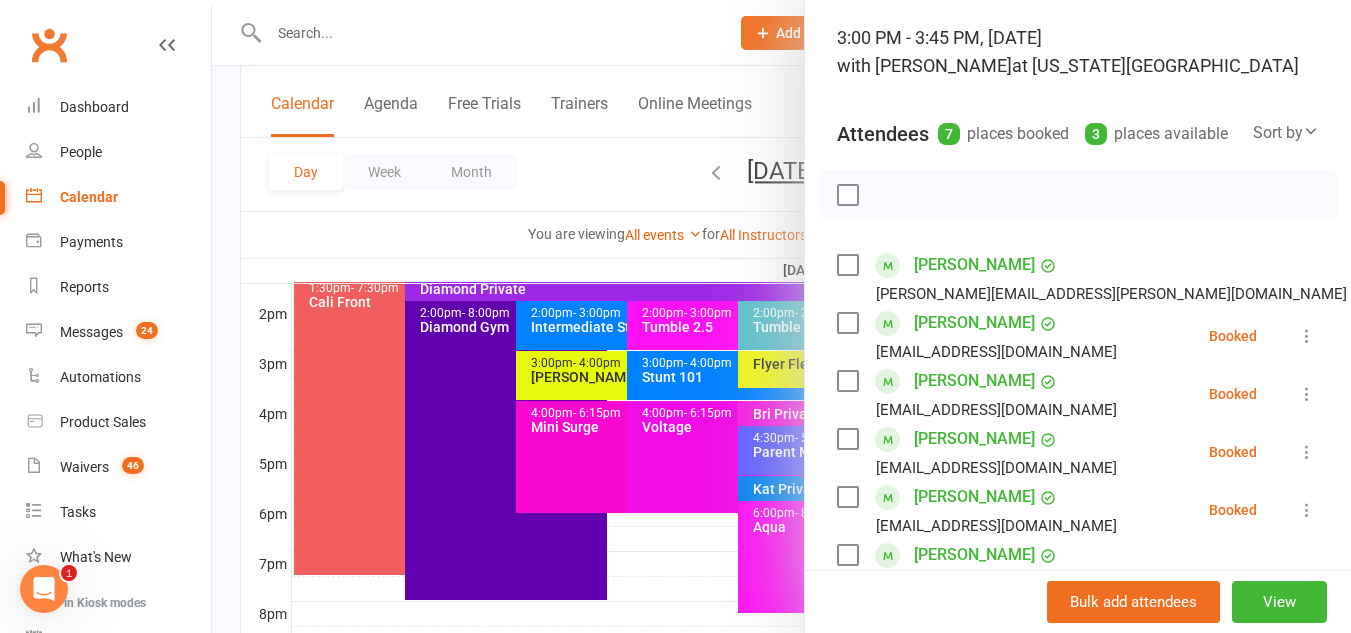 scroll, scrollTop: 124, scrollLeft: 0, axis: vertical 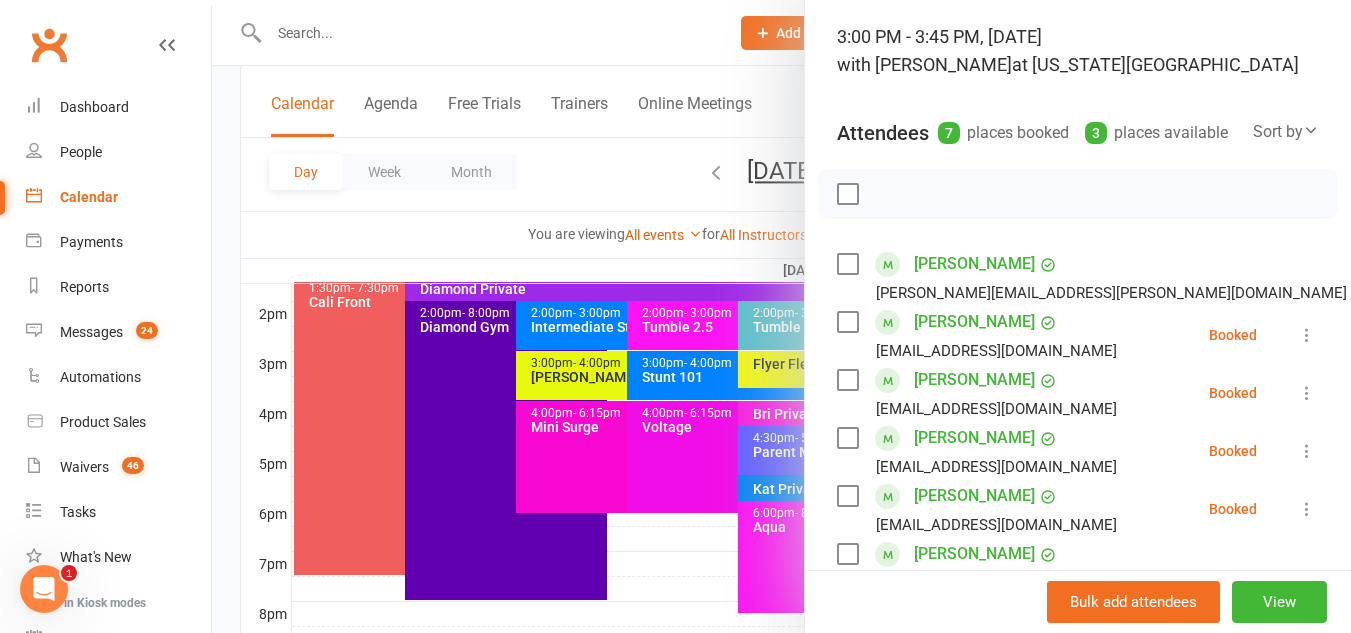 click at bounding box center [781, 316] 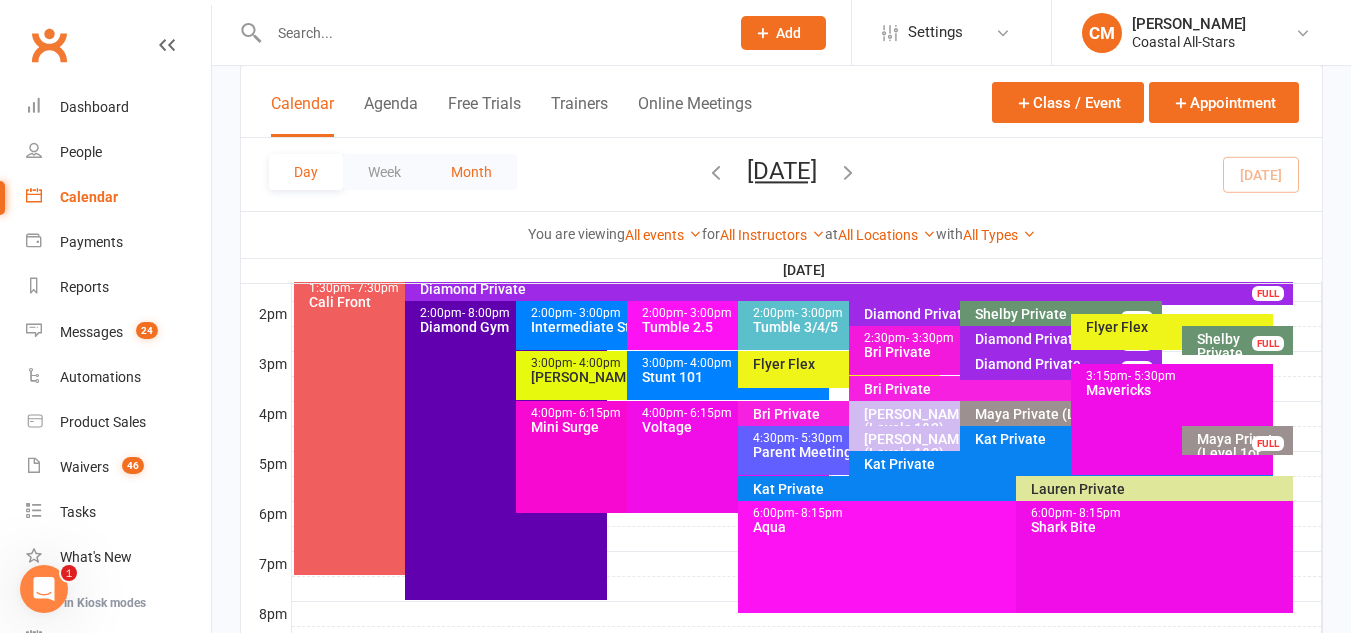click on "Month" at bounding box center [471, 172] 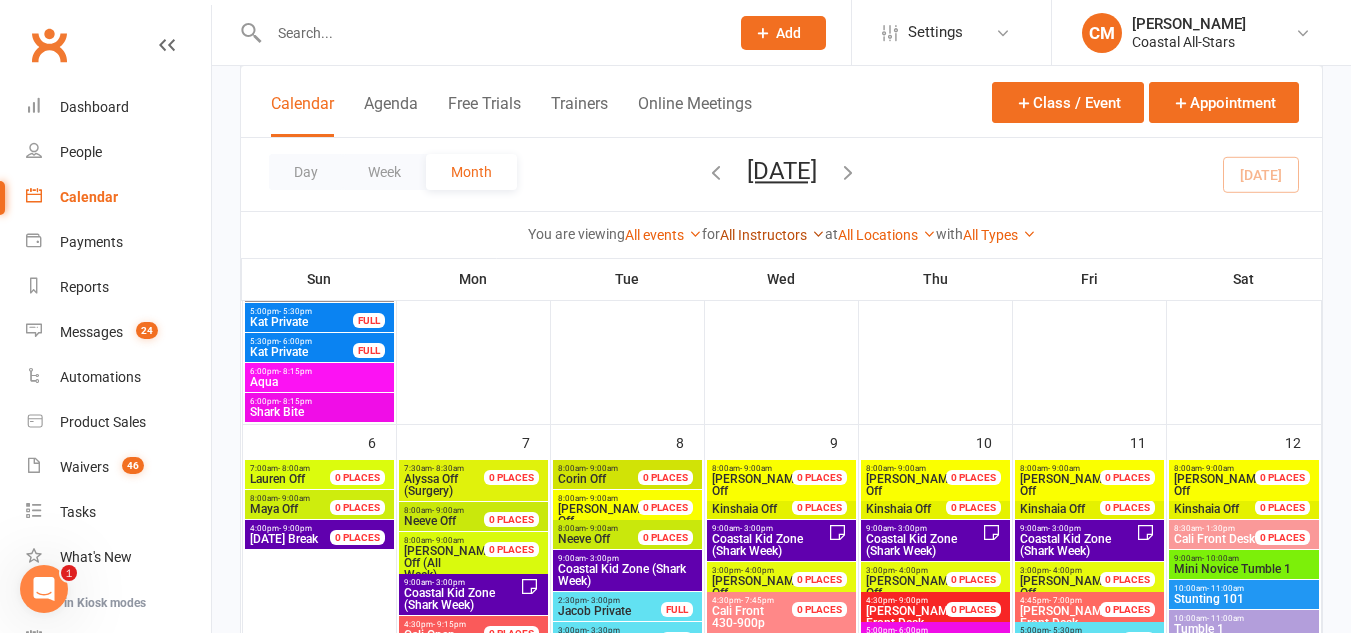 click on "All Instructors" at bounding box center [772, 235] 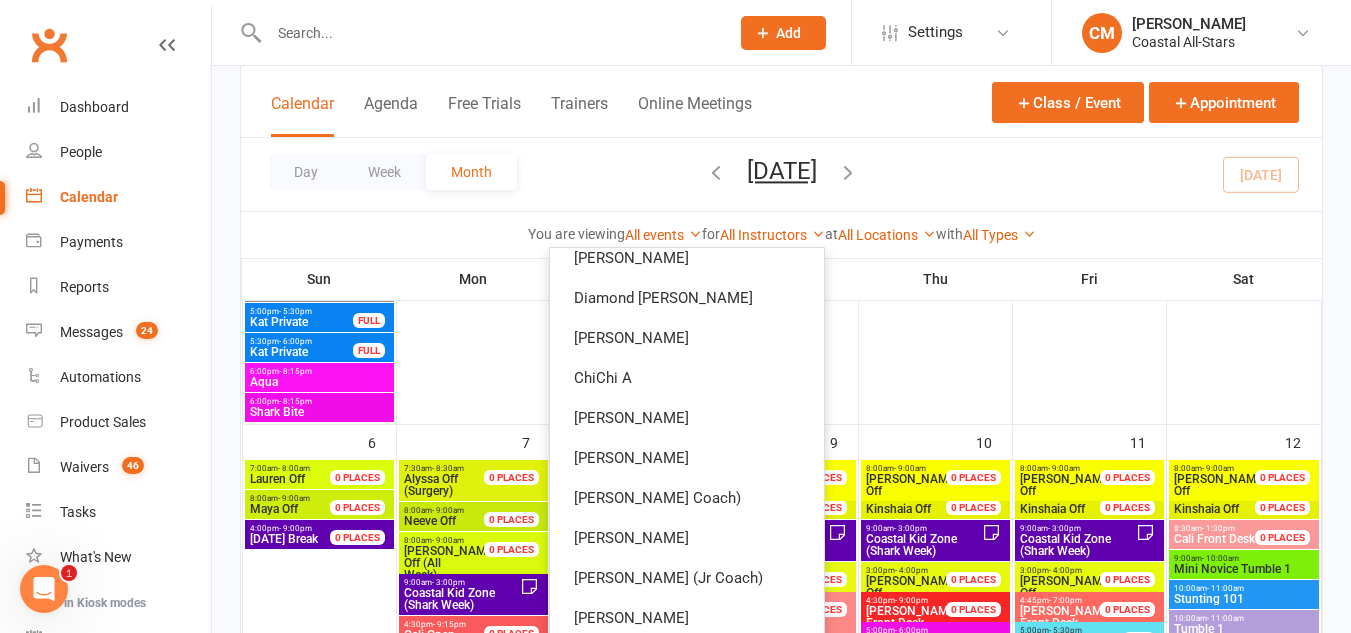 scroll, scrollTop: 260, scrollLeft: 0, axis: vertical 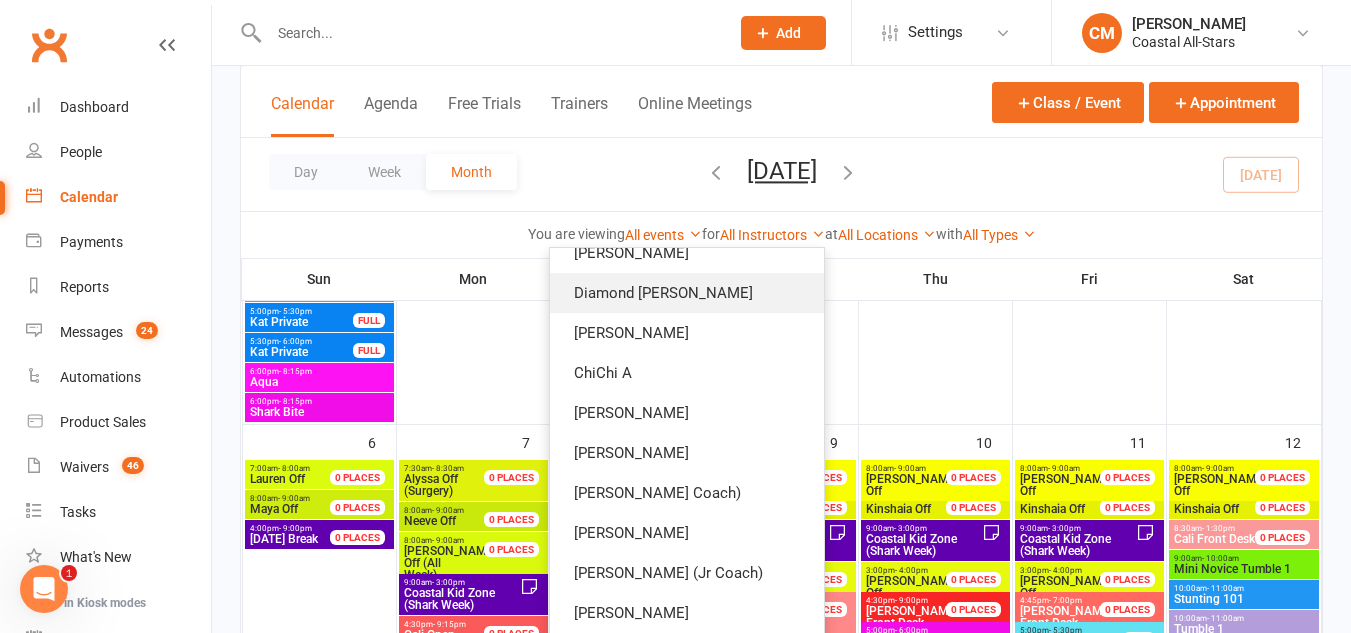 click on "Diamond [PERSON_NAME]" at bounding box center [687, 293] 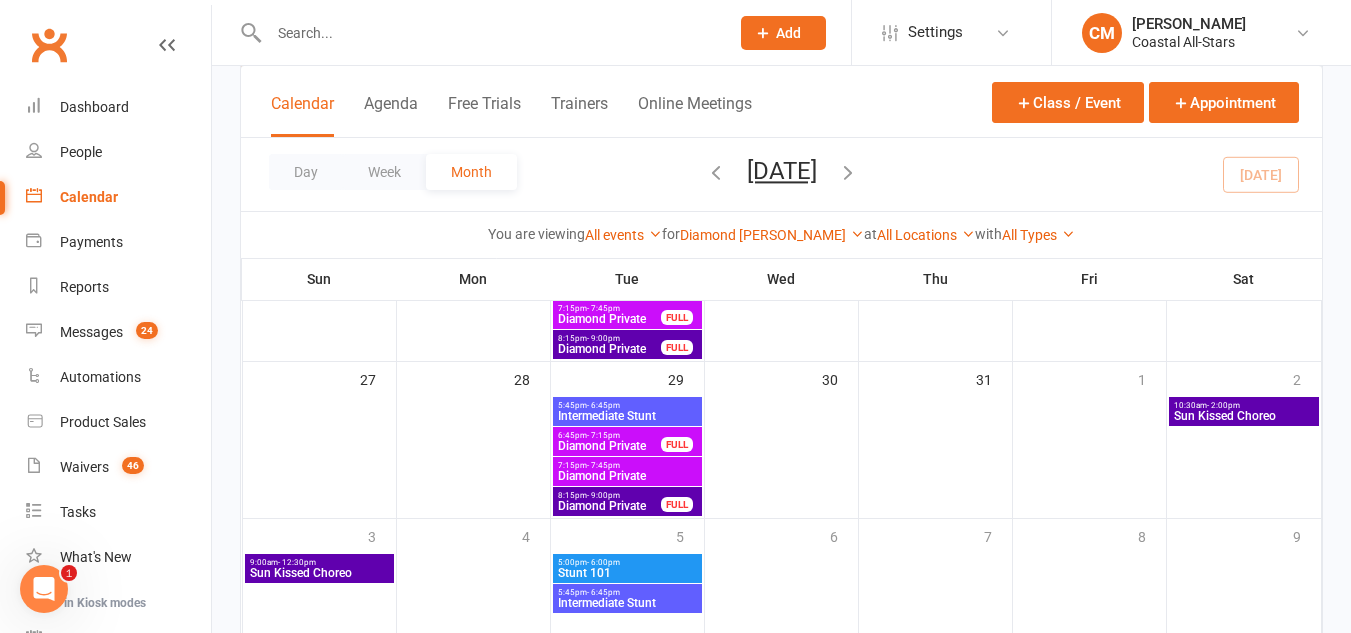 scroll, scrollTop: 812, scrollLeft: 0, axis: vertical 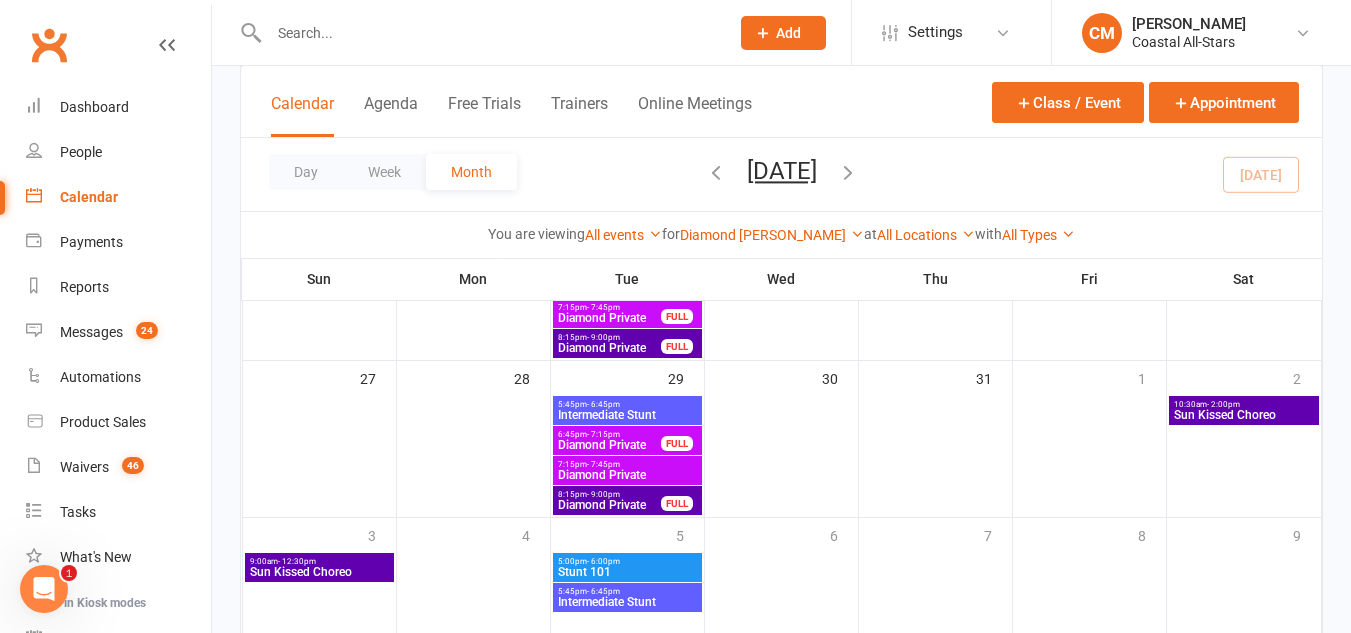 click on "- 7:45pm" at bounding box center [603, 464] 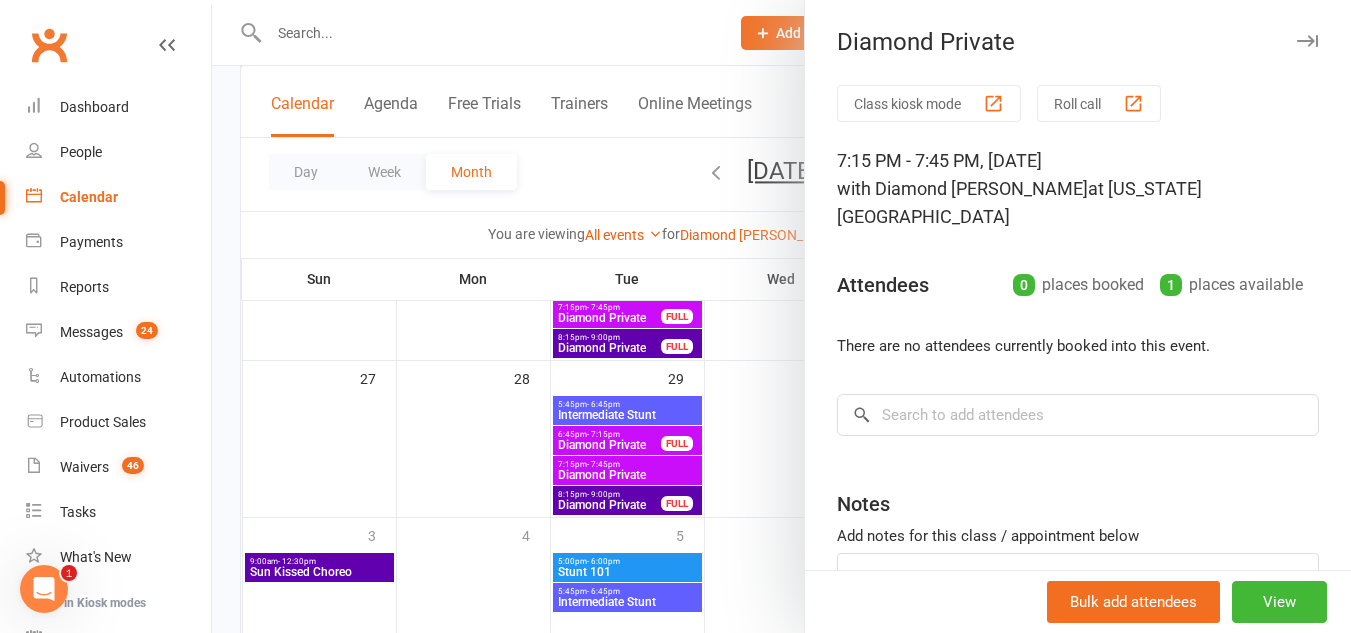 click at bounding box center [781, 316] 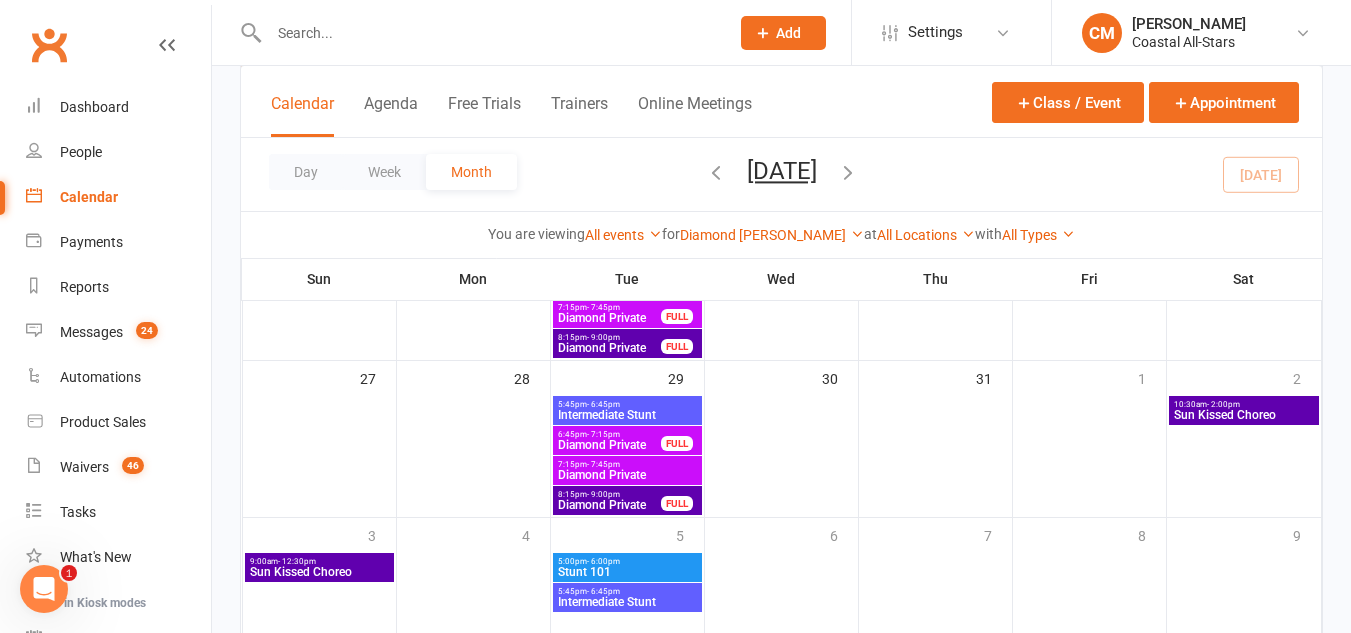 scroll, scrollTop: 811, scrollLeft: 0, axis: vertical 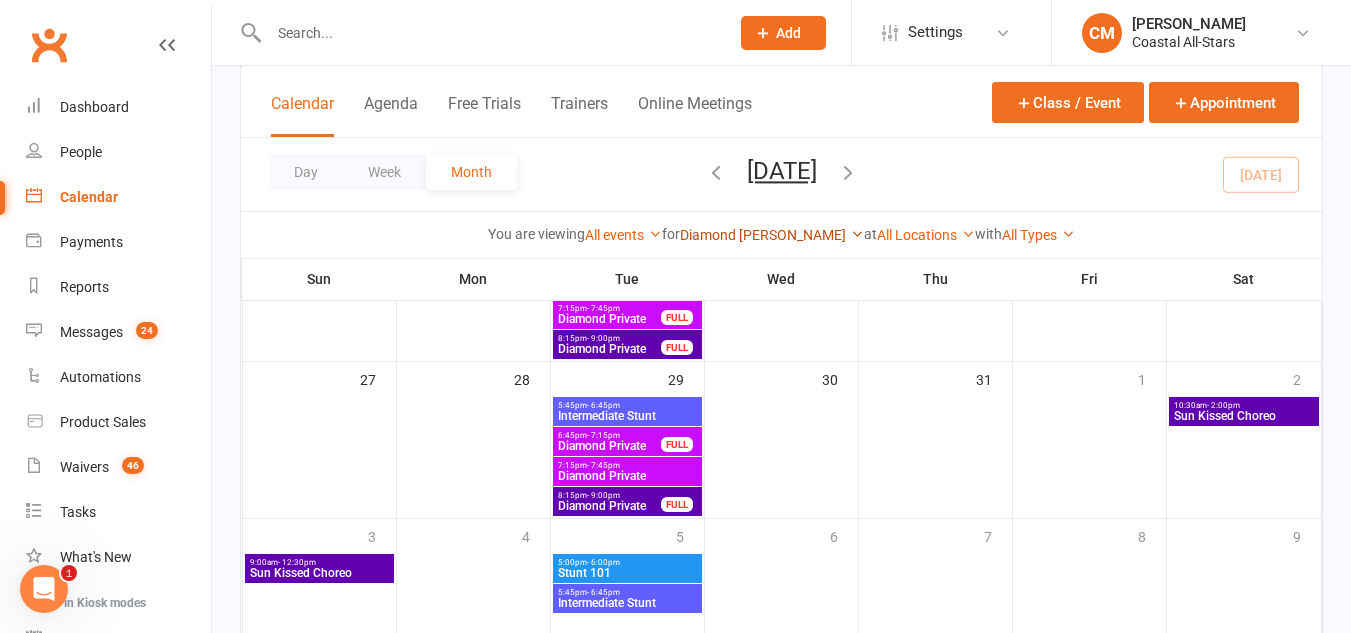 click on "Diamond [PERSON_NAME]" at bounding box center [772, 235] 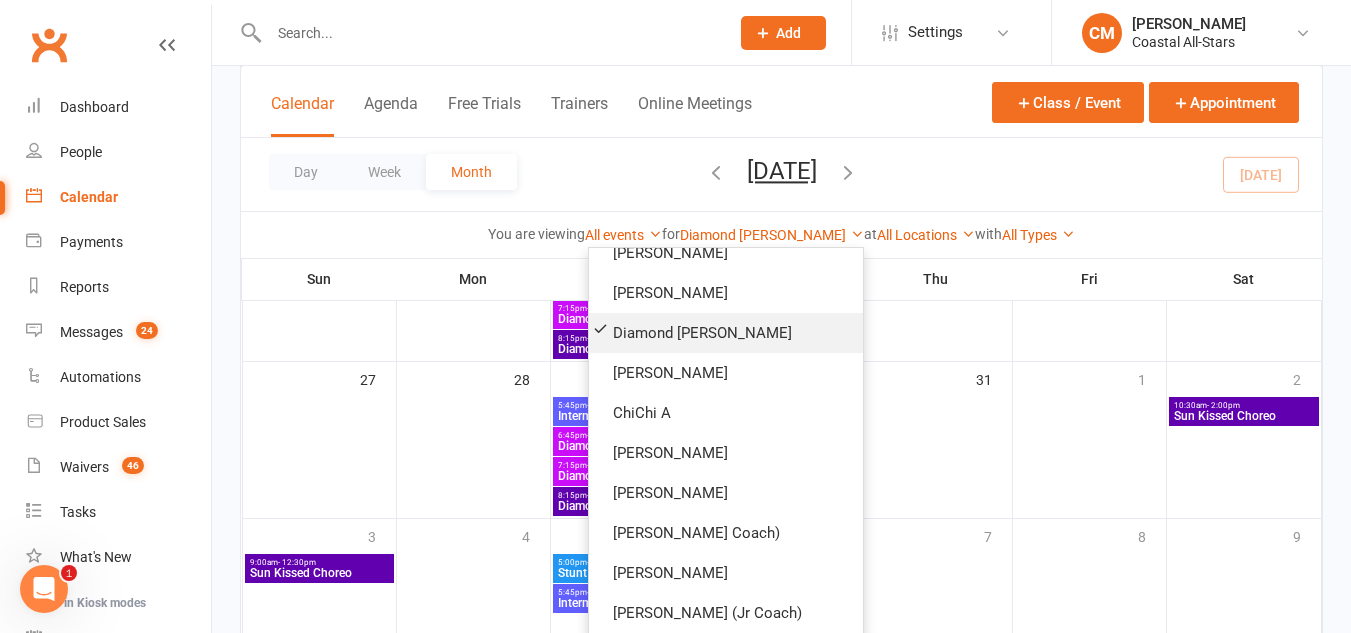 scroll, scrollTop: 0, scrollLeft: 0, axis: both 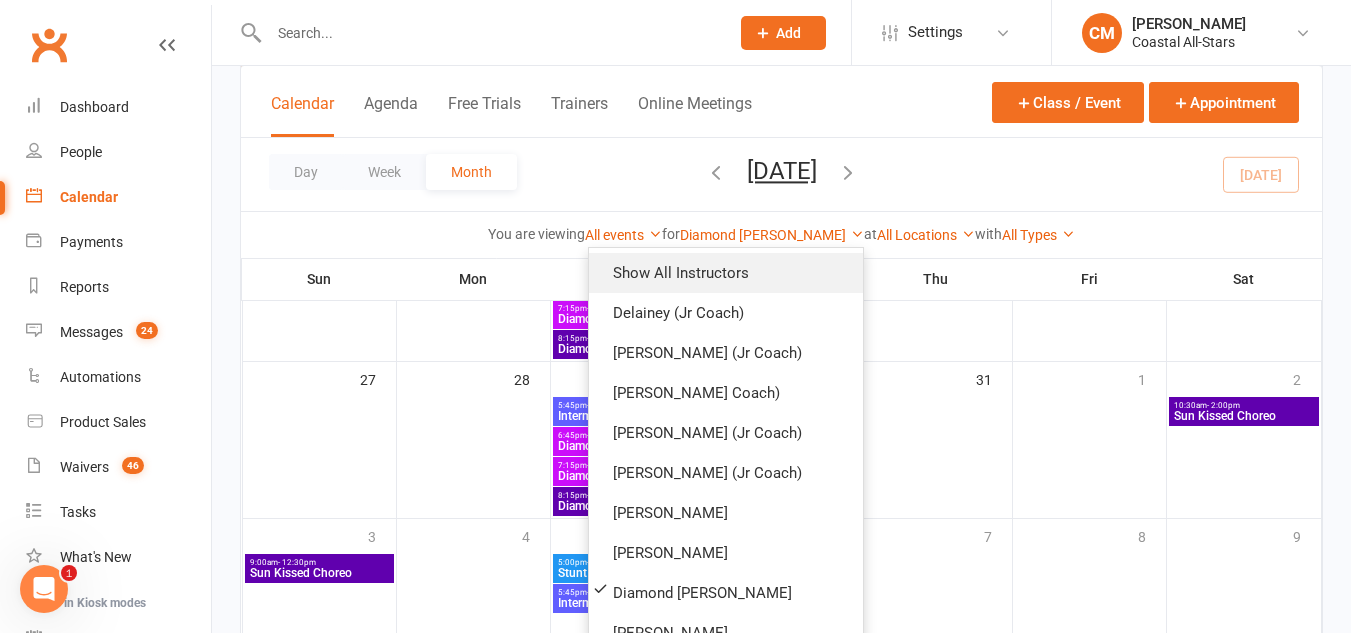 click on "Show All Instructors" at bounding box center (726, 273) 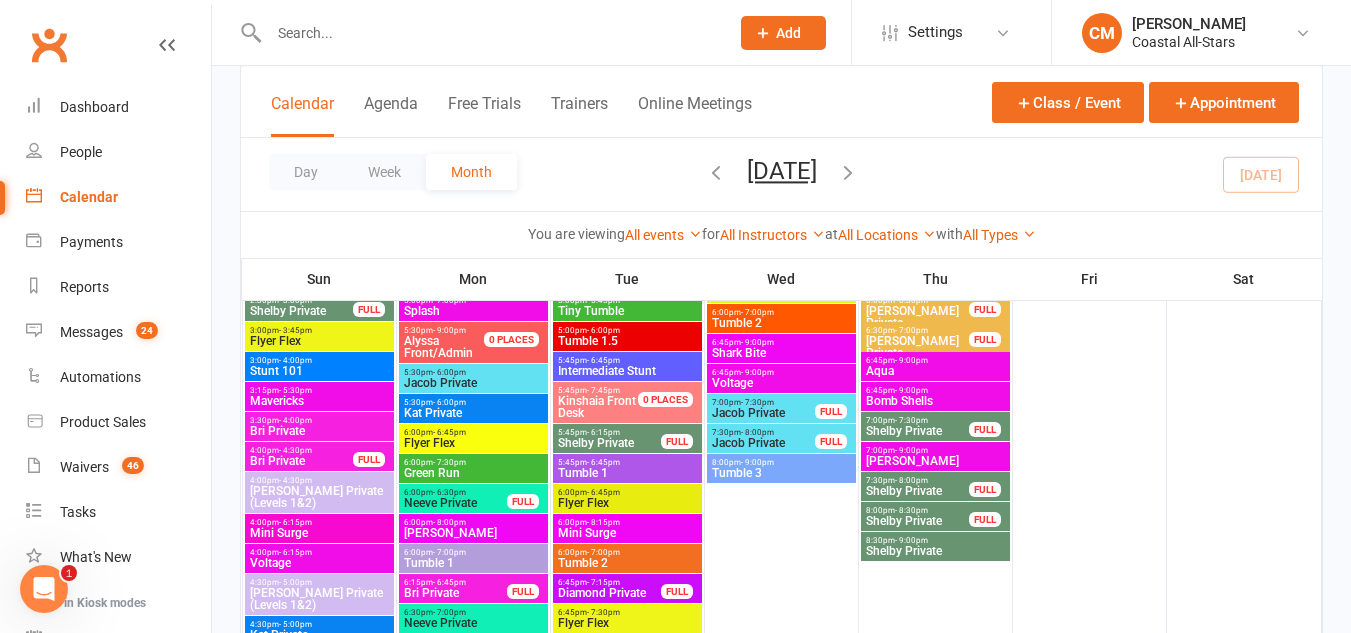 scroll, scrollTop: 4201, scrollLeft: 0, axis: vertical 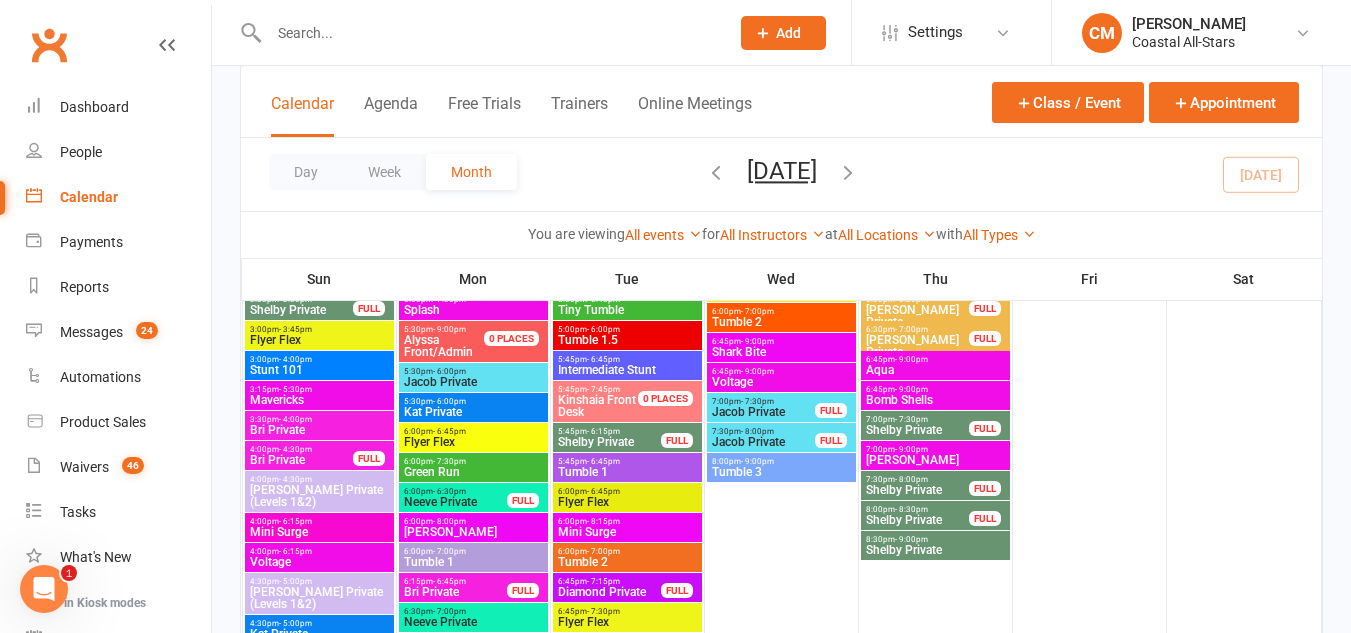 click on "Intermediate Stunt" at bounding box center [627, 370] 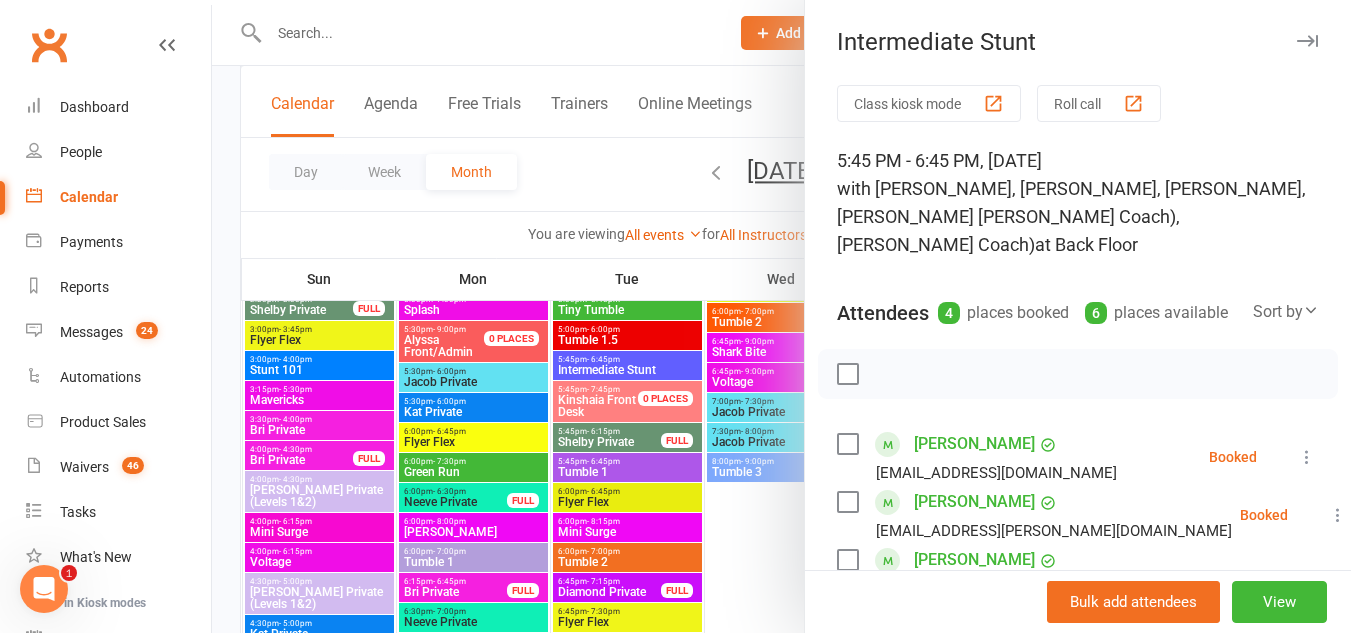 click at bounding box center [781, 316] 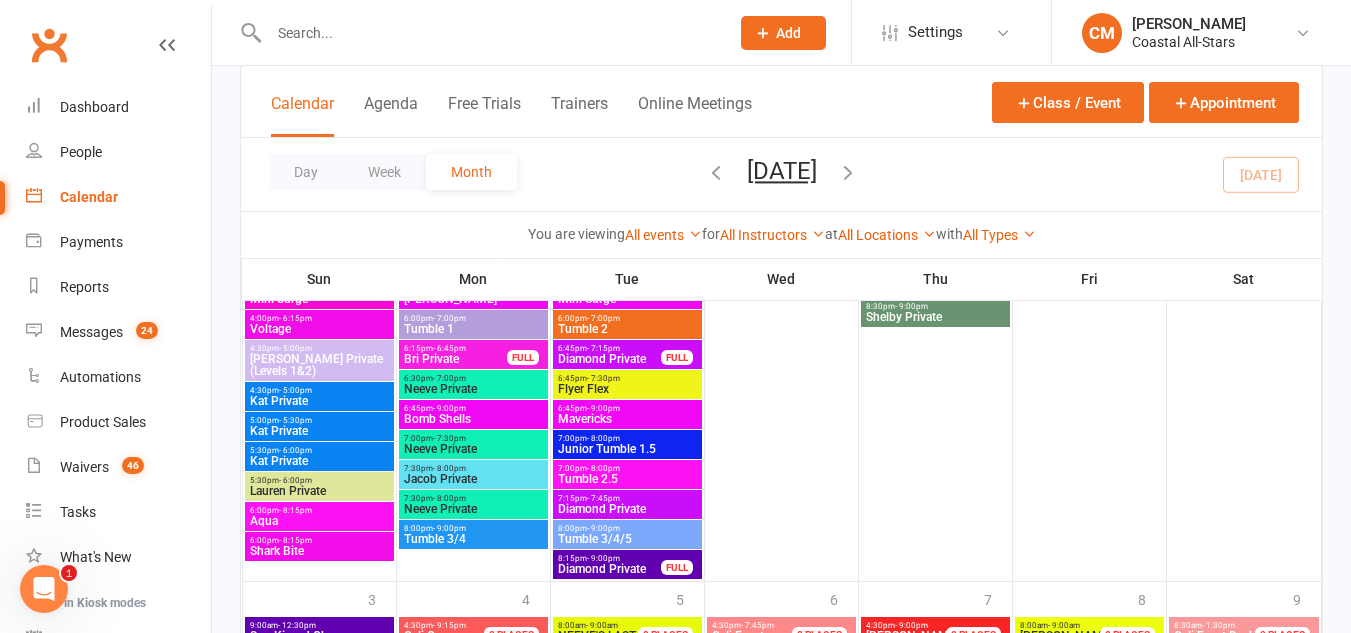 scroll, scrollTop: 4434, scrollLeft: 0, axis: vertical 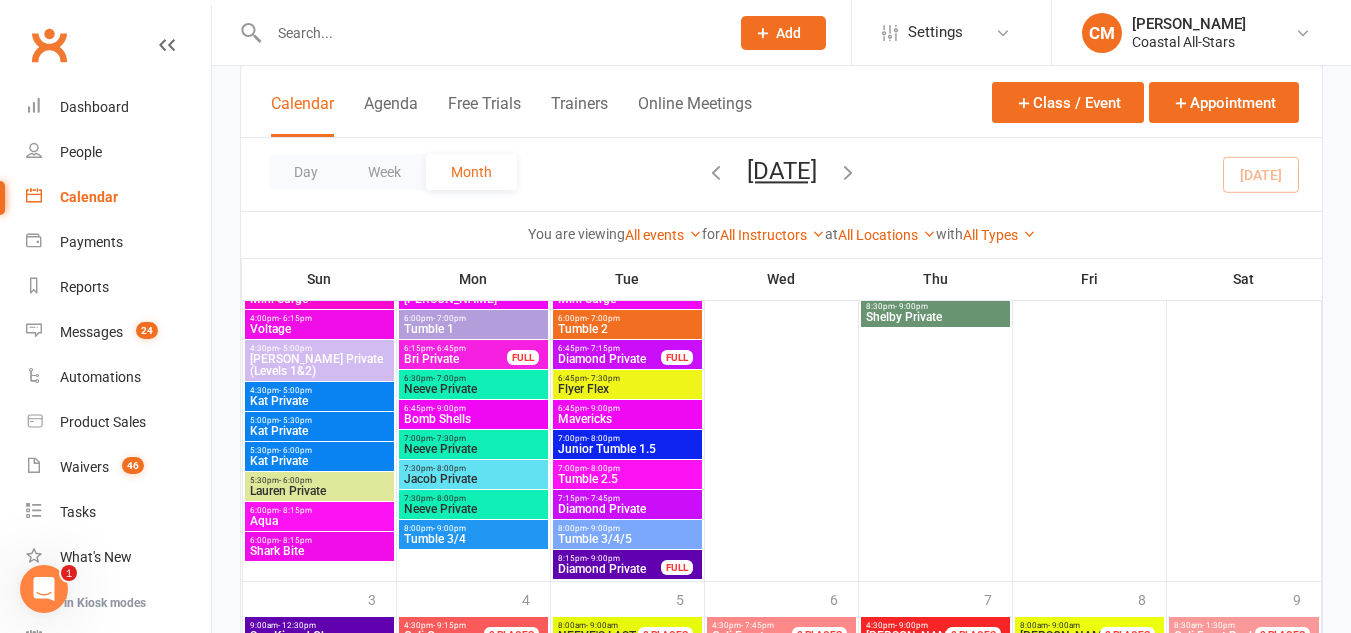click at bounding box center [489, 33] 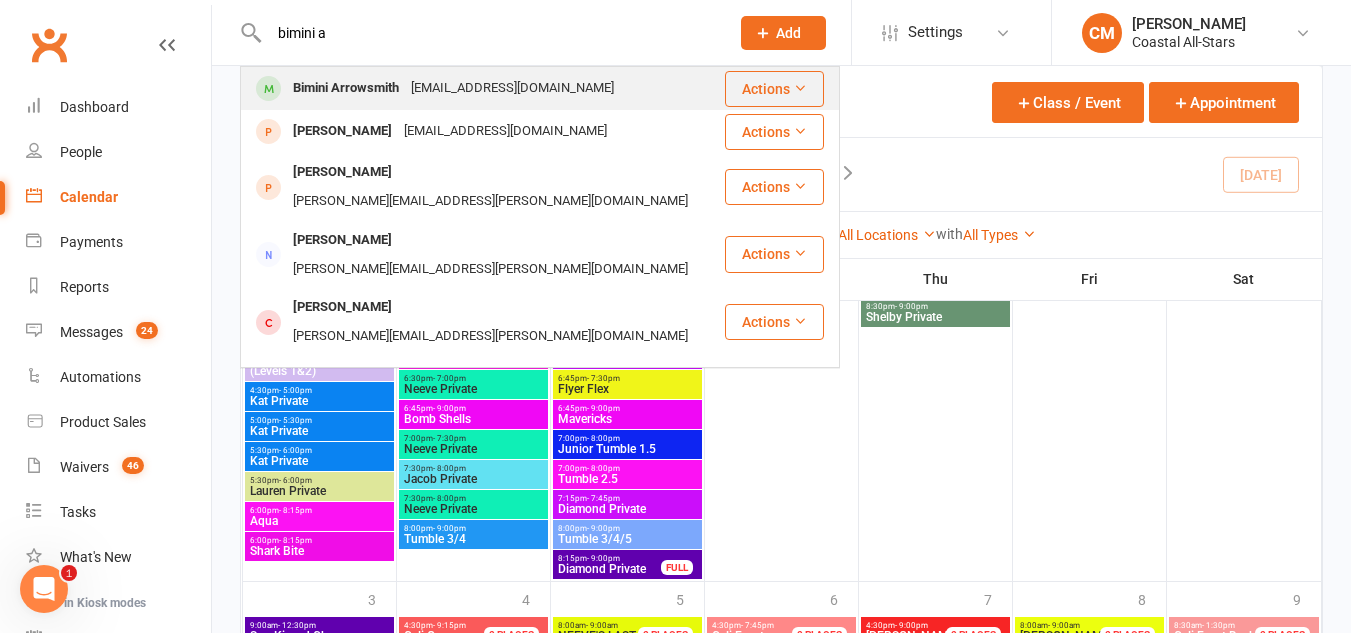 type on "bimini a" 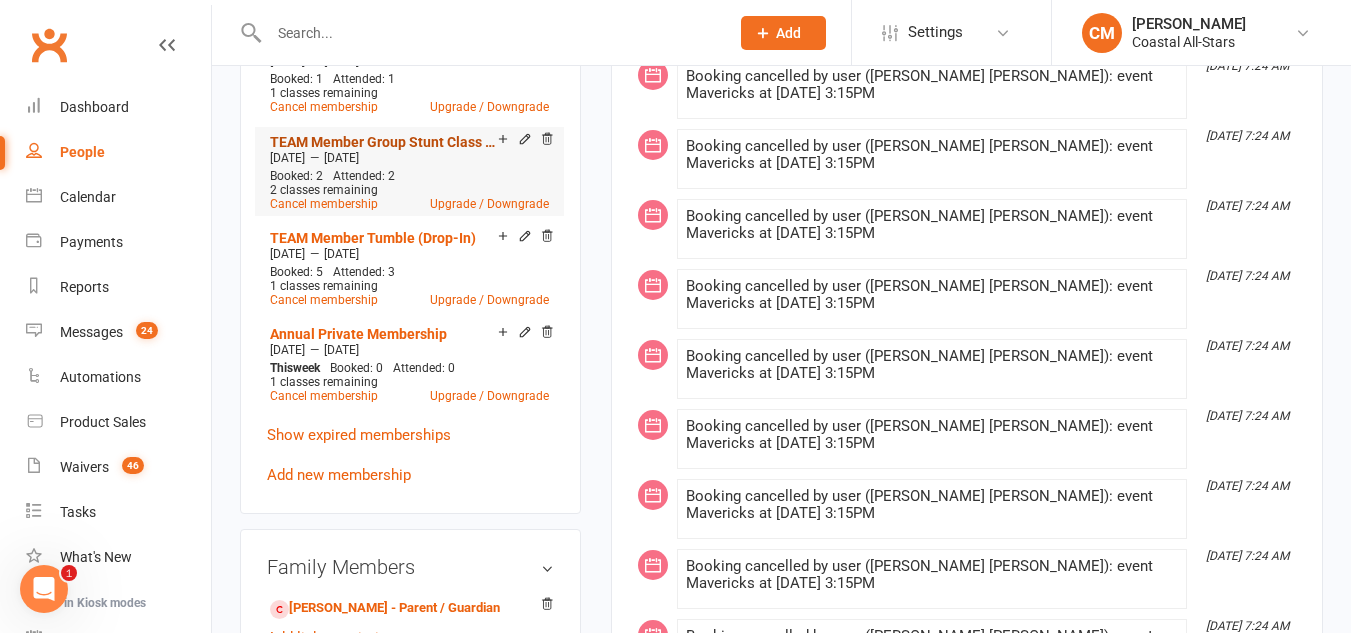 scroll, scrollTop: 934, scrollLeft: 0, axis: vertical 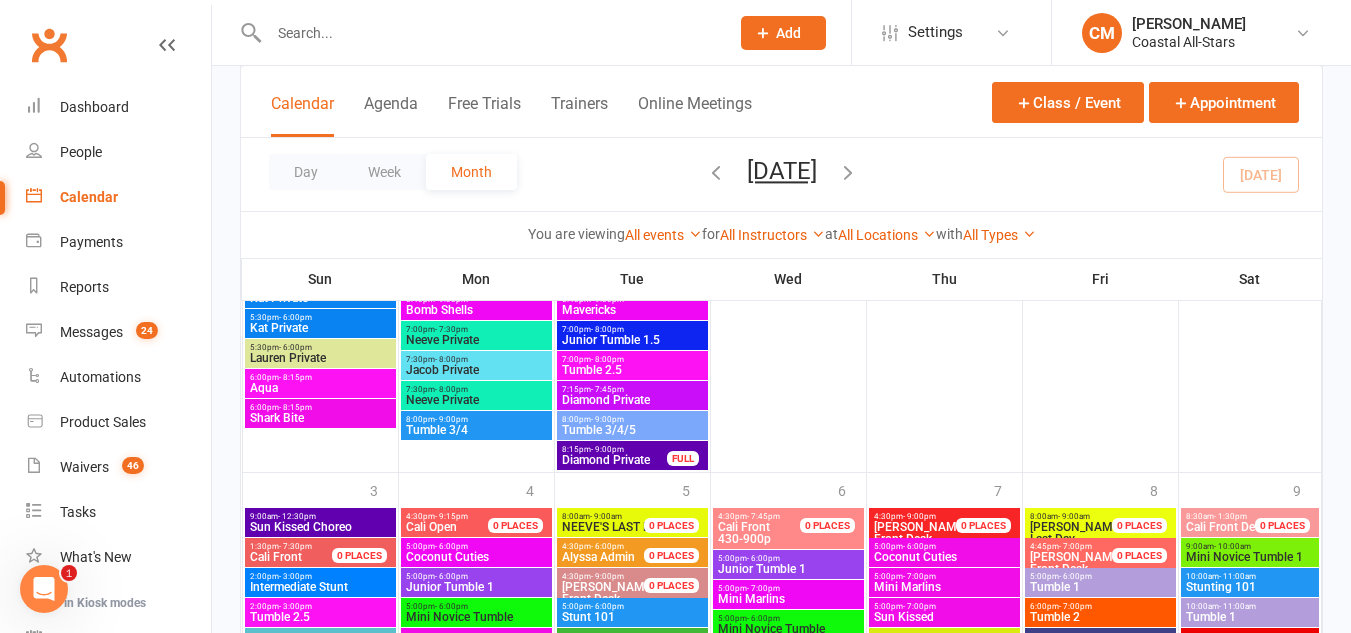 click on "Diamond Private" at bounding box center [632, 400] 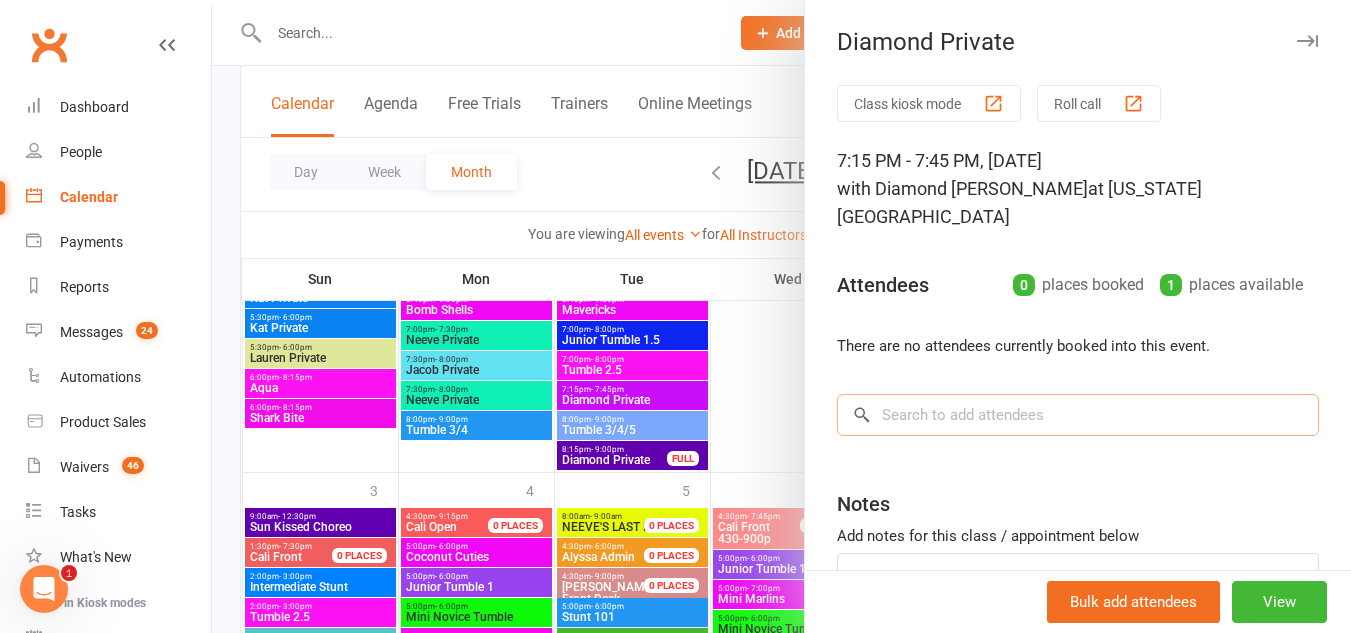 click at bounding box center [1078, 415] 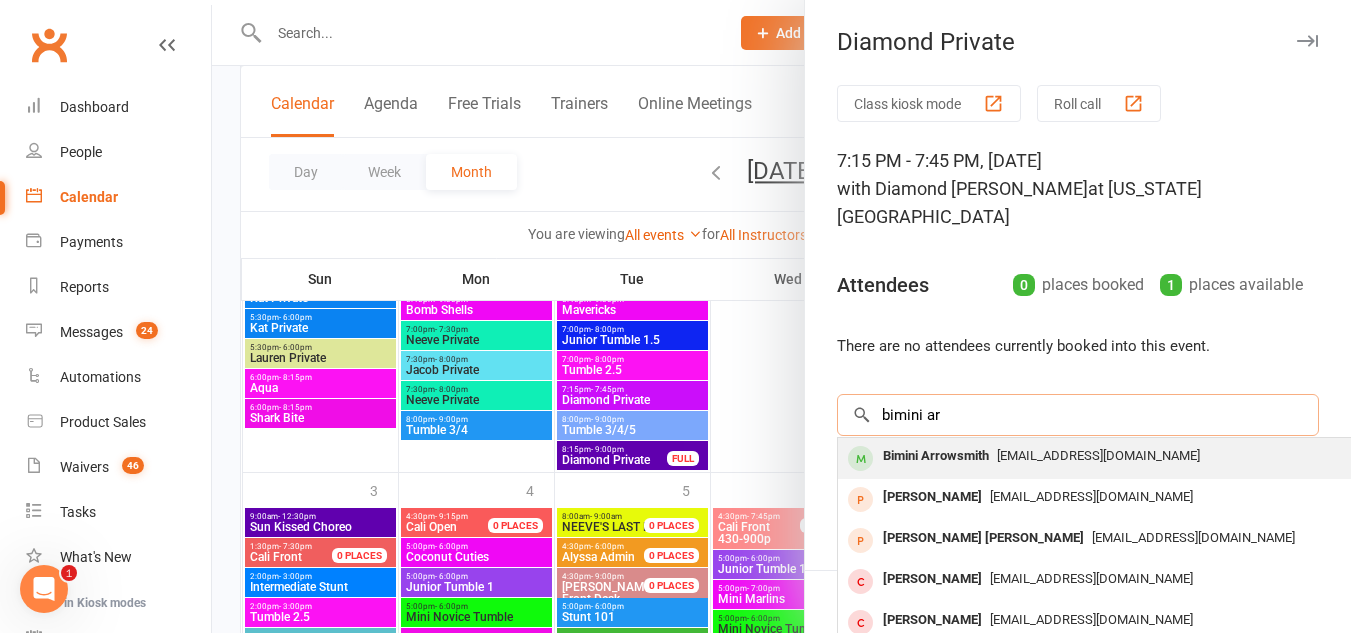 type on "bimini ar" 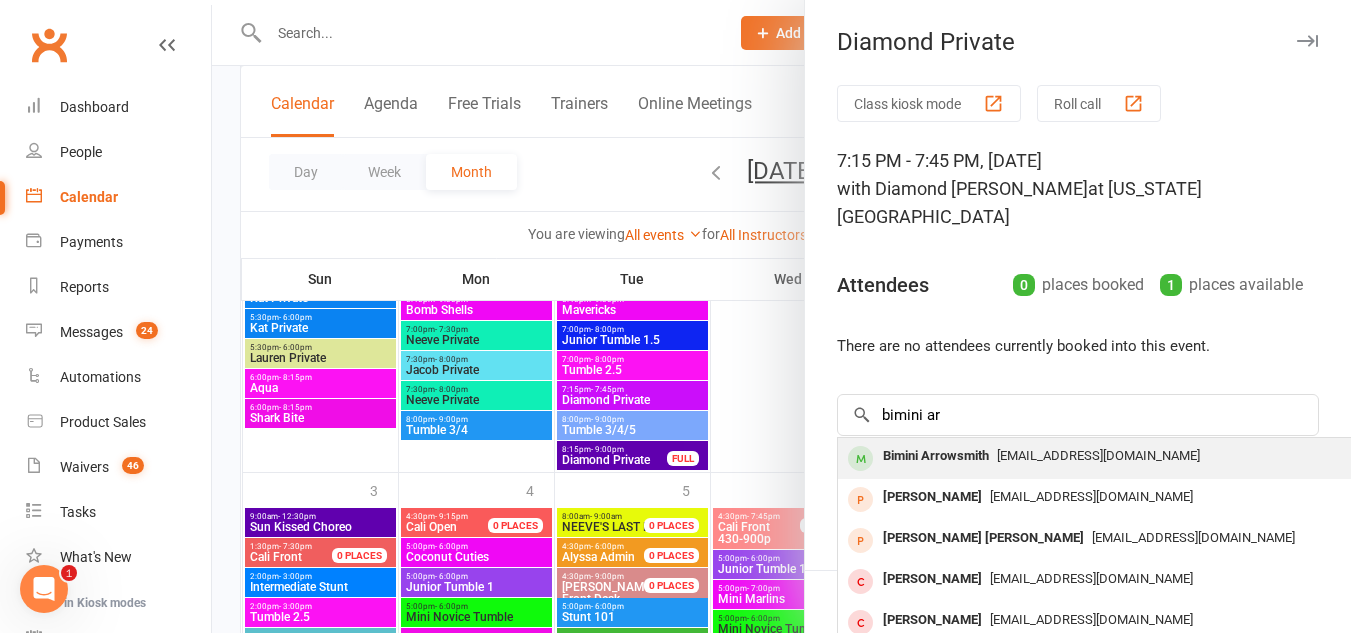 click on "Bimini Arrowsmith" at bounding box center [936, 456] 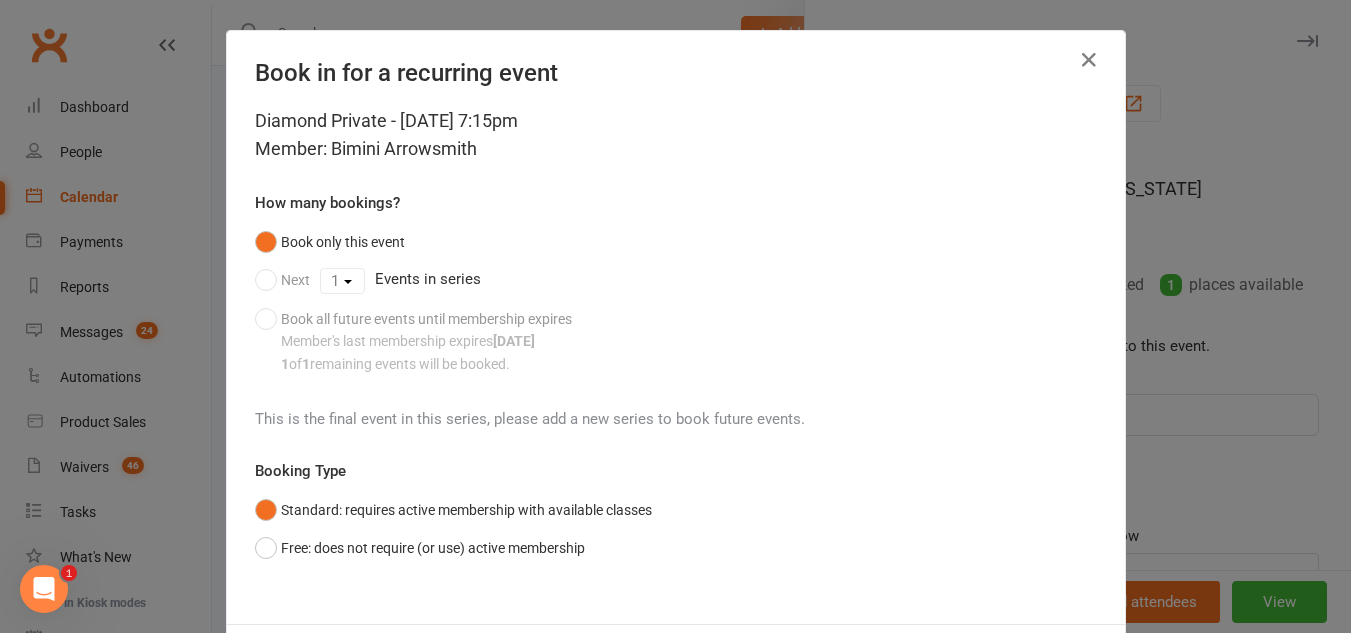 scroll, scrollTop: 96, scrollLeft: 0, axis: vertical 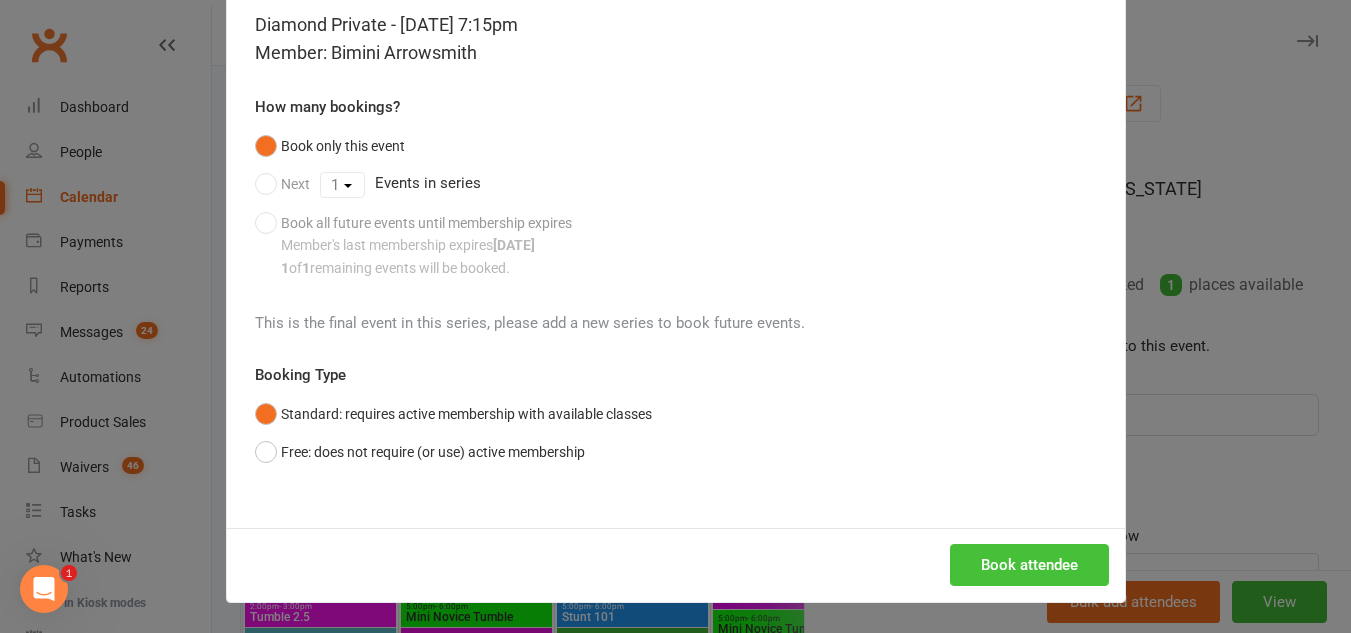 click on "Book attendee" at bounding box center [1029, 565] 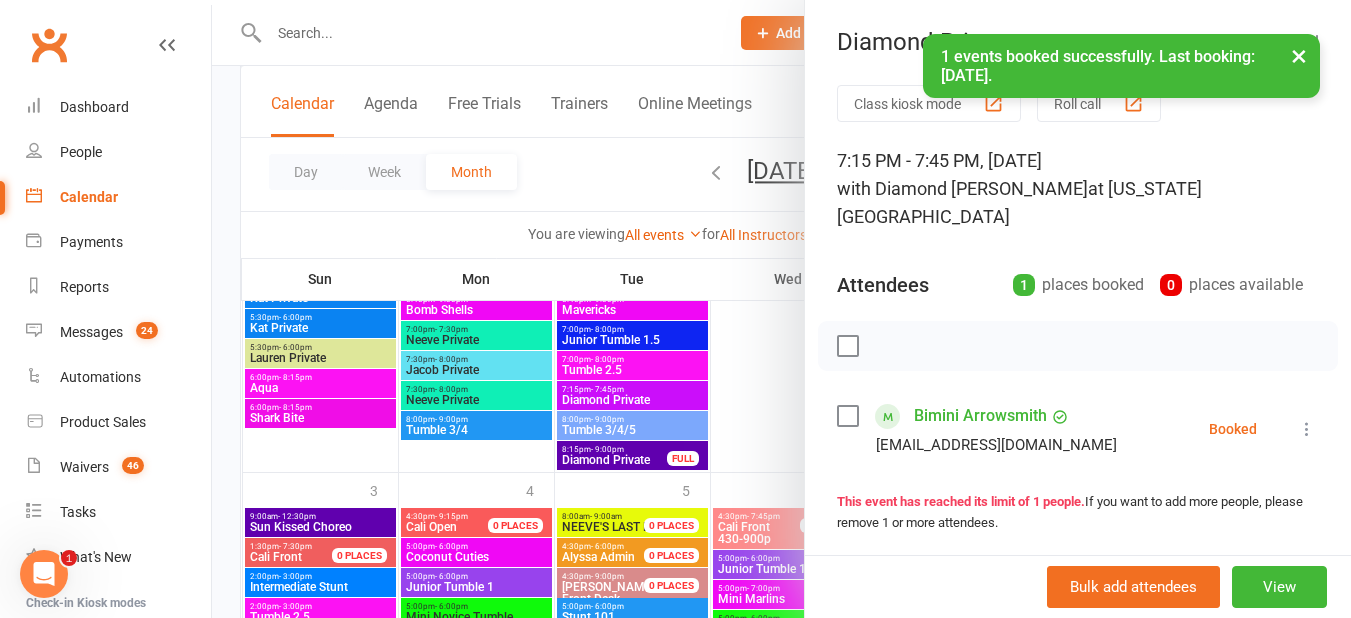 click at bounding box center [1307, 429] 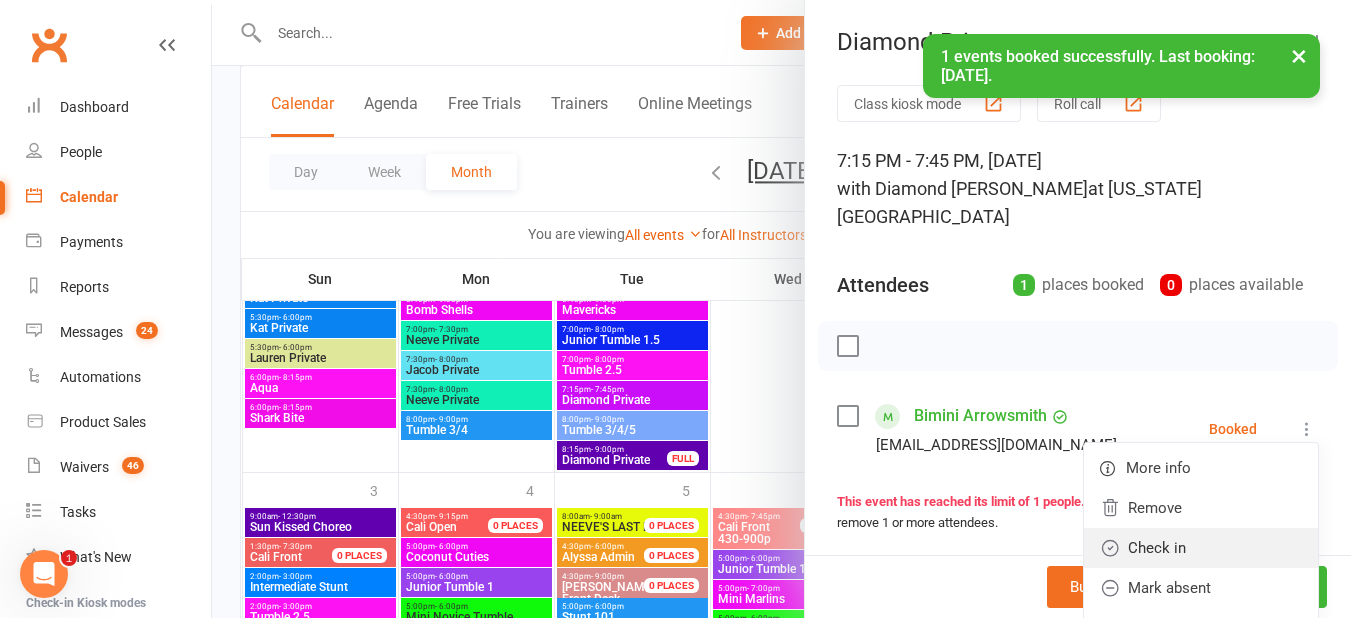 click on "Check in" at bounding box center [1201, 548] 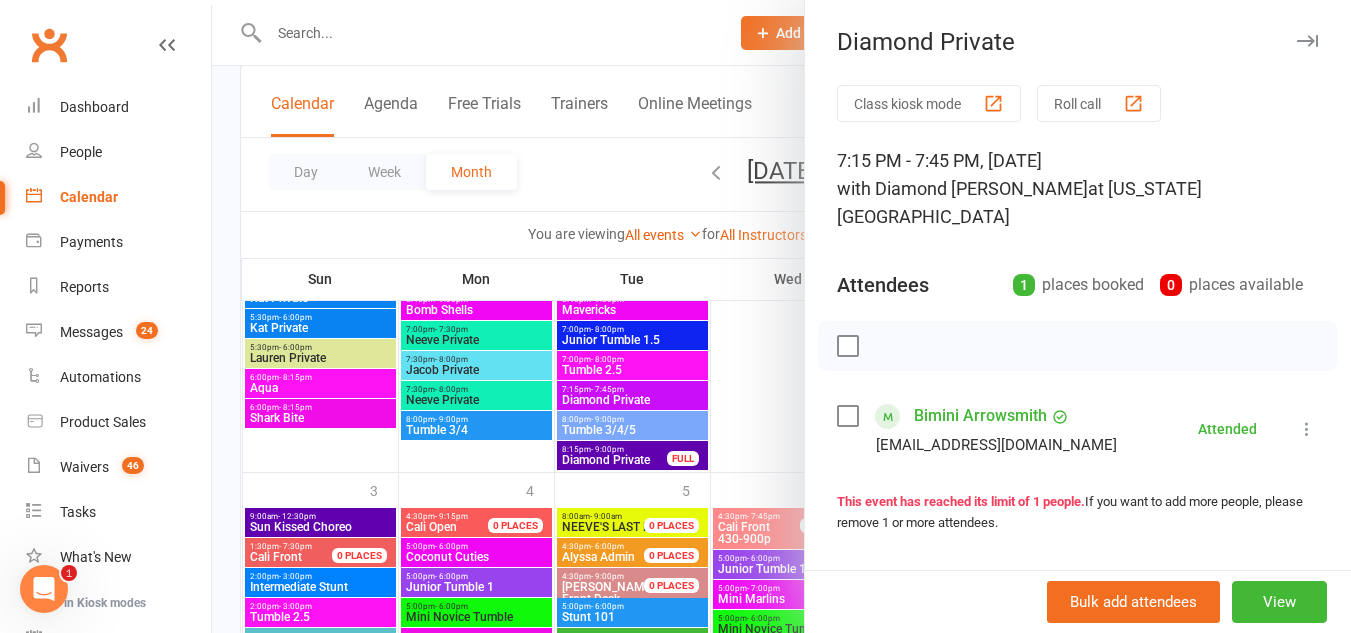 click at bounding box center (781, 316) 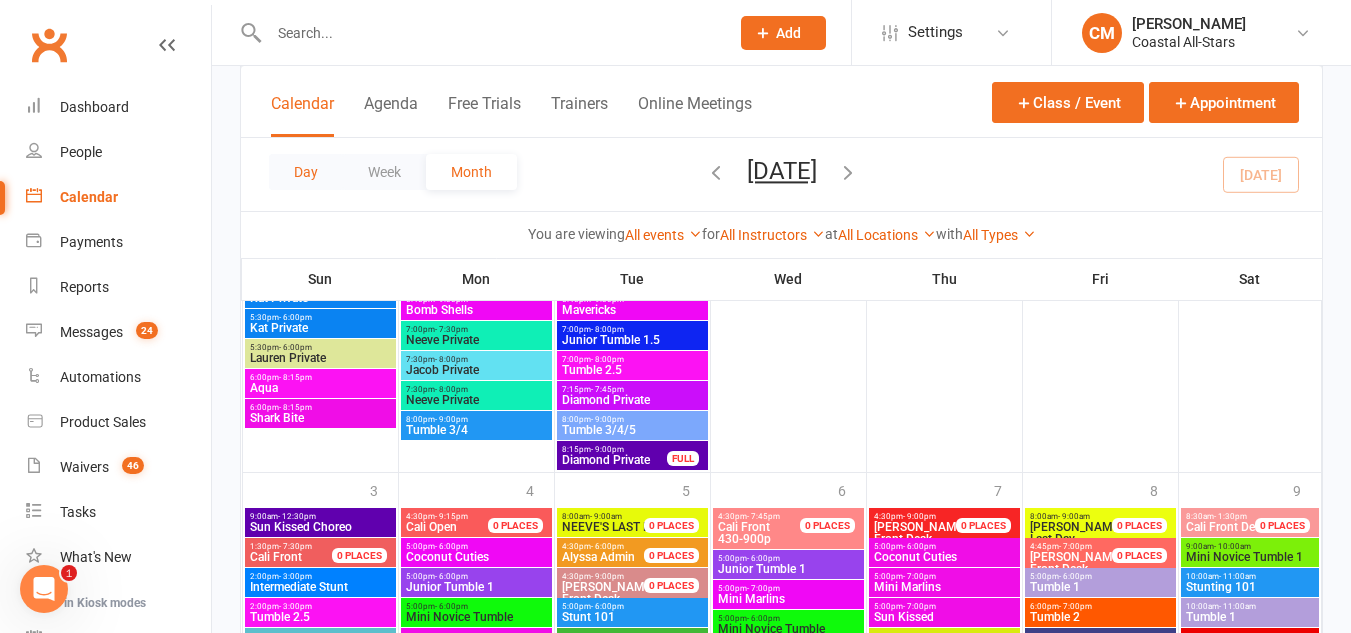 click on "Day" at bounding box center (306, 172) 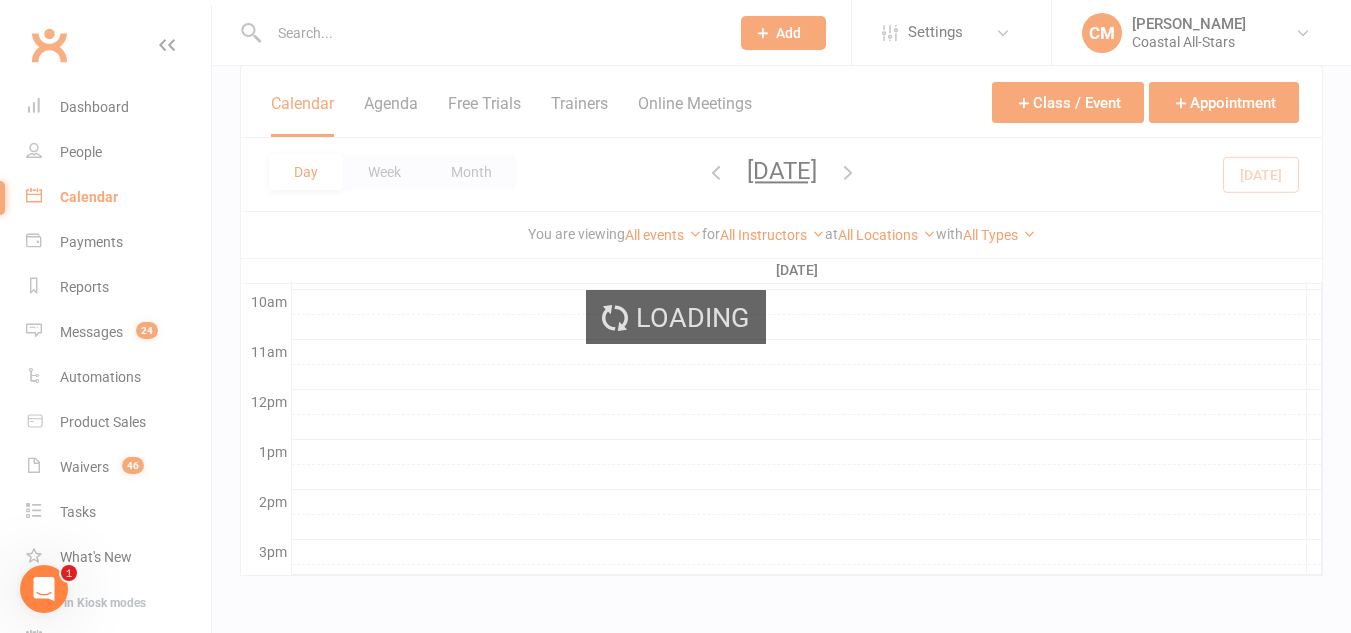 scroll, scrollTop: 618, scrollLeft: 0, axis: vertical 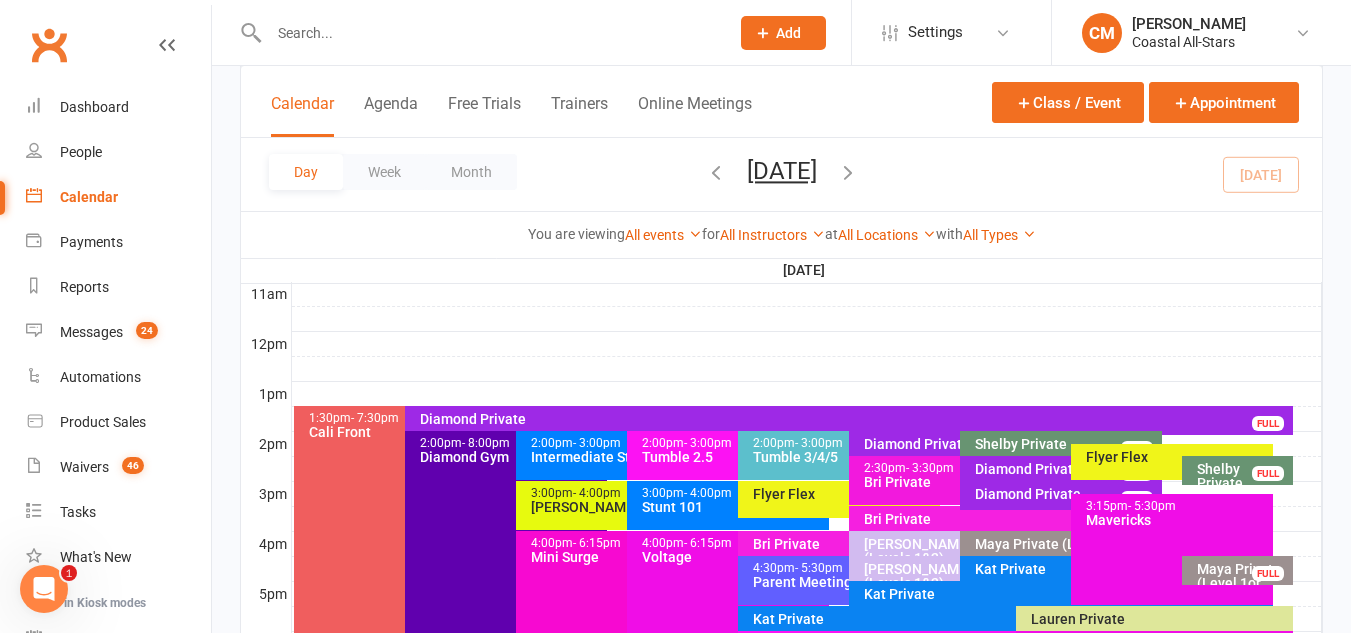 click on "- 4:00pm" at bounding box center (708, 493) 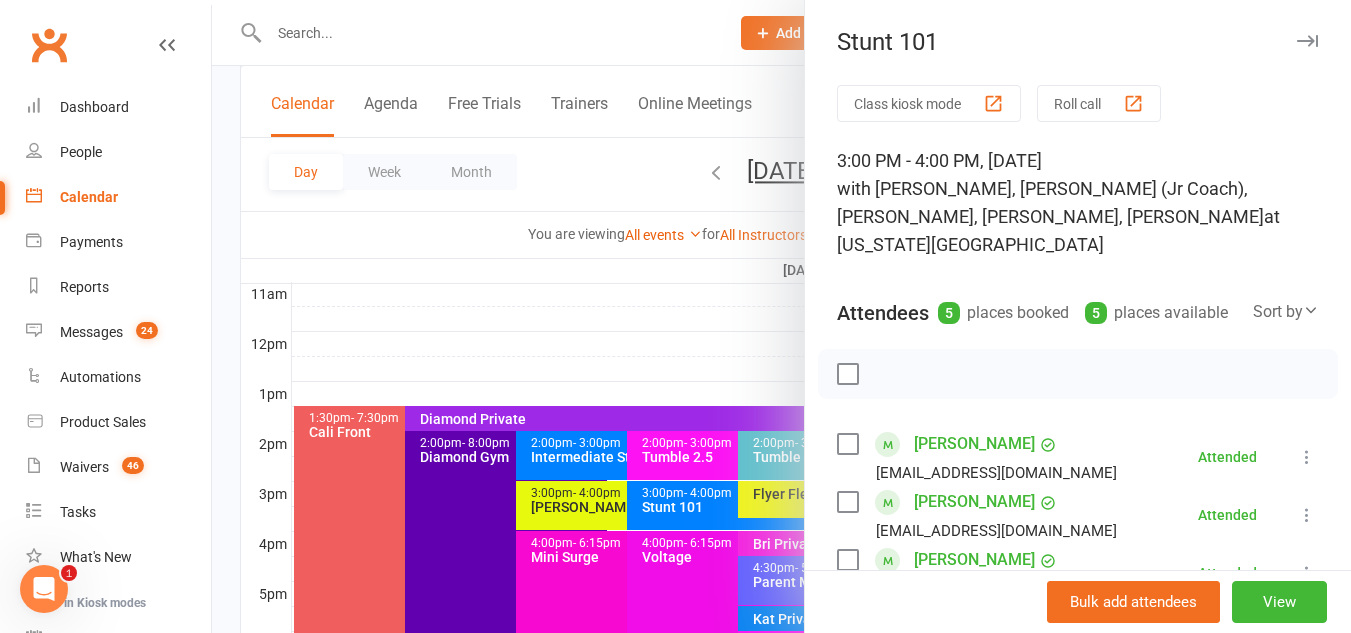 click at bounding box center (781, 316) 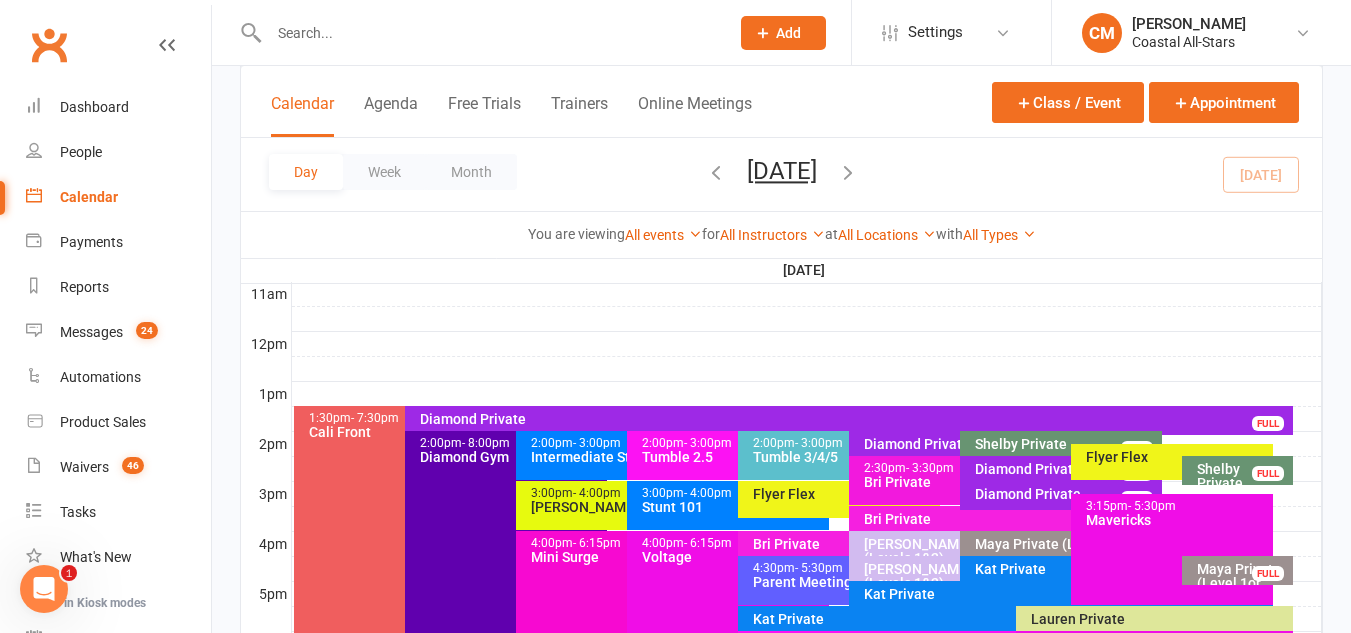 click on "Stunt 101" at bounding box center (733, 507) 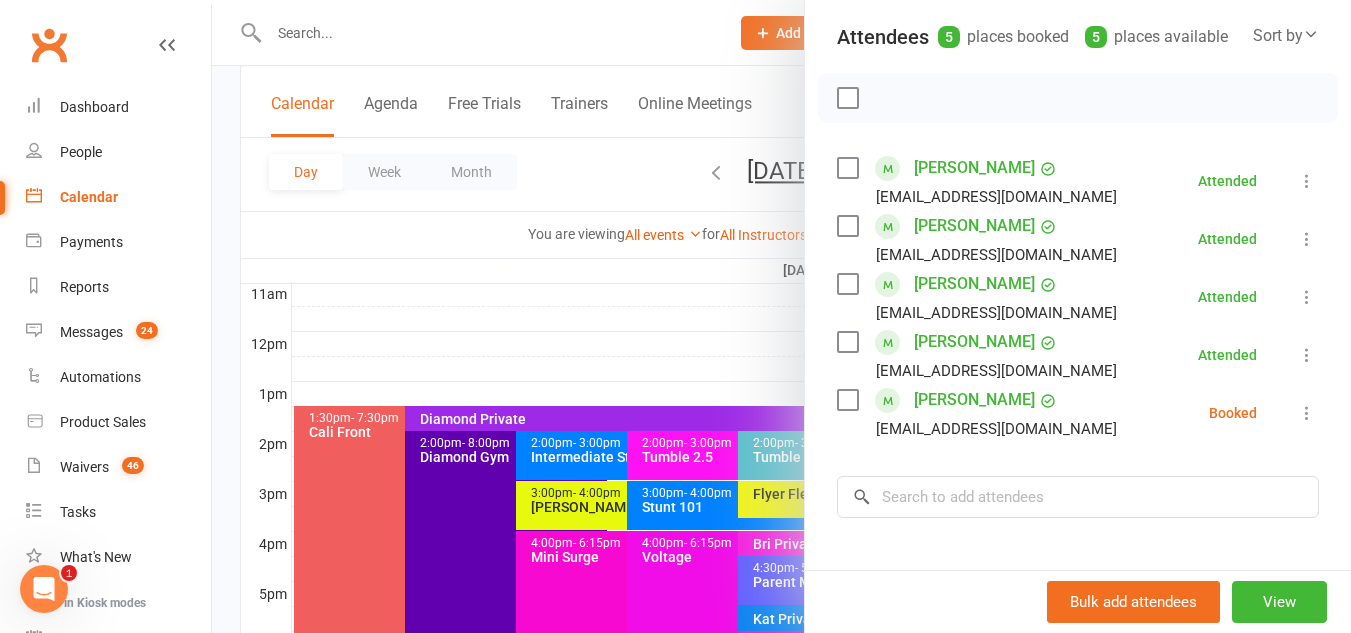 scroll, scrollTop: 277, scrollLeft: 0, axis: vertical 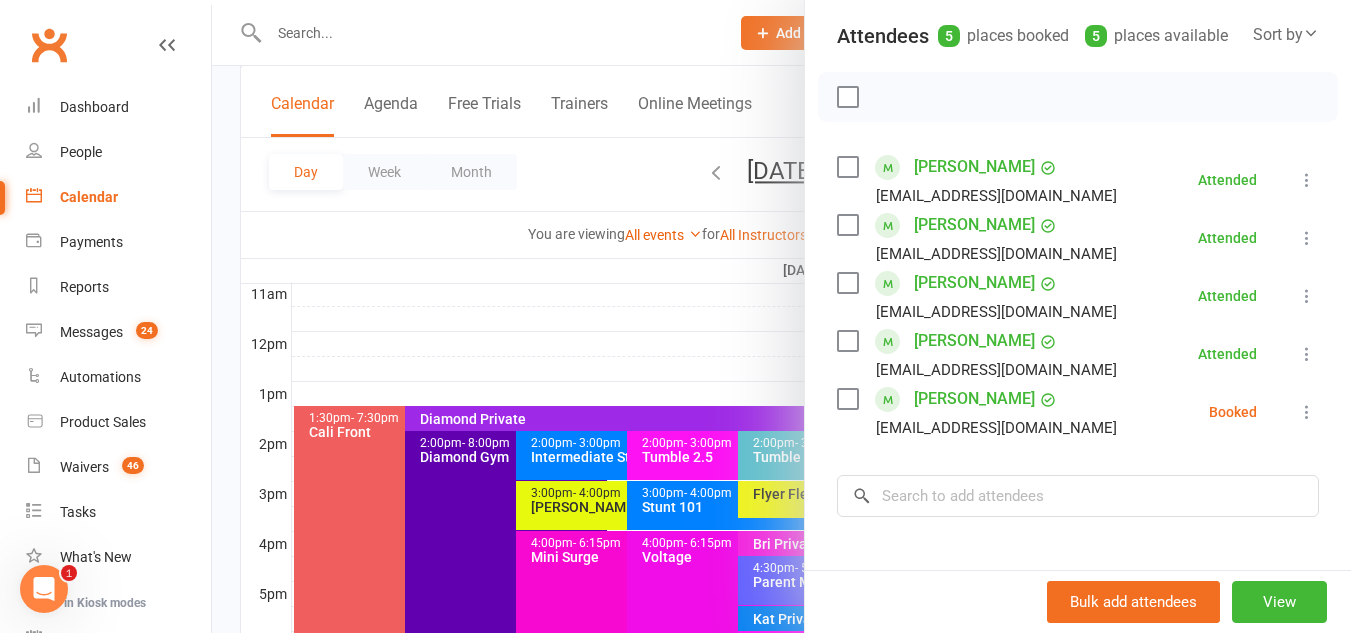 click at bounding box center [1307, 412] 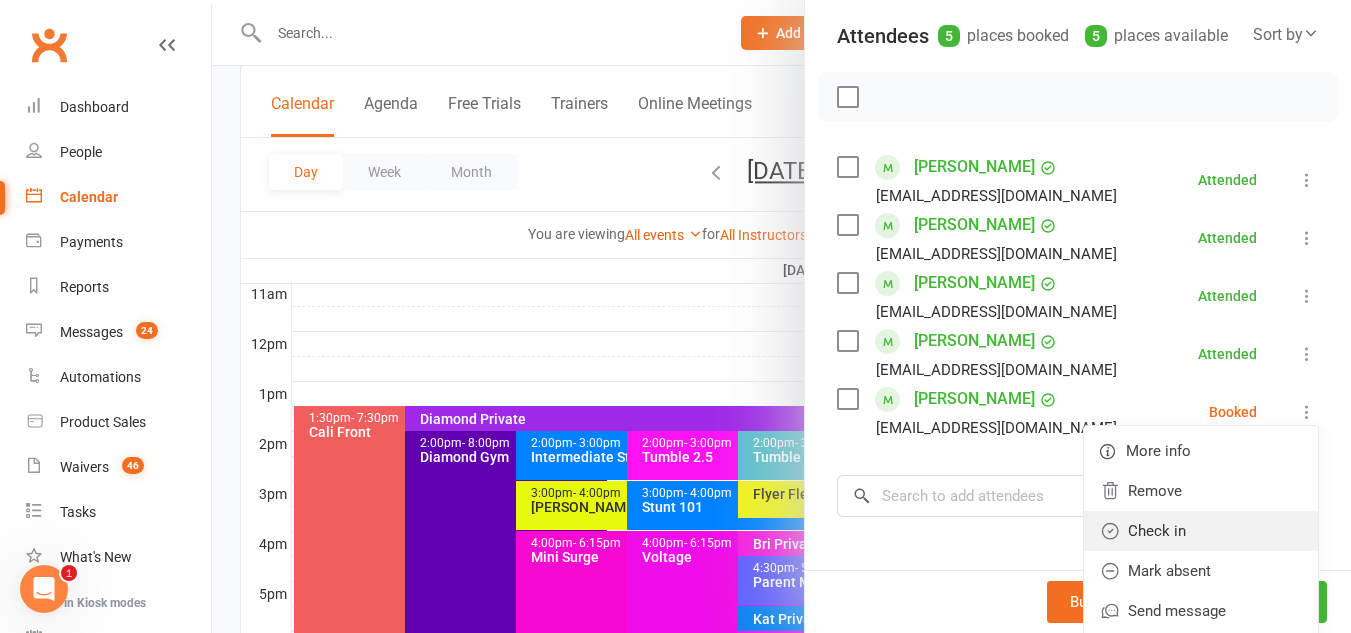 click on "Check in" at bounding box center [1201, 531] 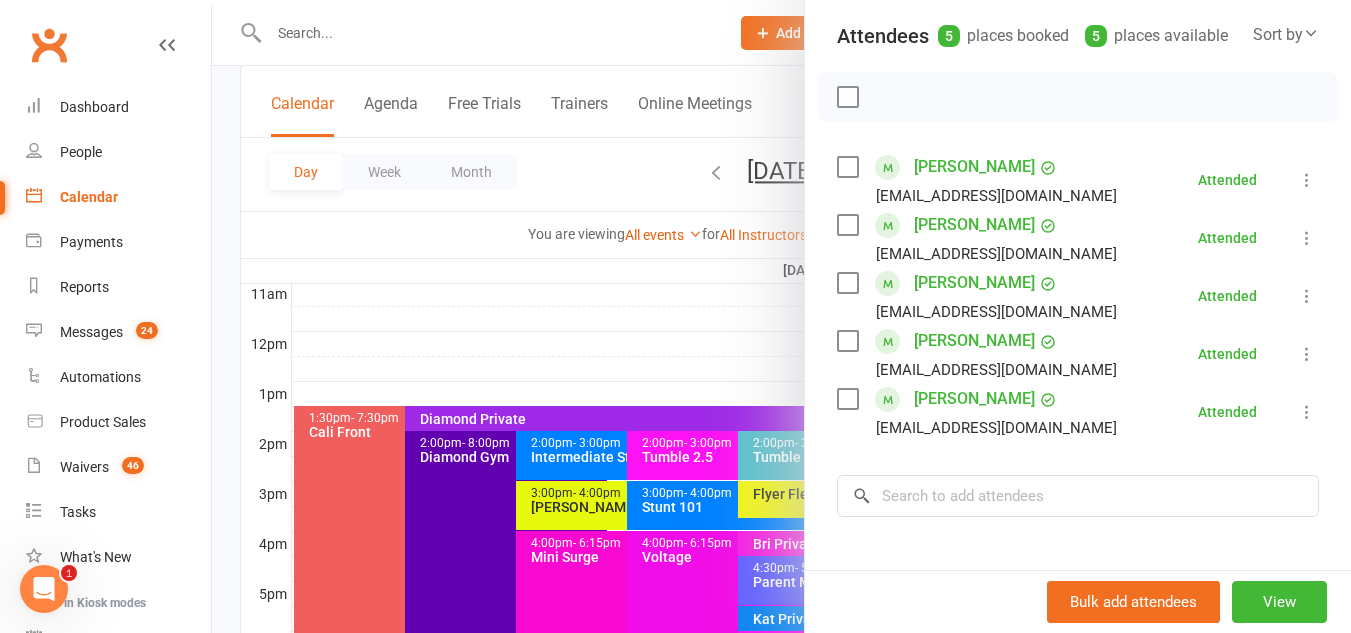 click at bounding box center [781, 316] 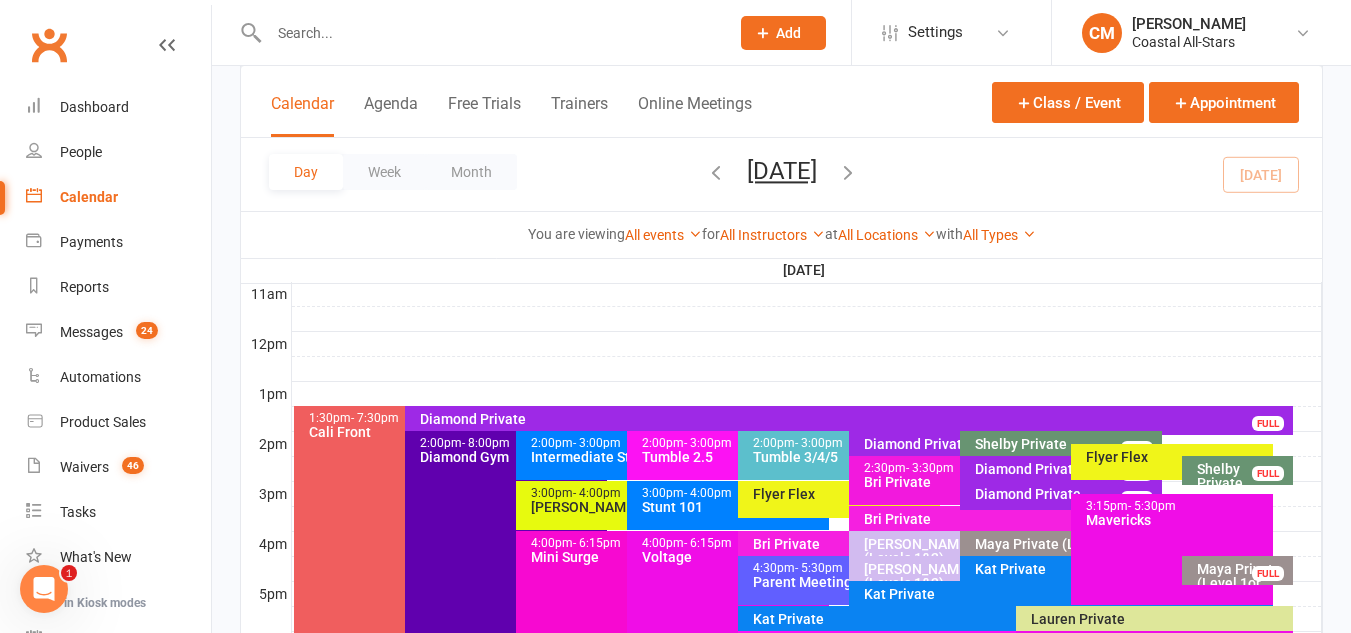 click on "Flyer Flex" at bounding box center (839, 499) 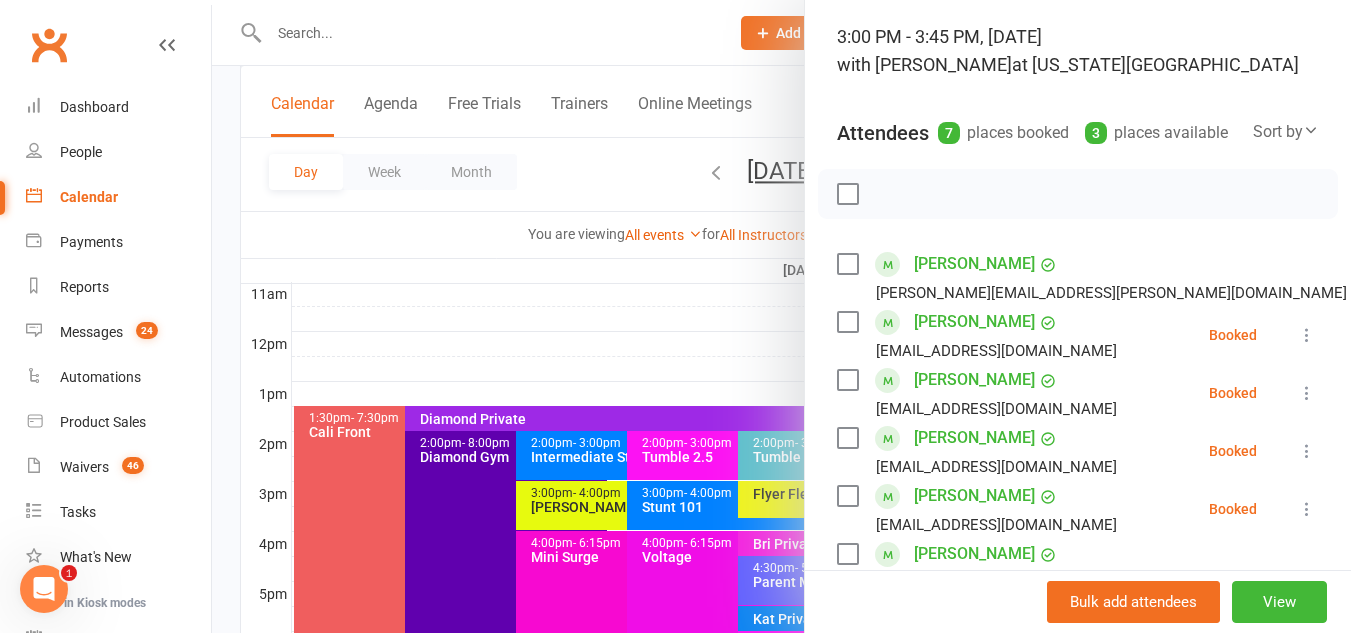 scroll, scrollTop: 279, scrollLeft: 0, axis: vertical 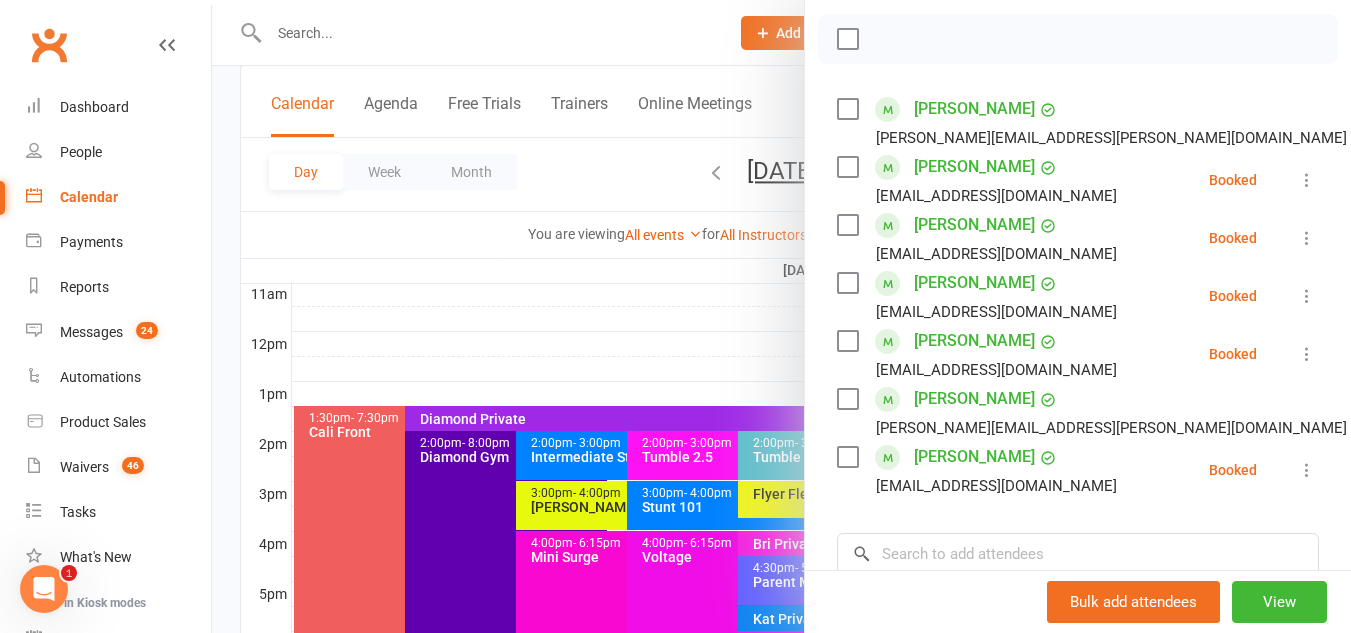click at bounding box center (1307, 238) 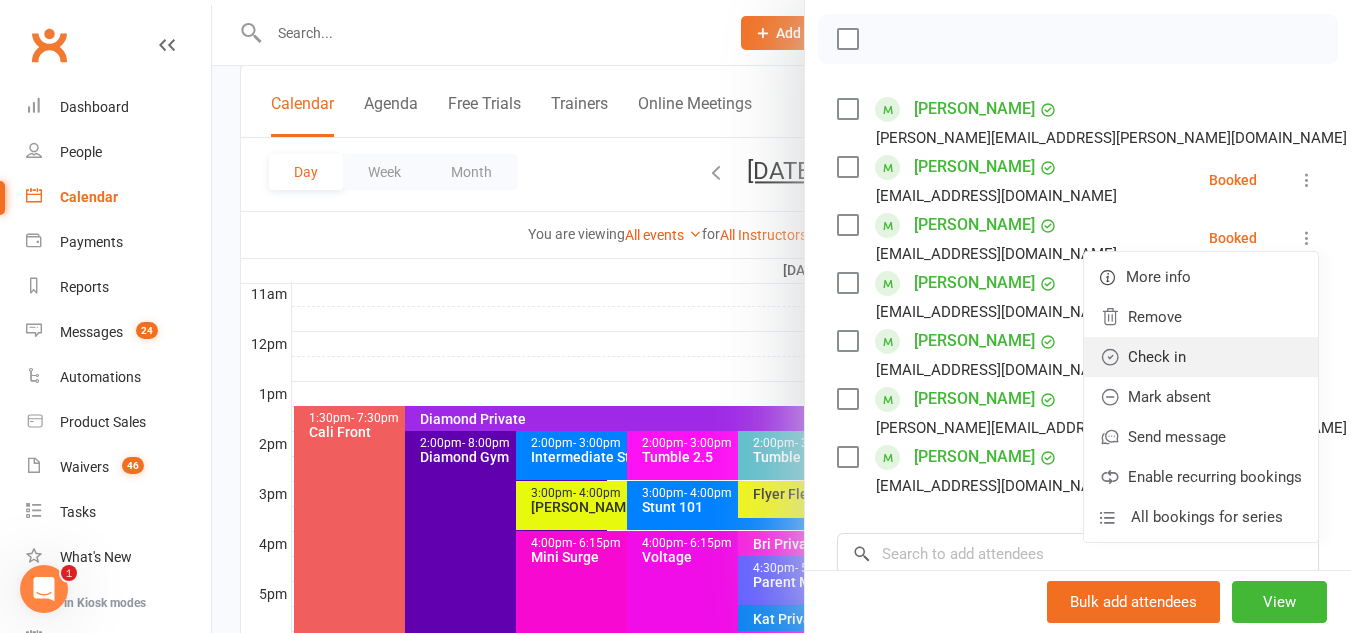 click on "Check in" at bounding box center (1201, 357) 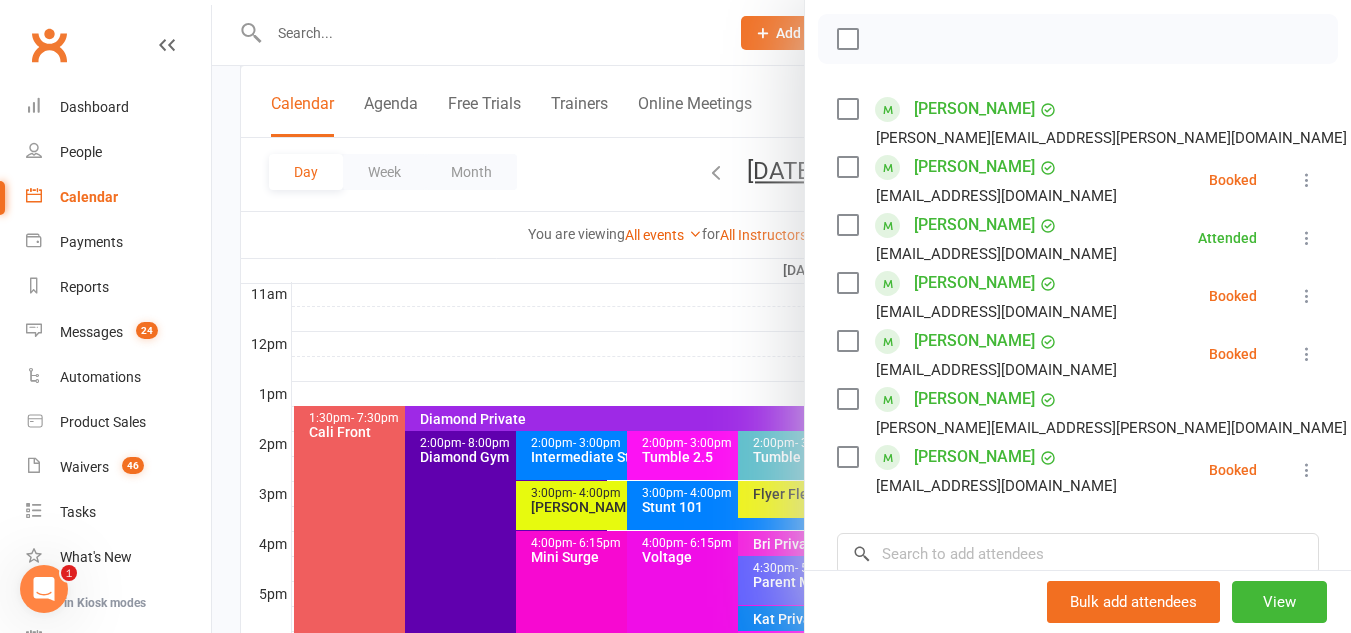 click at bounding box center (1307, 180) 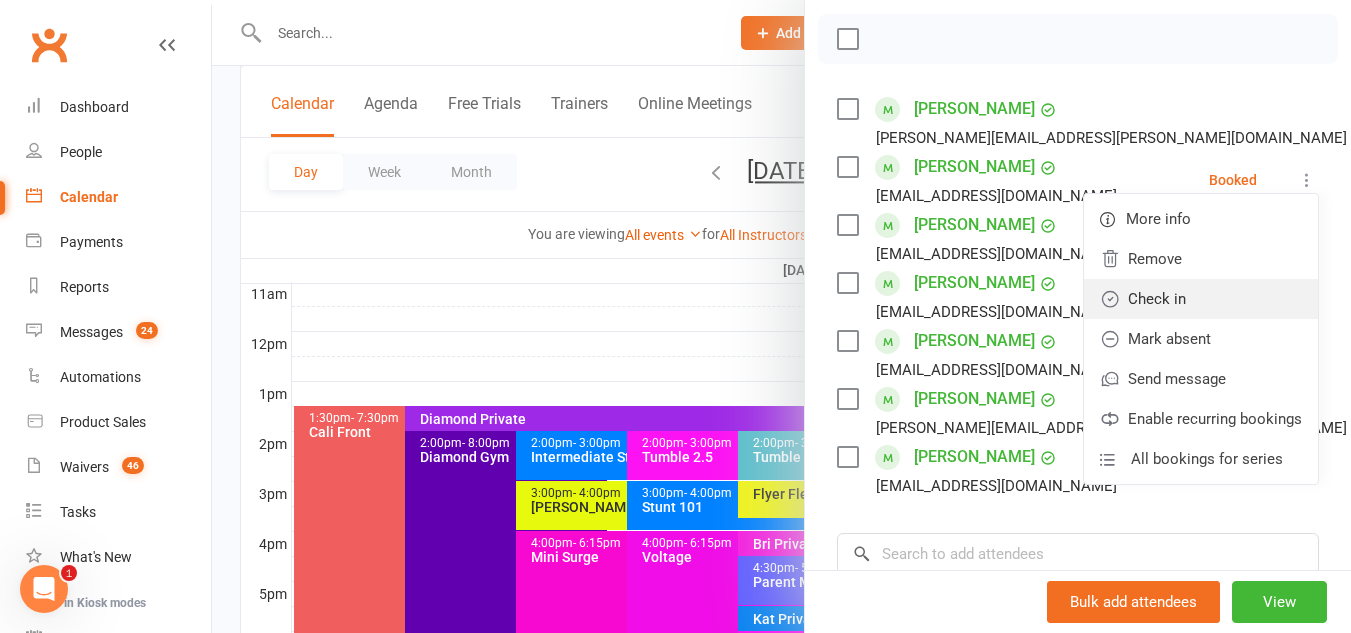 click on "Check in" at bounding box center [1201, 299] 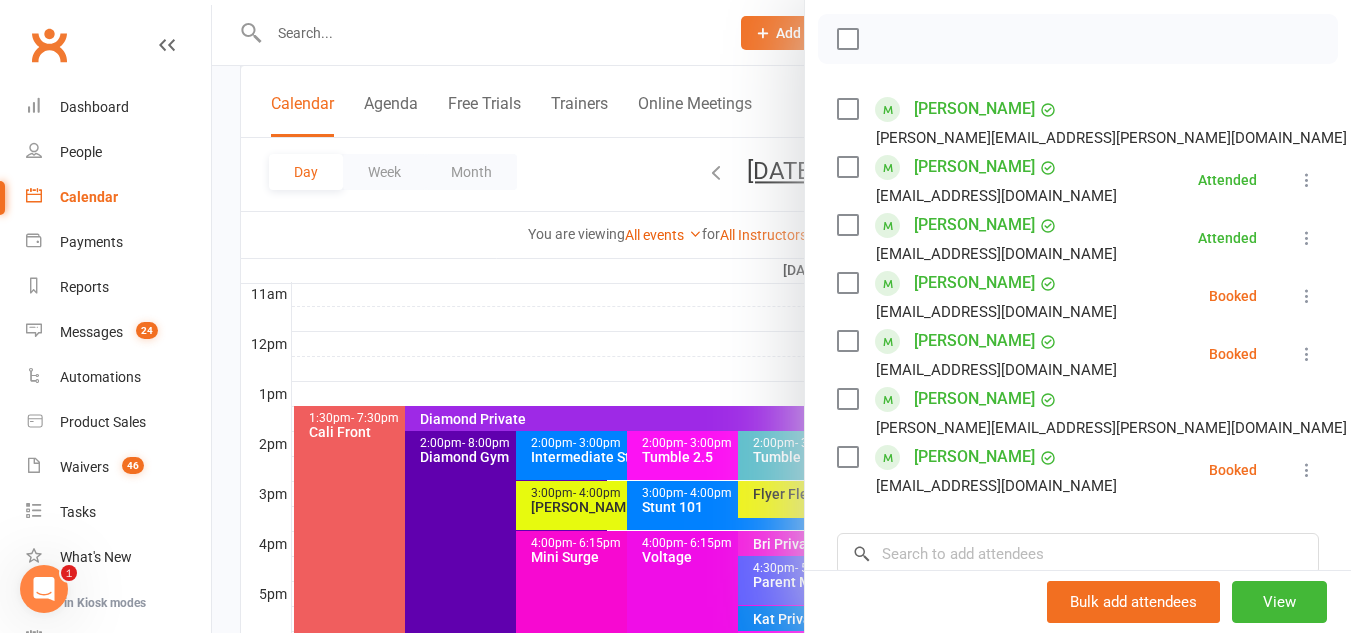 click at bounding box center [1453, 412] 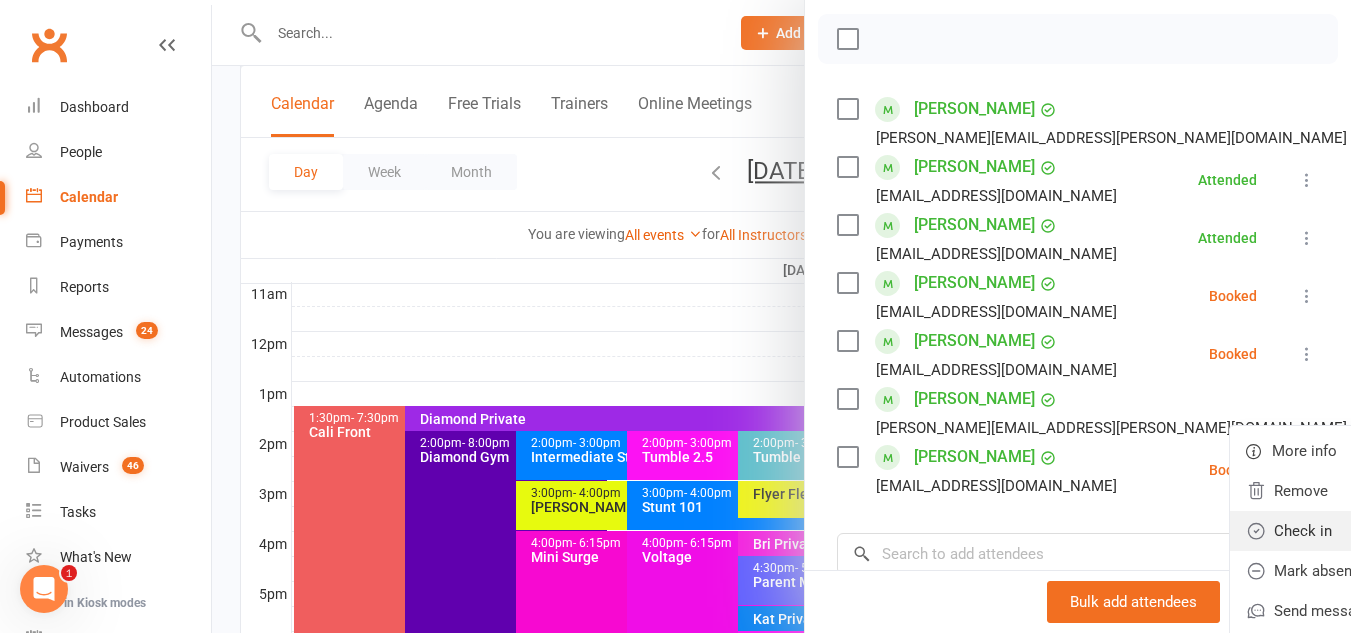 click on "Check in" at bounding box center (1347, 531) 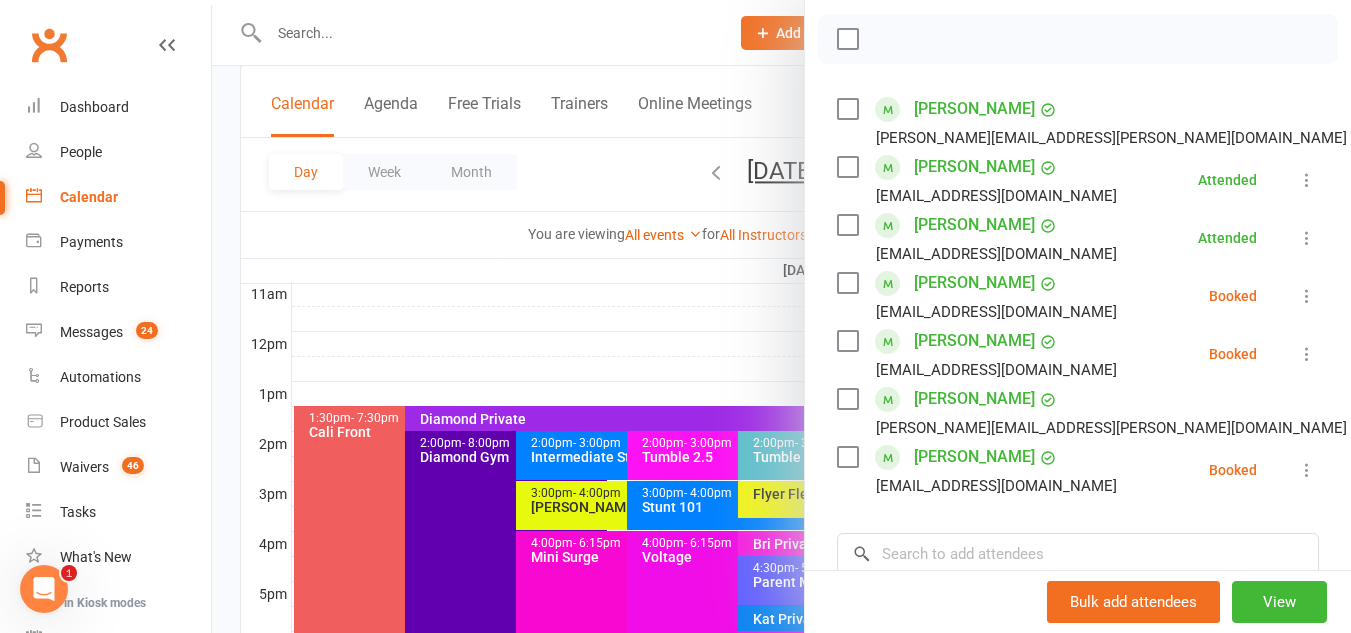 click at bounding box center [1307, 470] 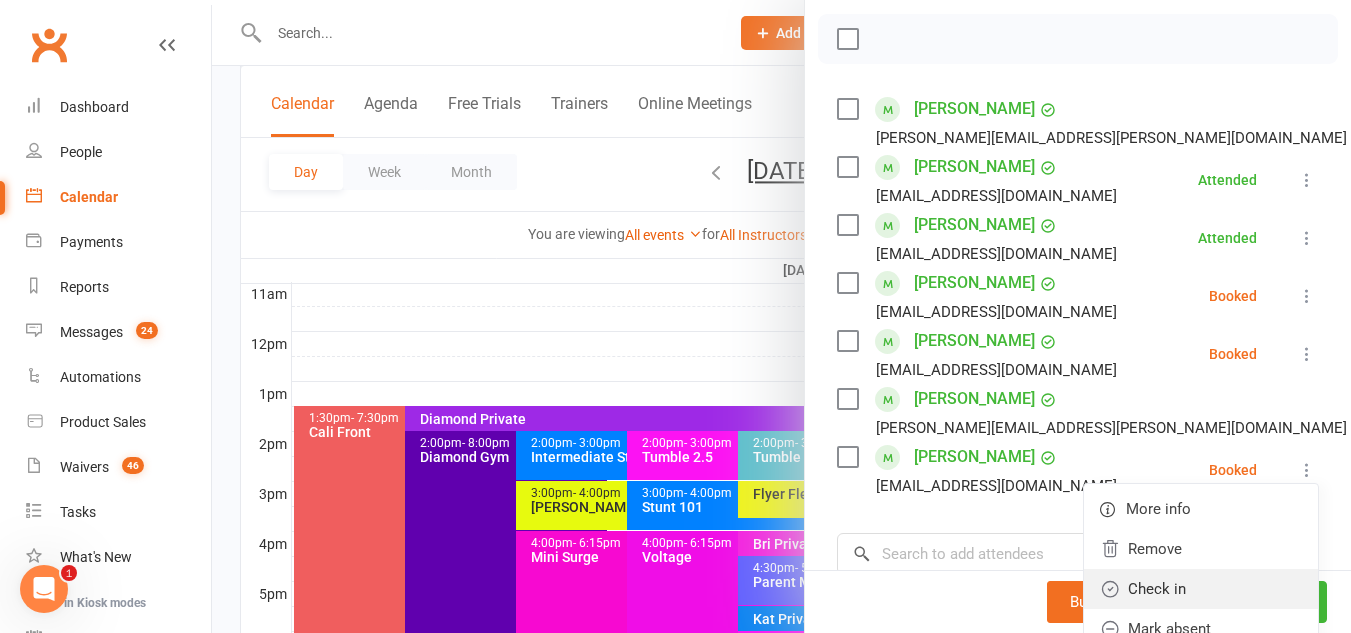 click on "Check in" at bounding box center [1201, 589] 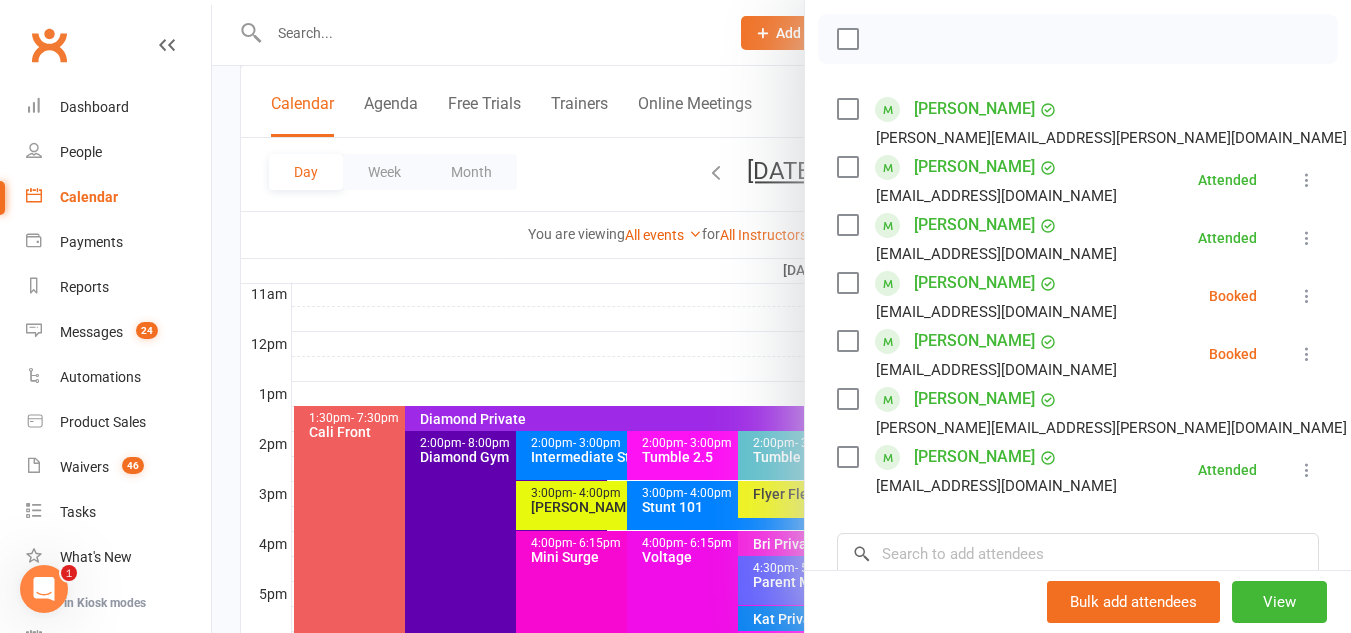click at bounding box center (1307, 296) 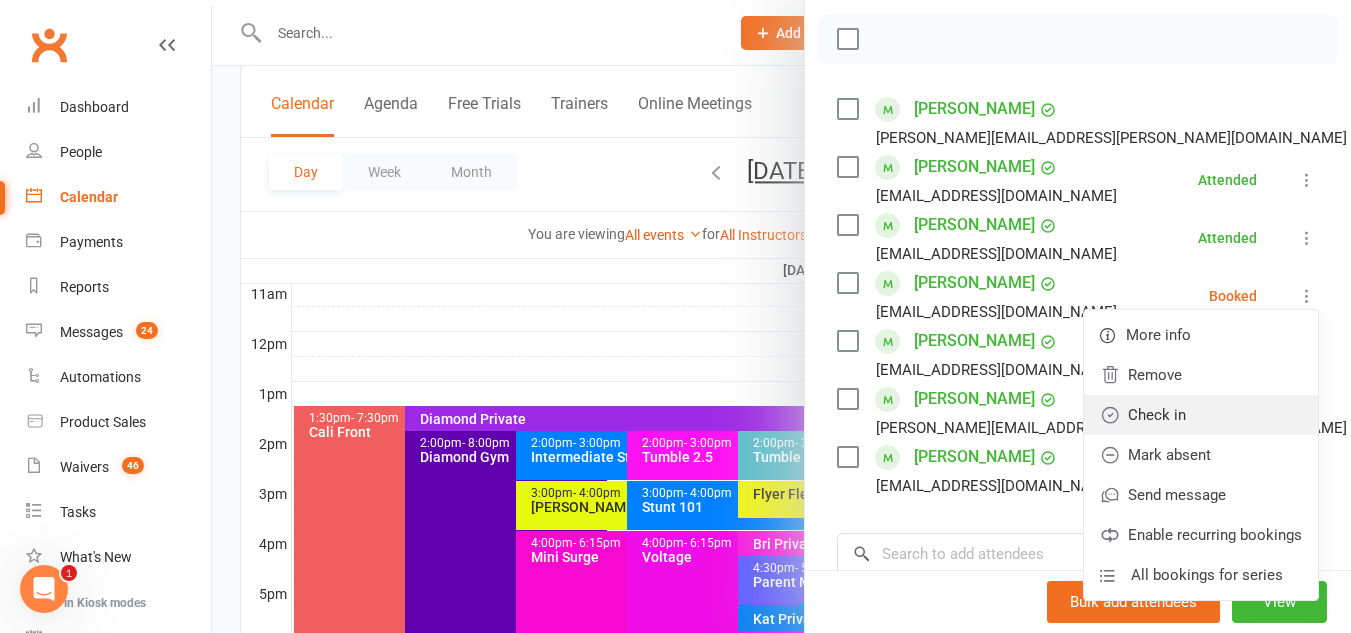 click on "Check in" at bounding box center [1201, 415] 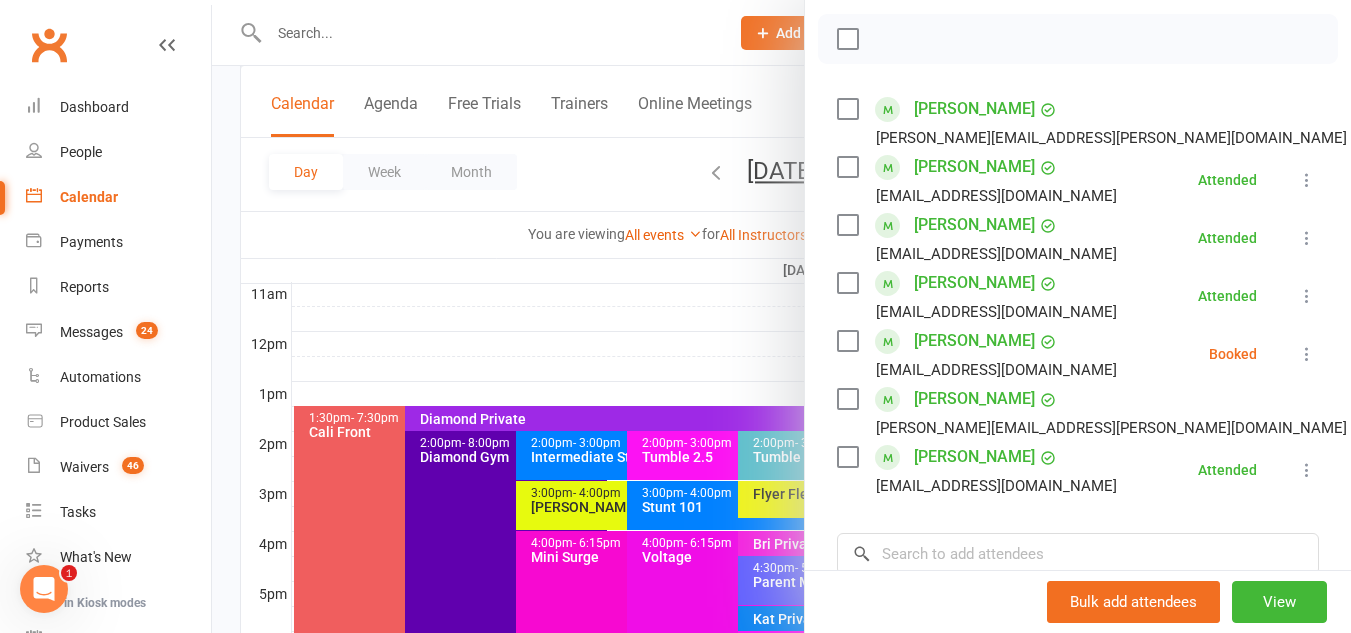 click at bounding box center (1307, 354) 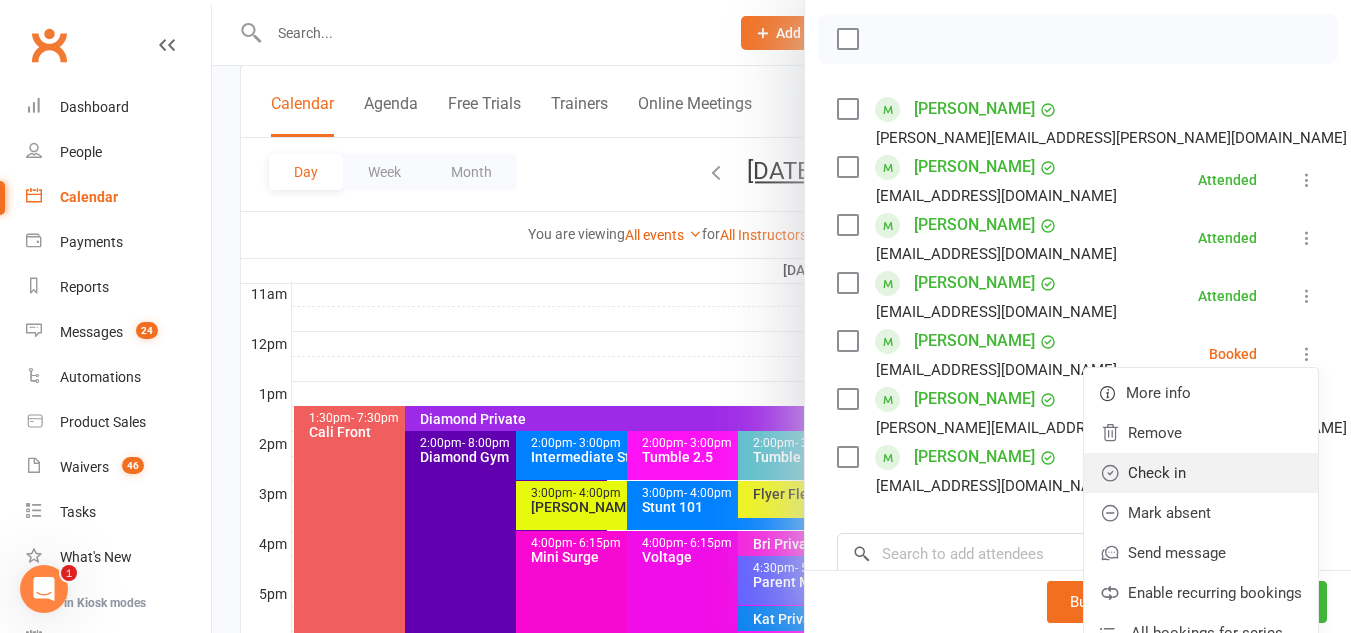 click 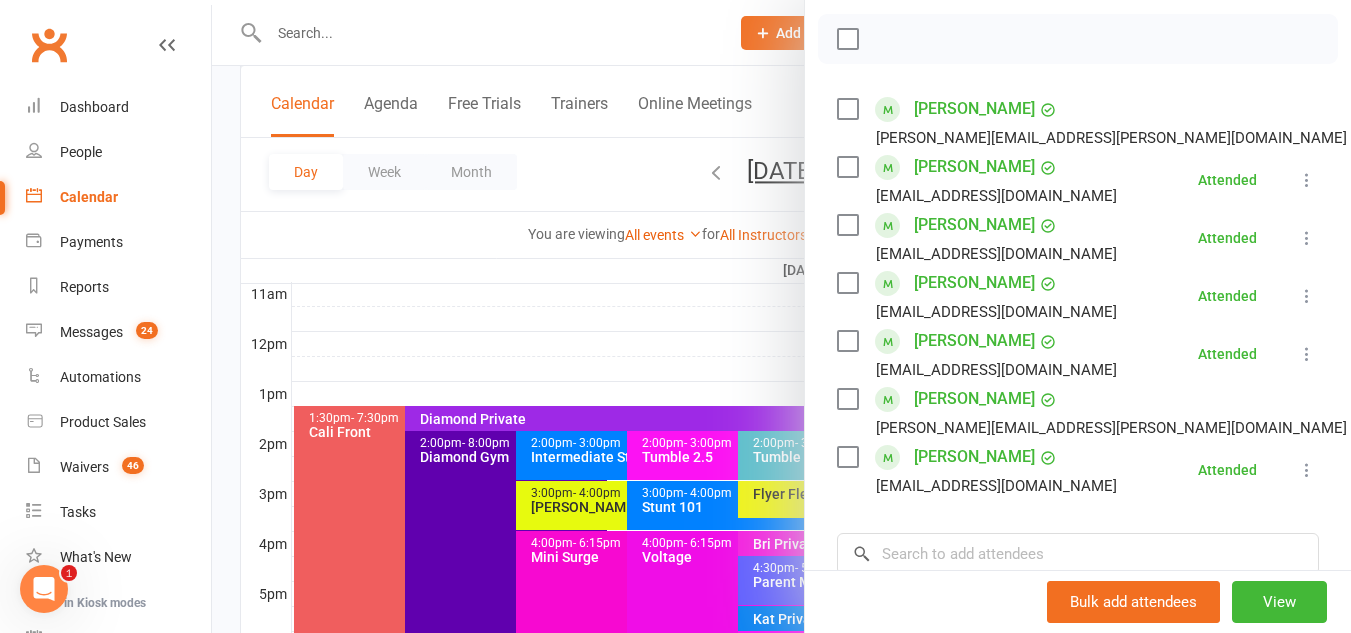 click on "jodiejdw@gmail.com" at bounding box center [981, 486] 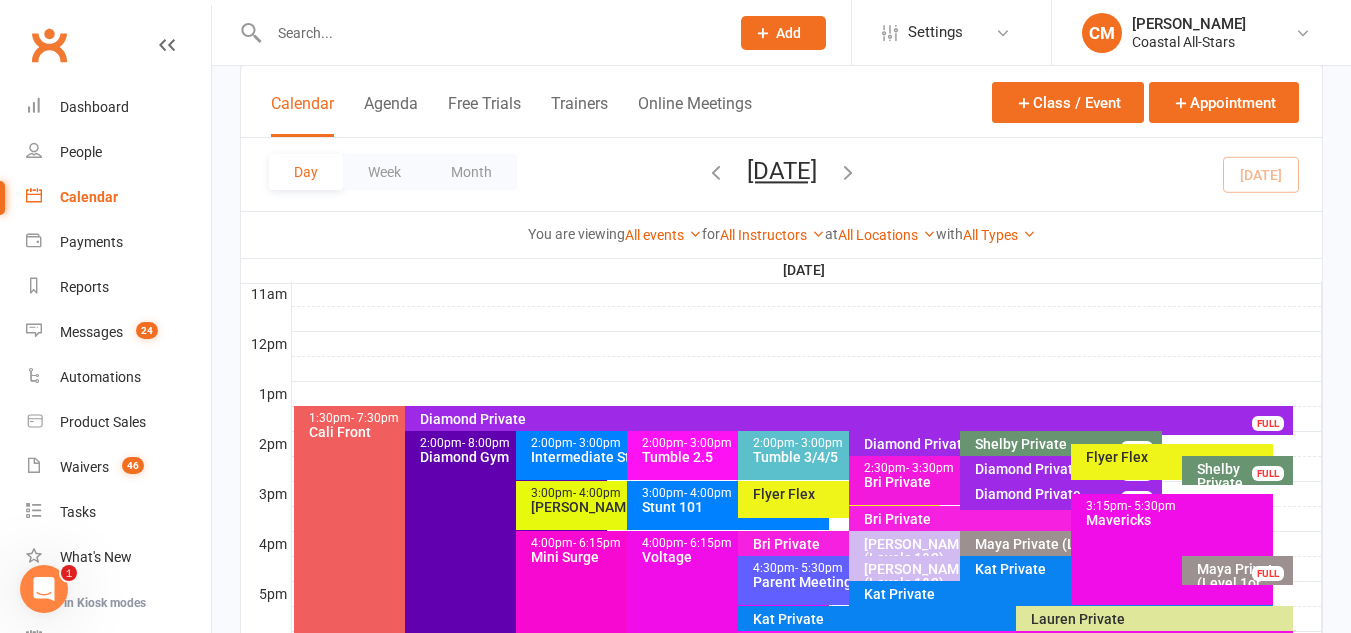 click on "Bri Private" at bounding box center (955, 482) 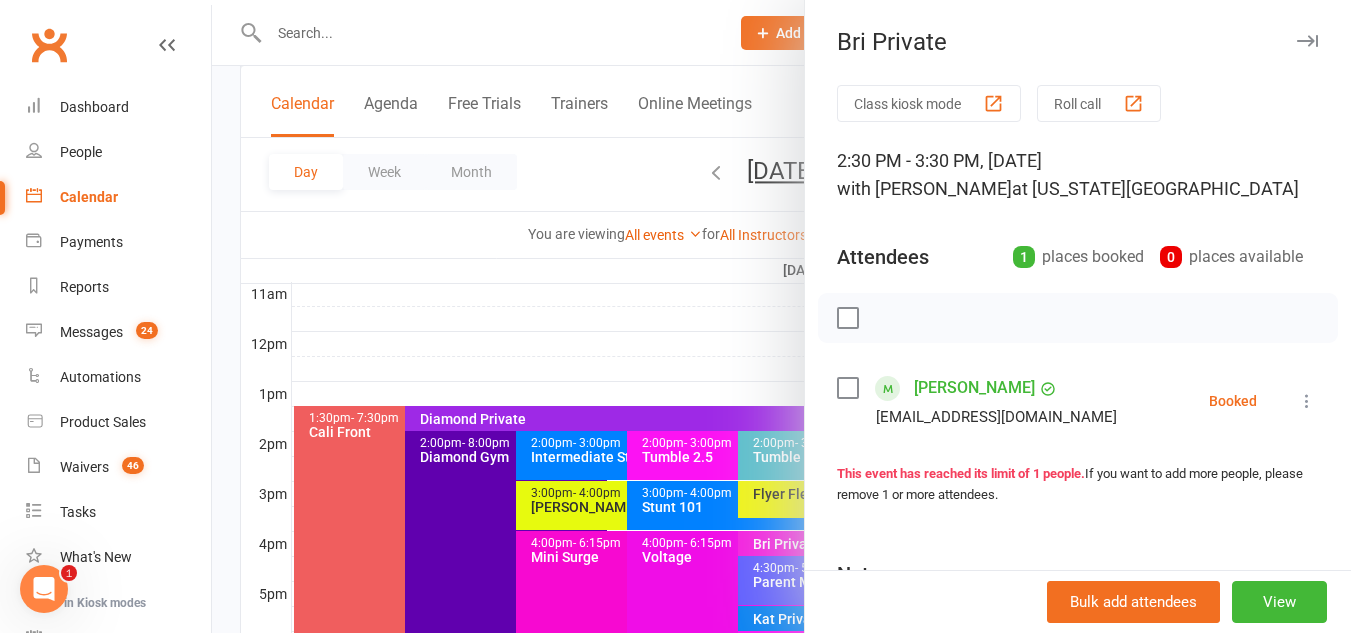 click at bounding box center [1307, 401] 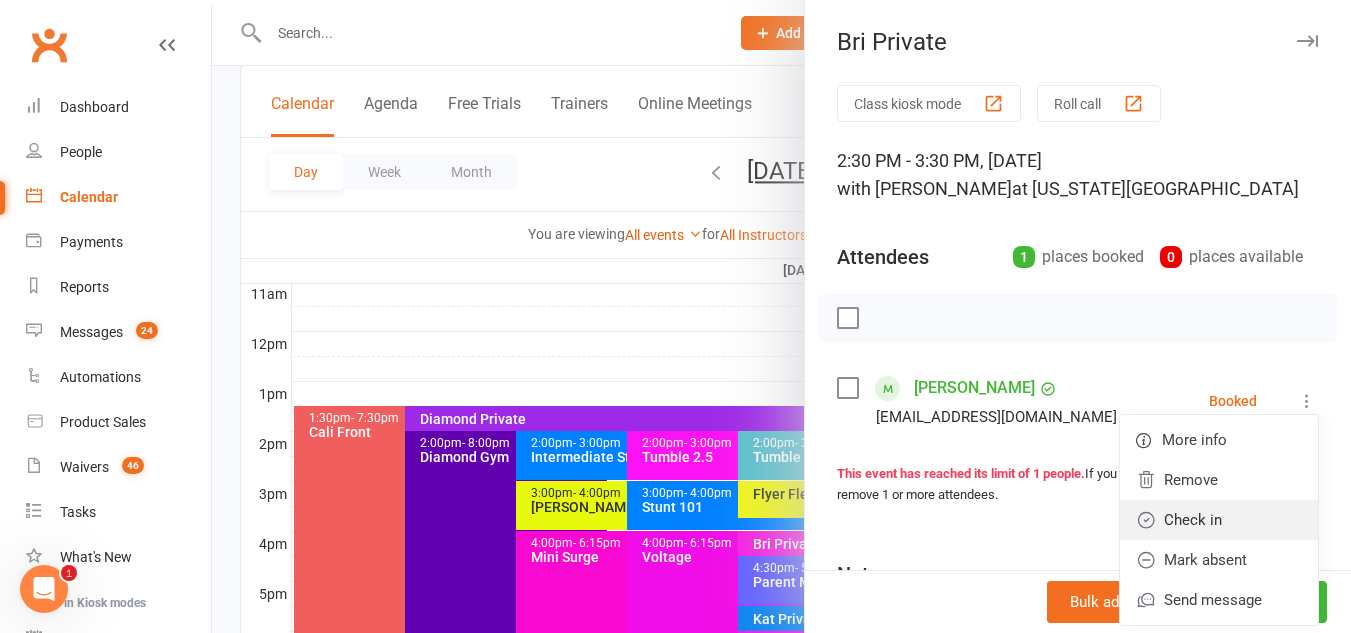 click on "Check in" at bounding box center (1219, 520) 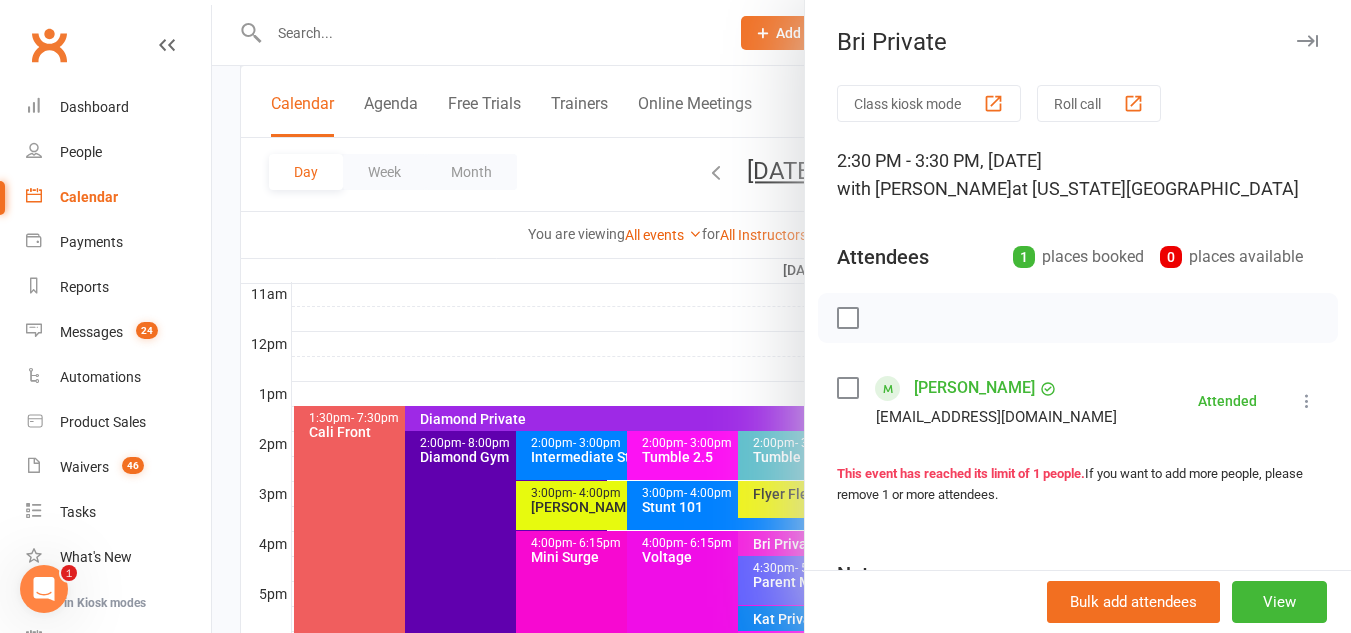 click at bounding box center [781, 316] 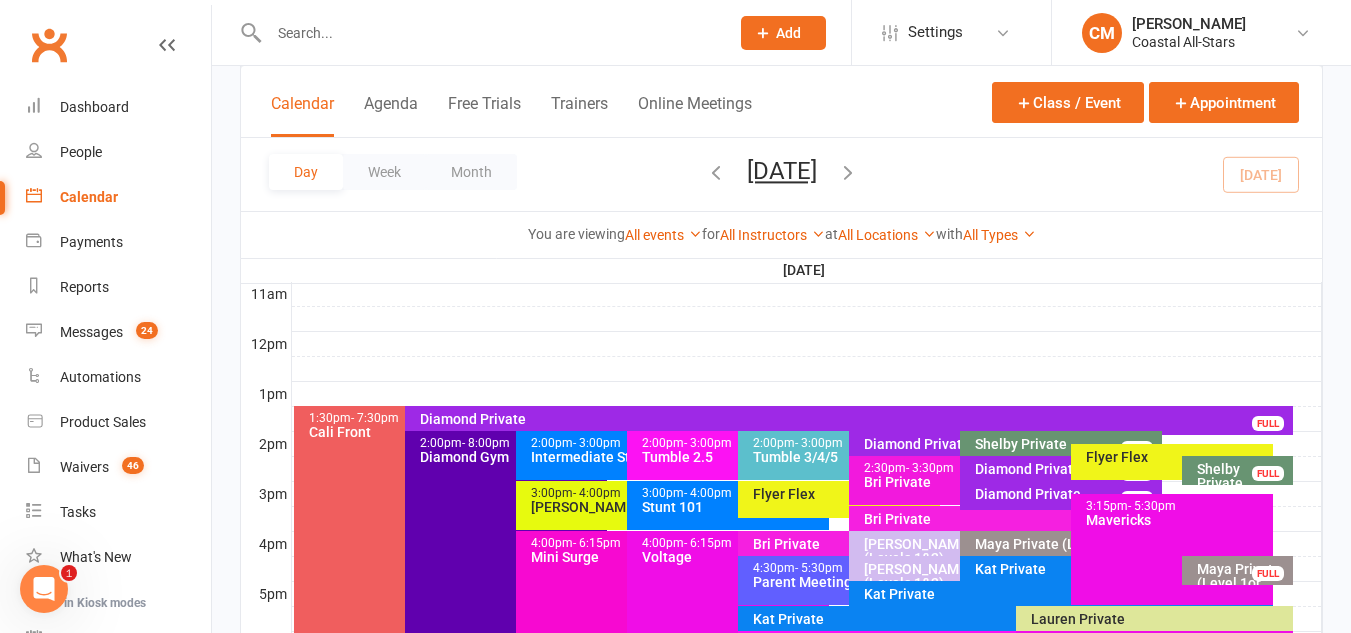 click on "Diamond Private" at bounding box center [1066, 469] 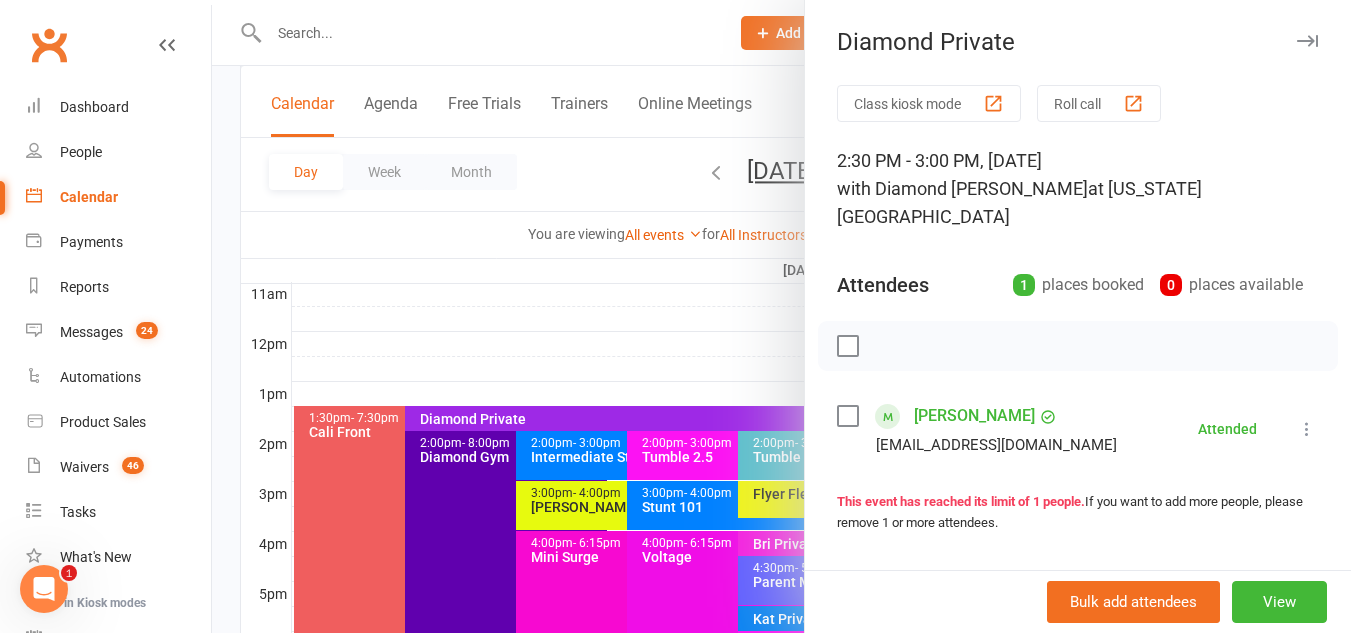 click at bounding box center (781, 316) 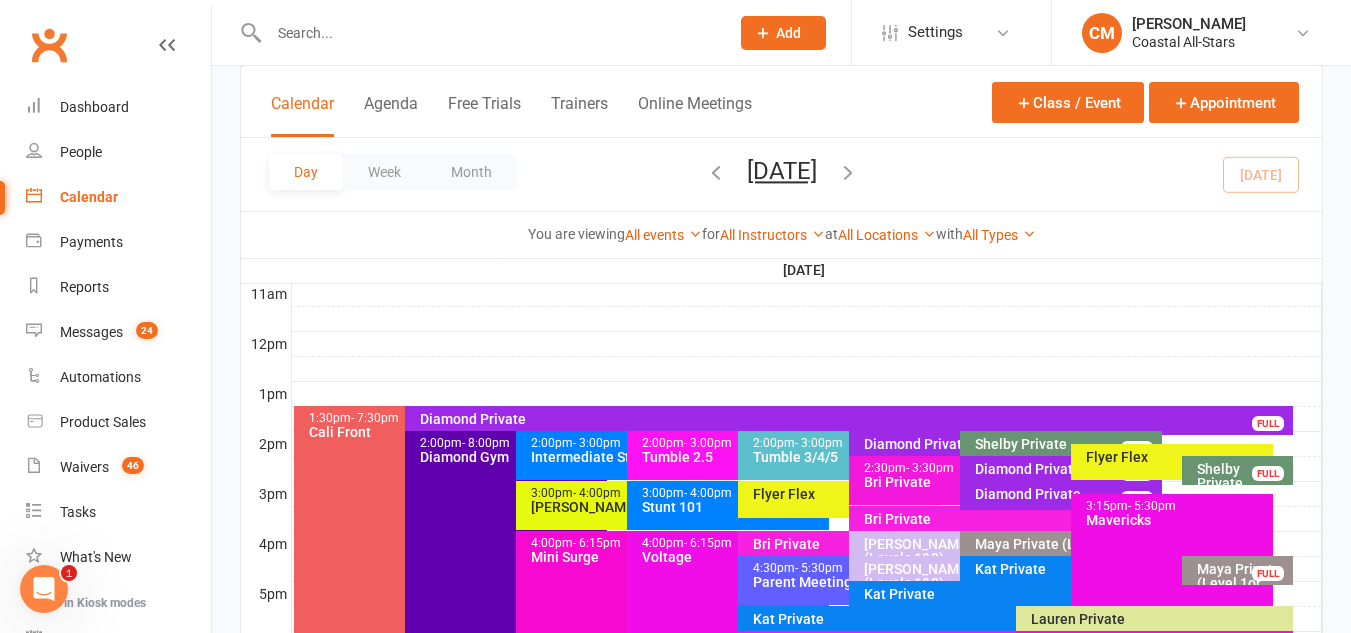 click on "Flyer Flex" at bounding box center (1177, 457) 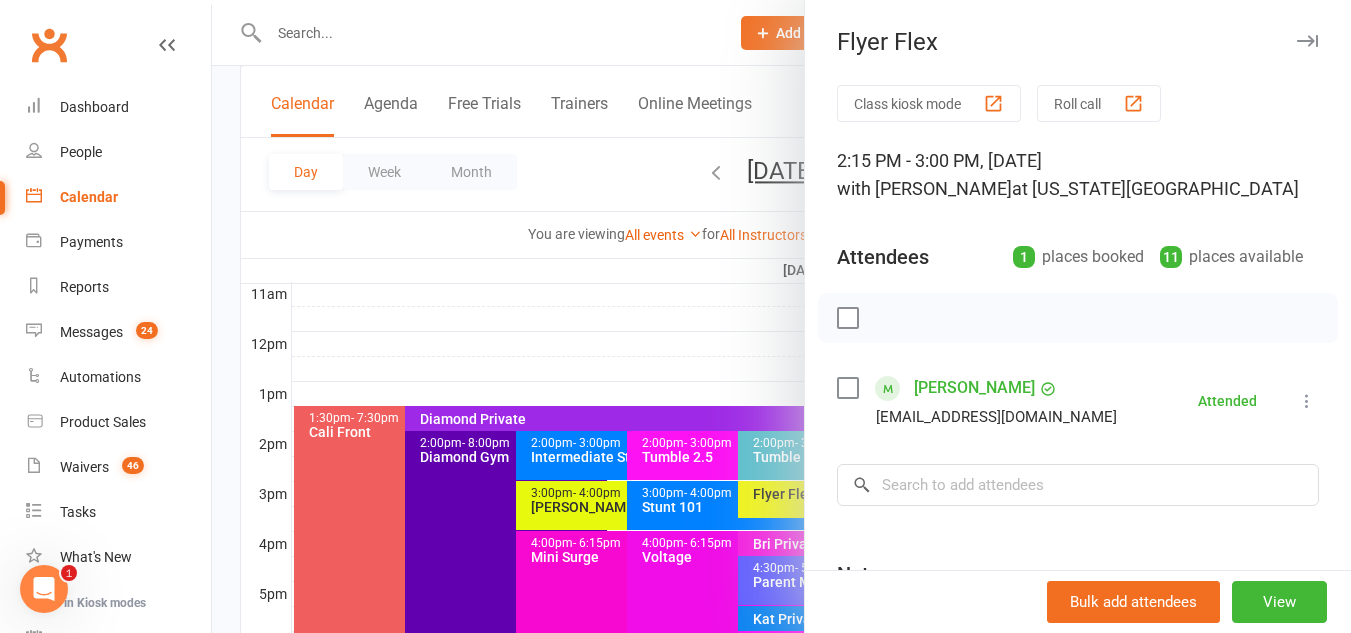 click at bounding box center [781, 316] 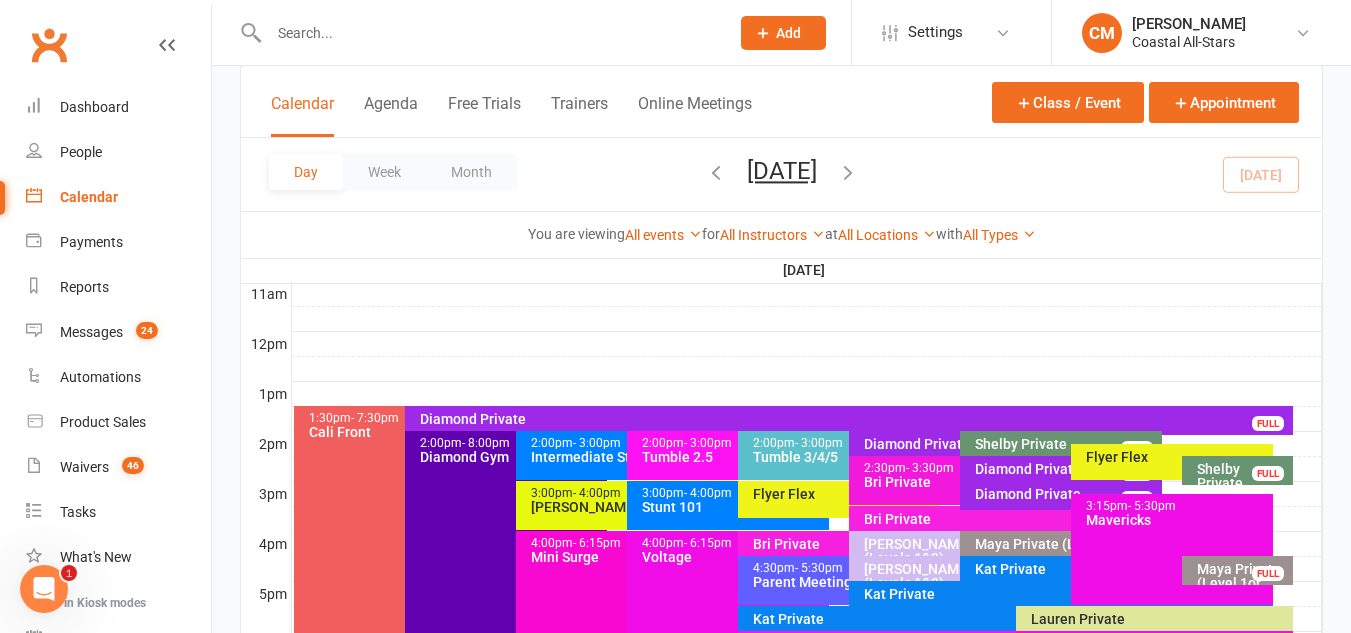 click on "Shelby Private" at bounding box center [1242, 476] 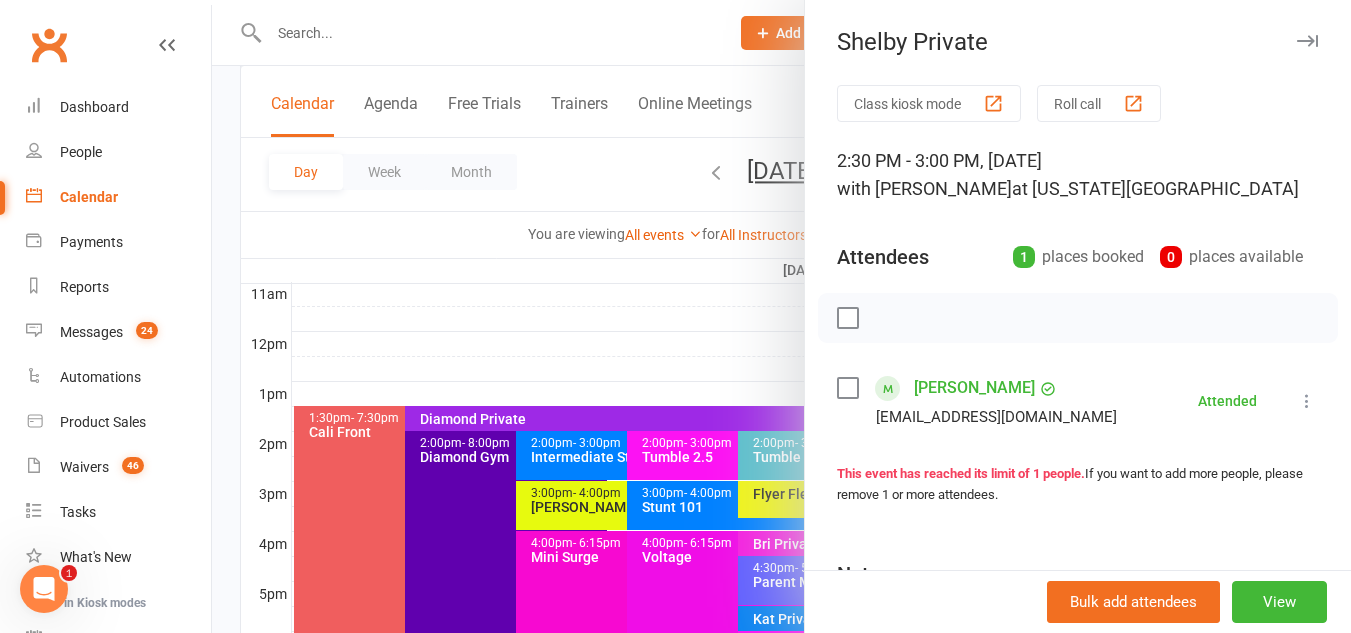 click at bounding box center (781, 316) 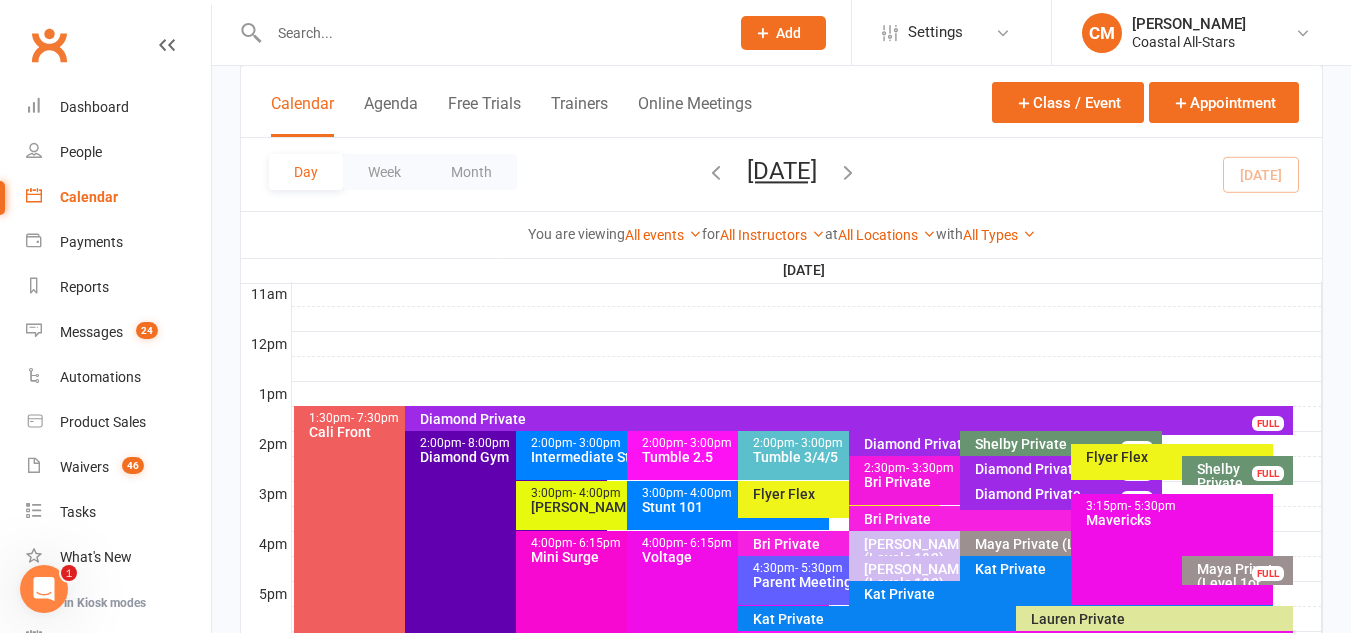click on "Diamond Private" at bounding box center (1066, 494) 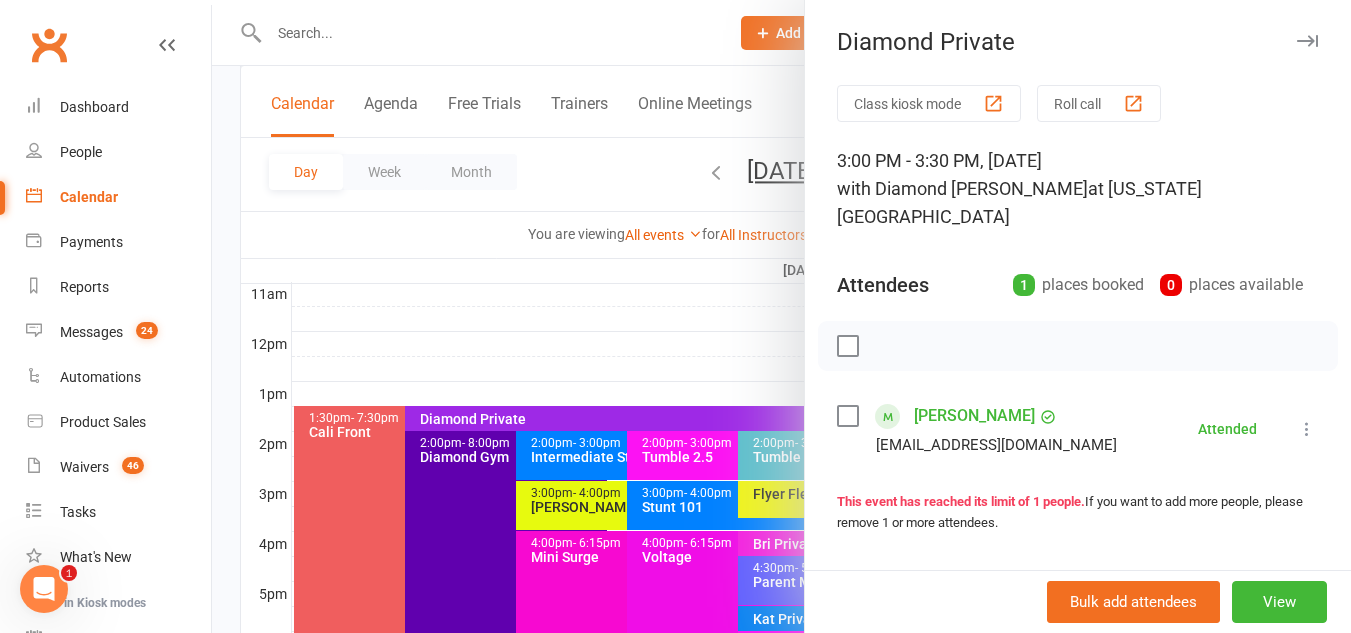 click at bounding box center (781, 316) 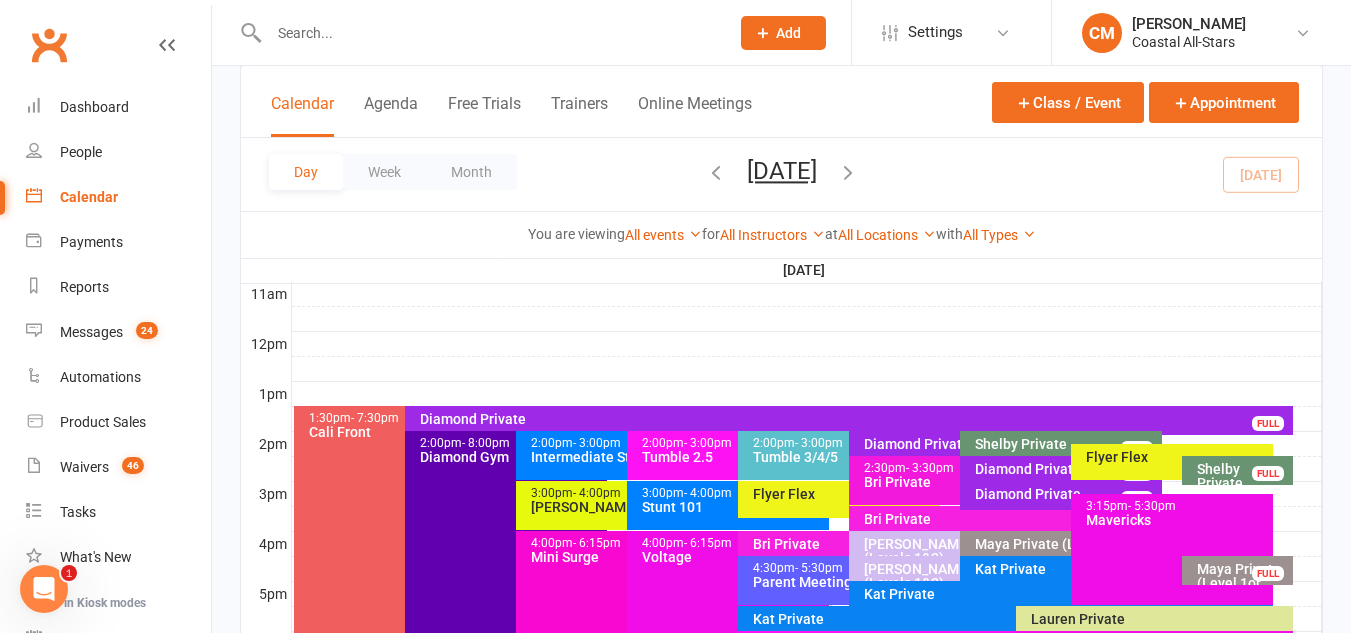 click on "Bri Private" at bounding box center [1066, 519] 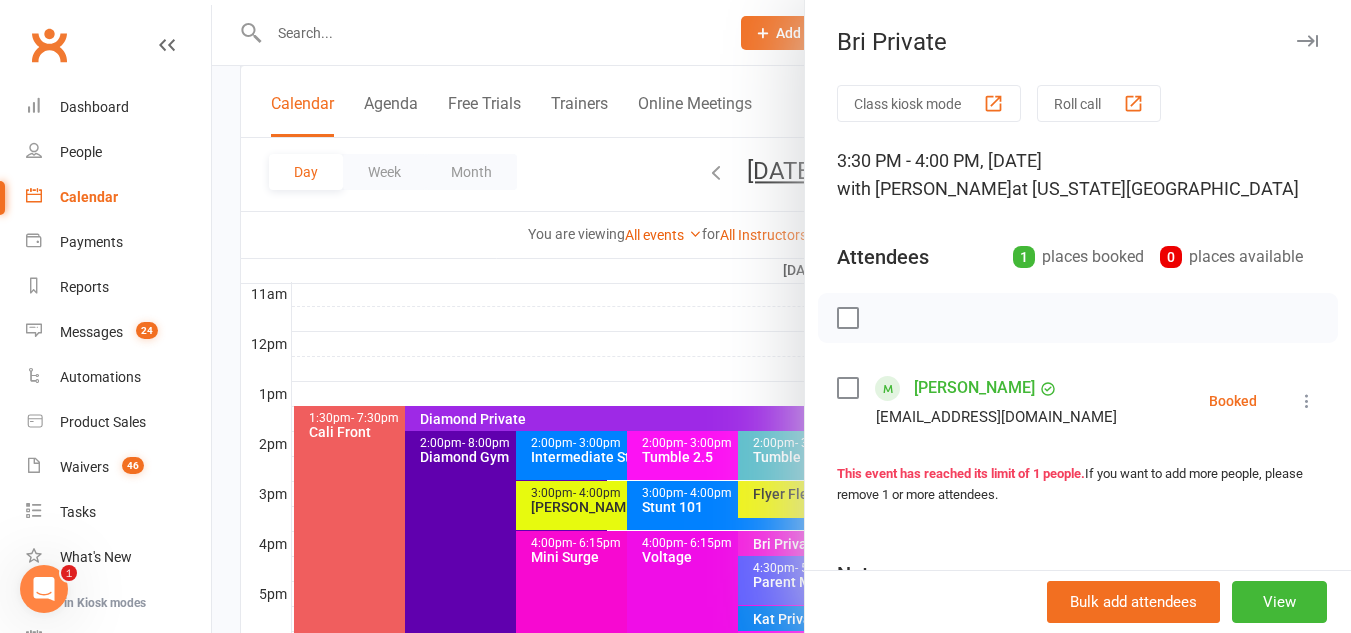 click at bounding box center [1307, 401] 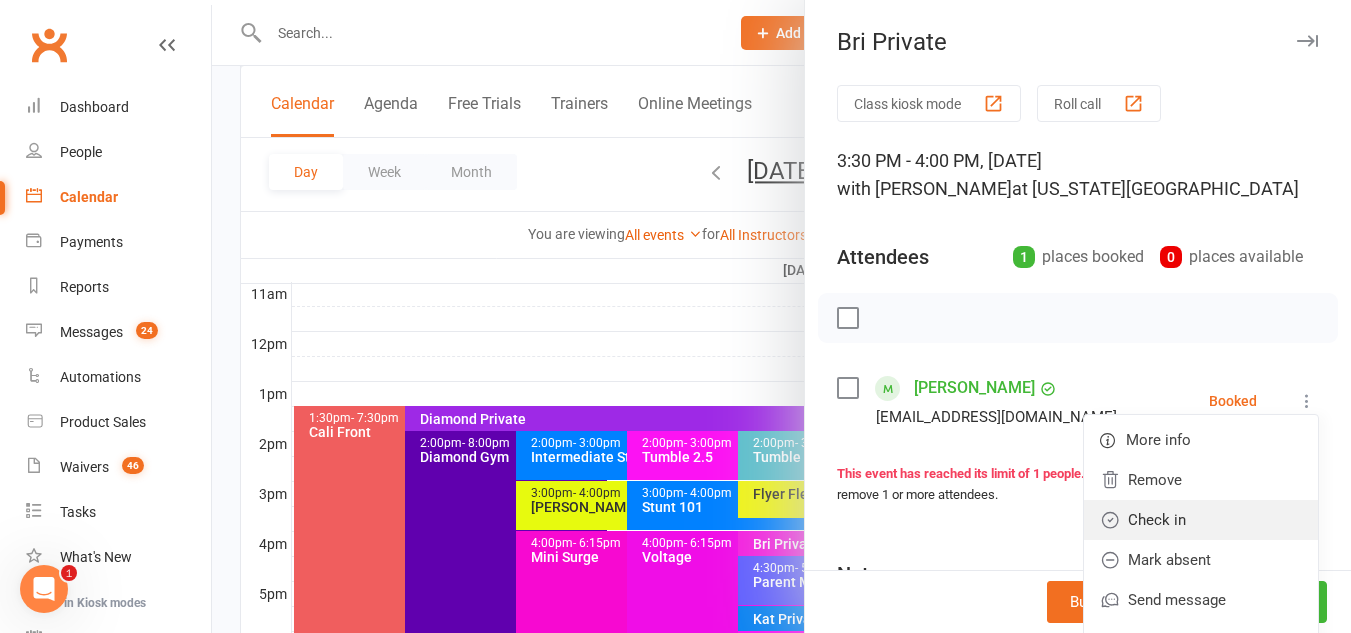 click on "Check in" at bounding box center (1201, 520) 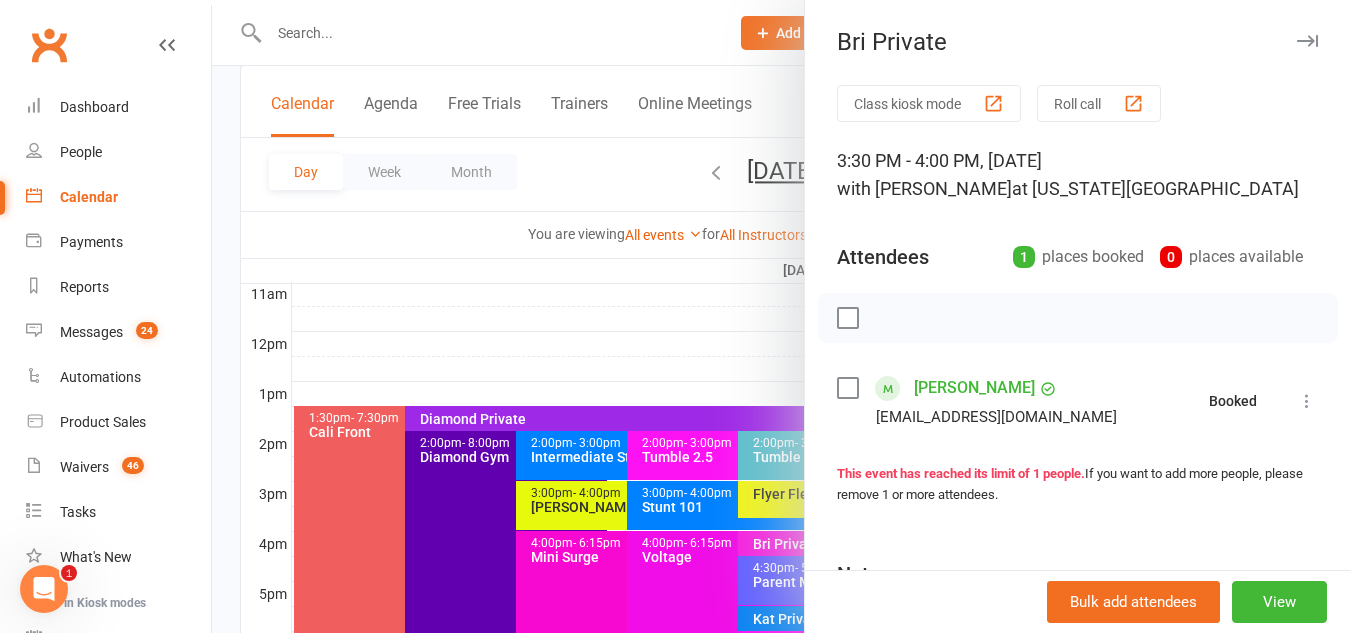 click at bounding box center [781, 316] 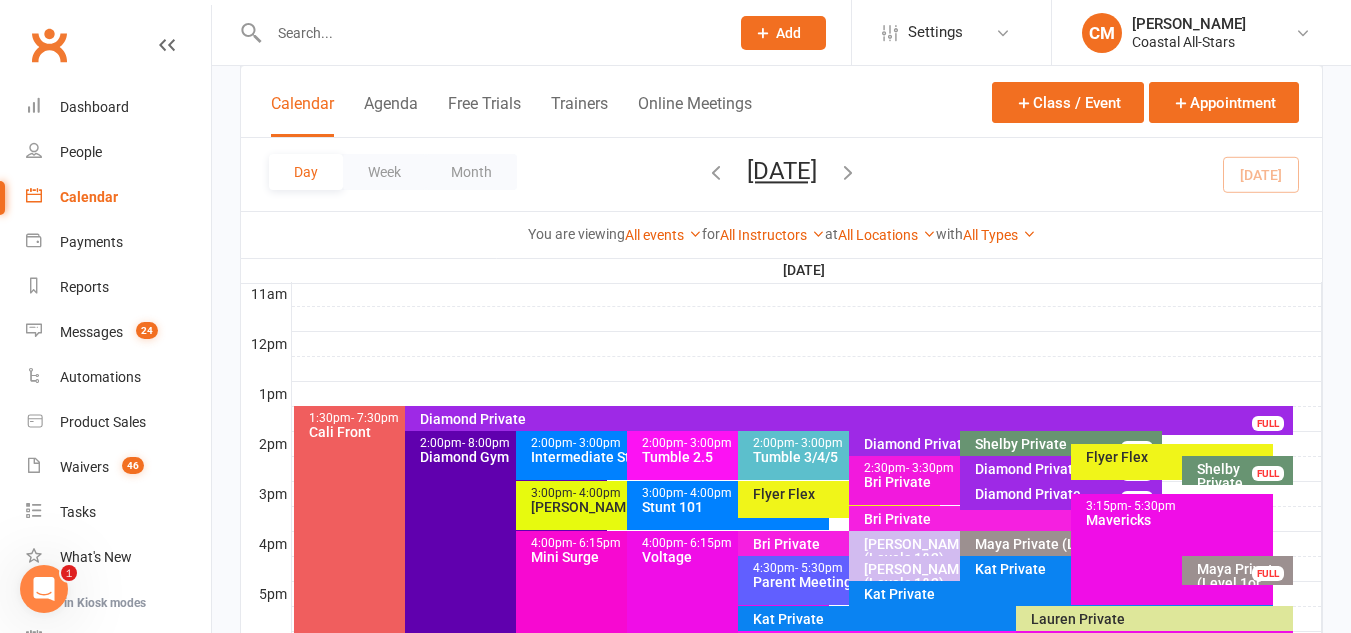 click on "Mavericks" at bounding box center [1177, 520] 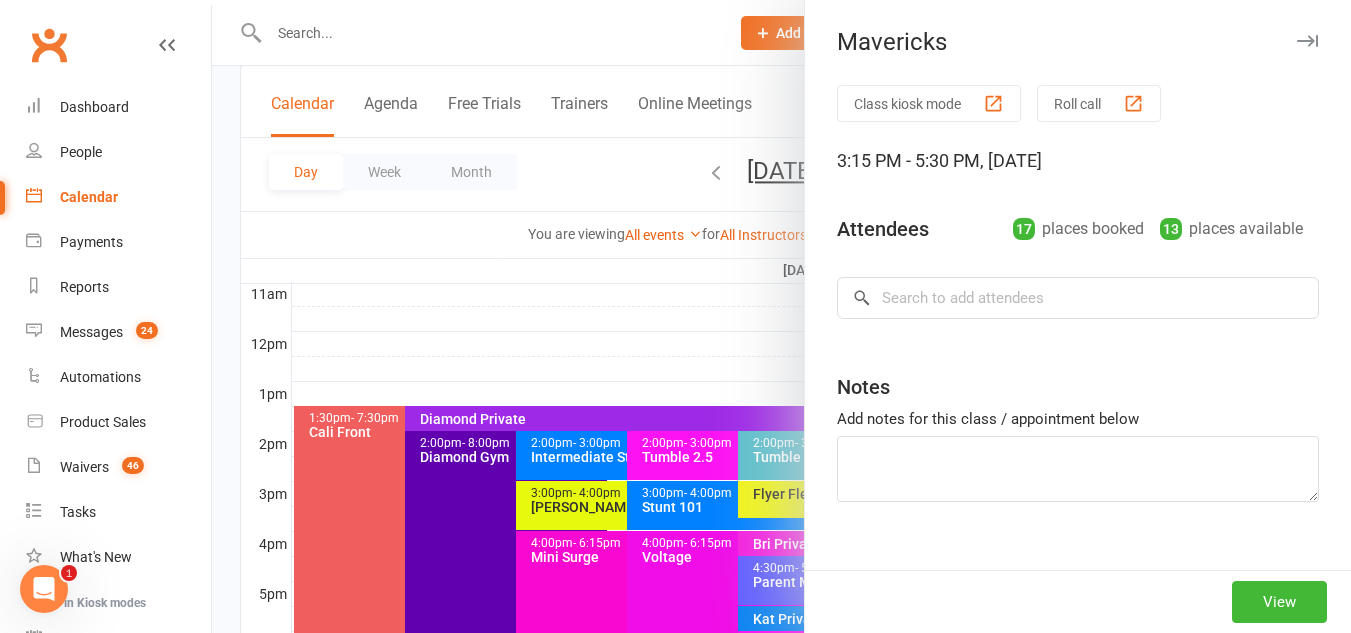 click at bounding box center [781, 316] 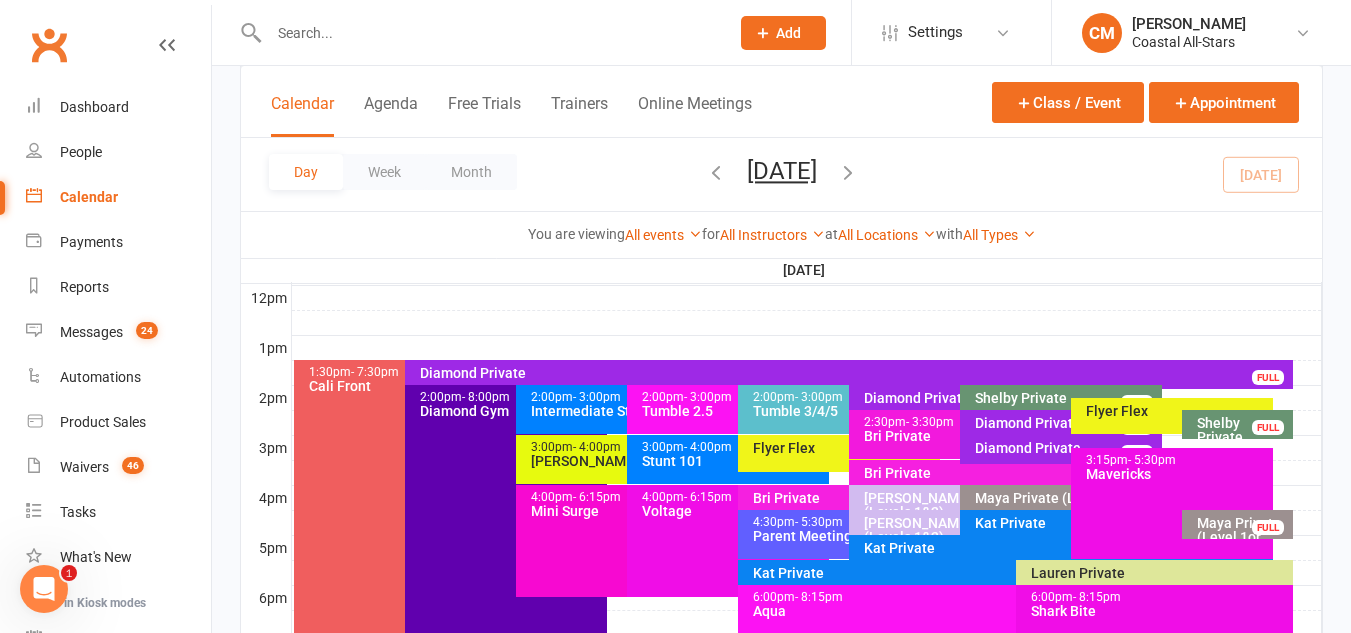 scroll, scrollTop: 722, scrollLeft: 0, axis: vertical 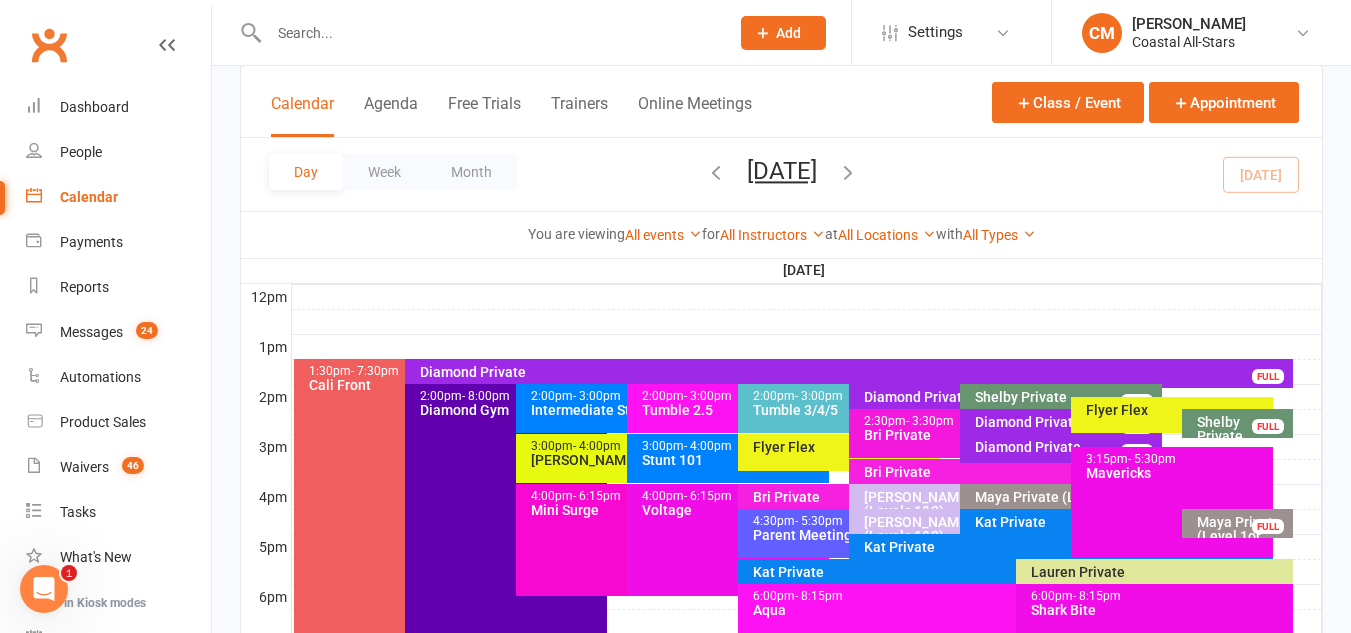 click on "Bri Private" at bounding box center (844, 497) 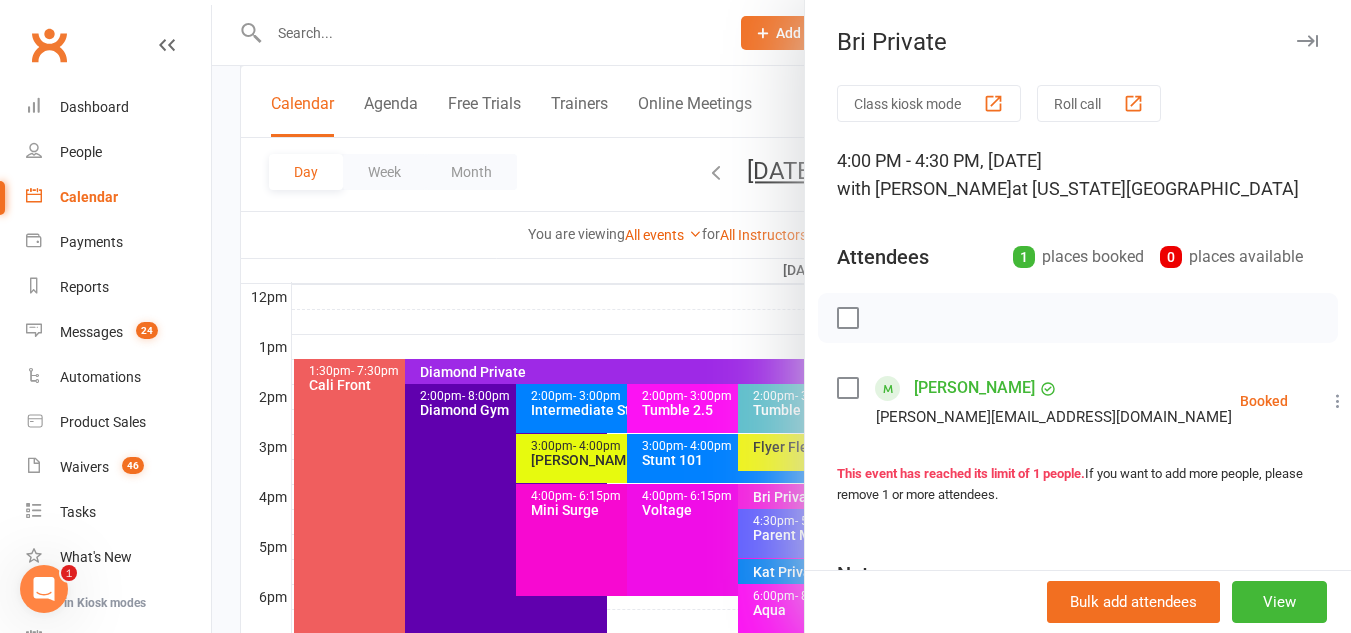 click at bounding box center [781, 316] 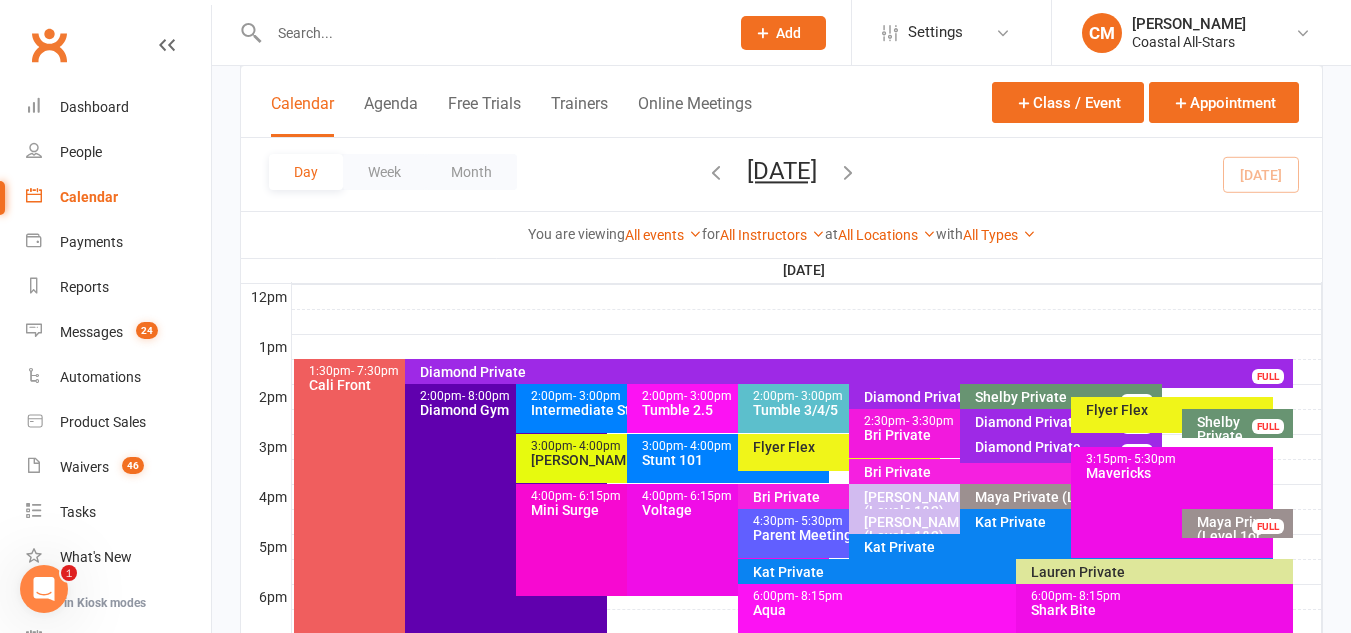 click on "[PERSON_NAME] Private (Levels 1&2)" at bounding box center [955, 504] 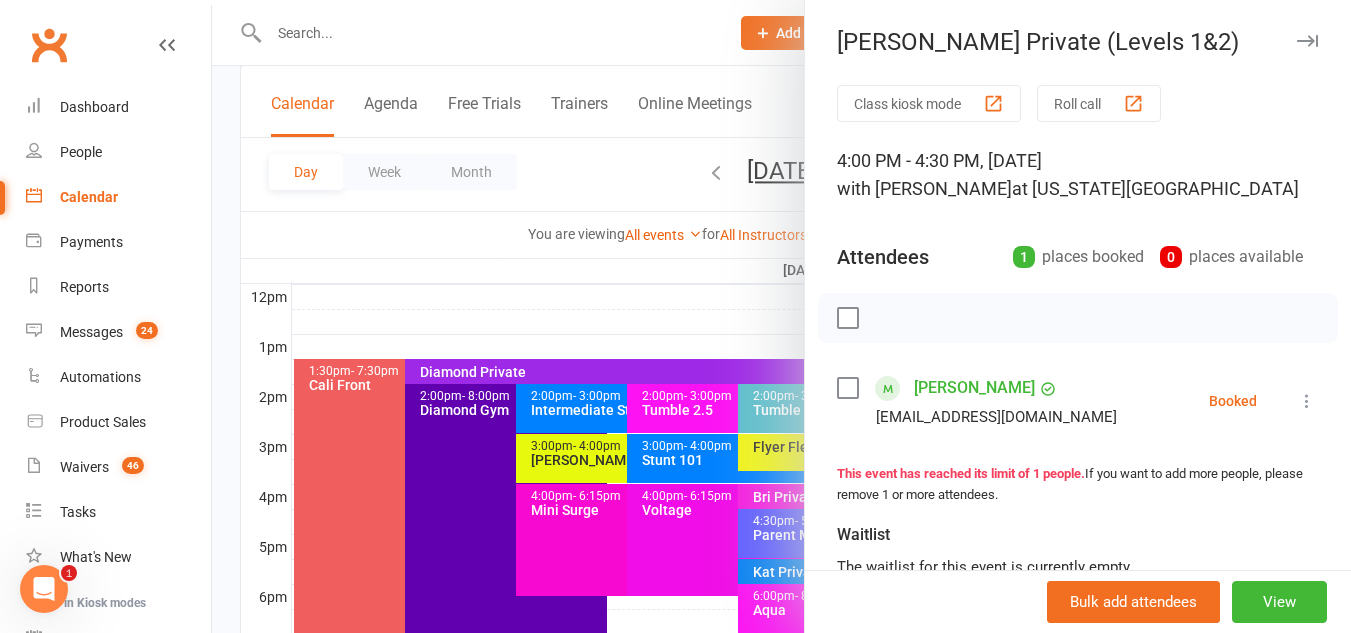 click at bounding box center [1307, 401] 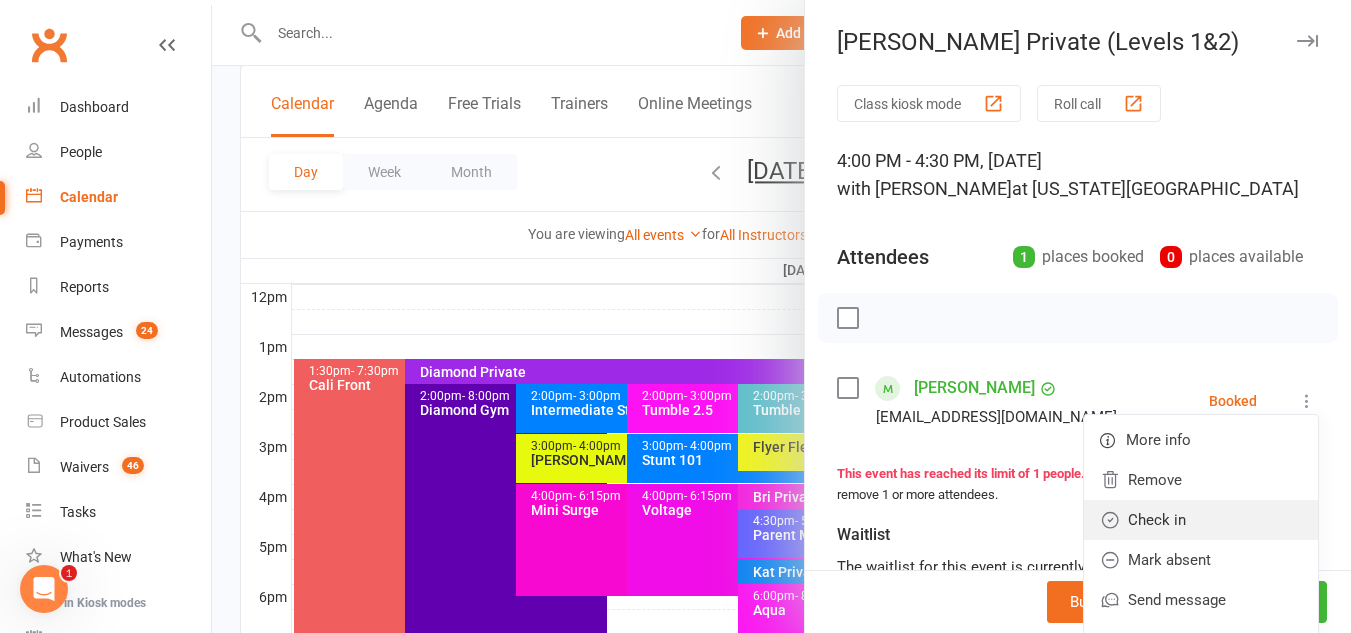 click on "Check in" at bounding box center [1201, 520] 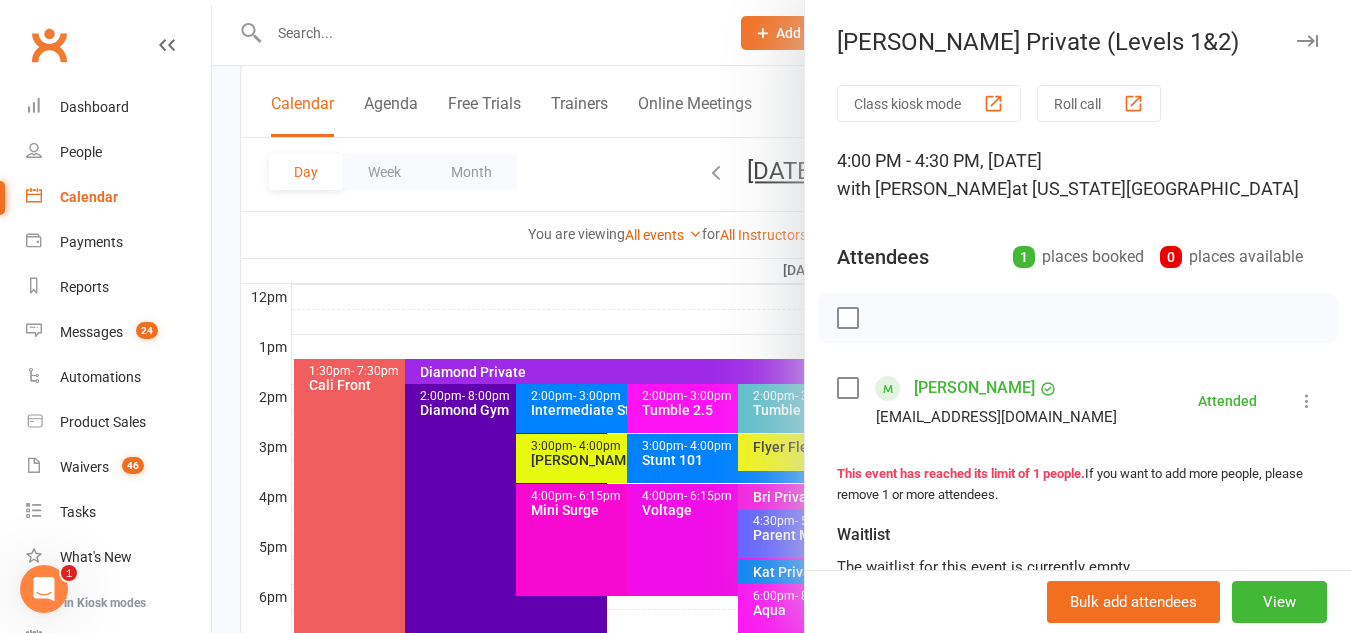 click at bounding box center (781, 316) 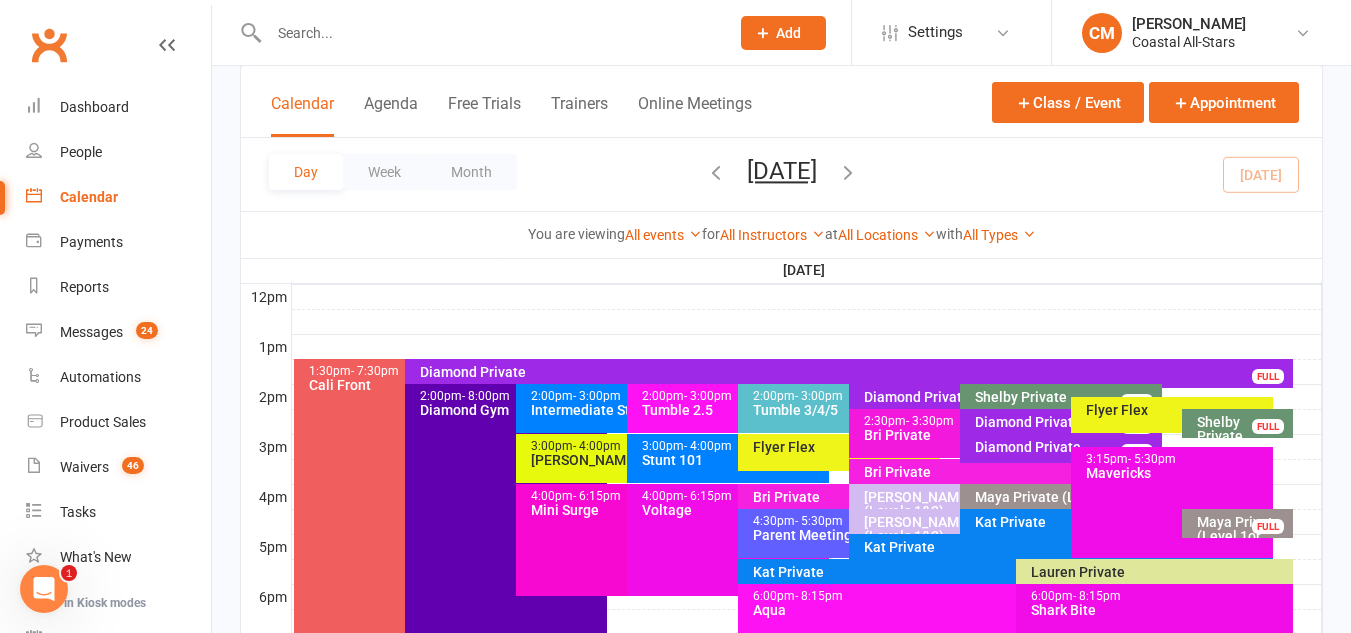 click on "[PERSON_NAME] Private (Levels 1&2)" at bounding box center [955, 529] 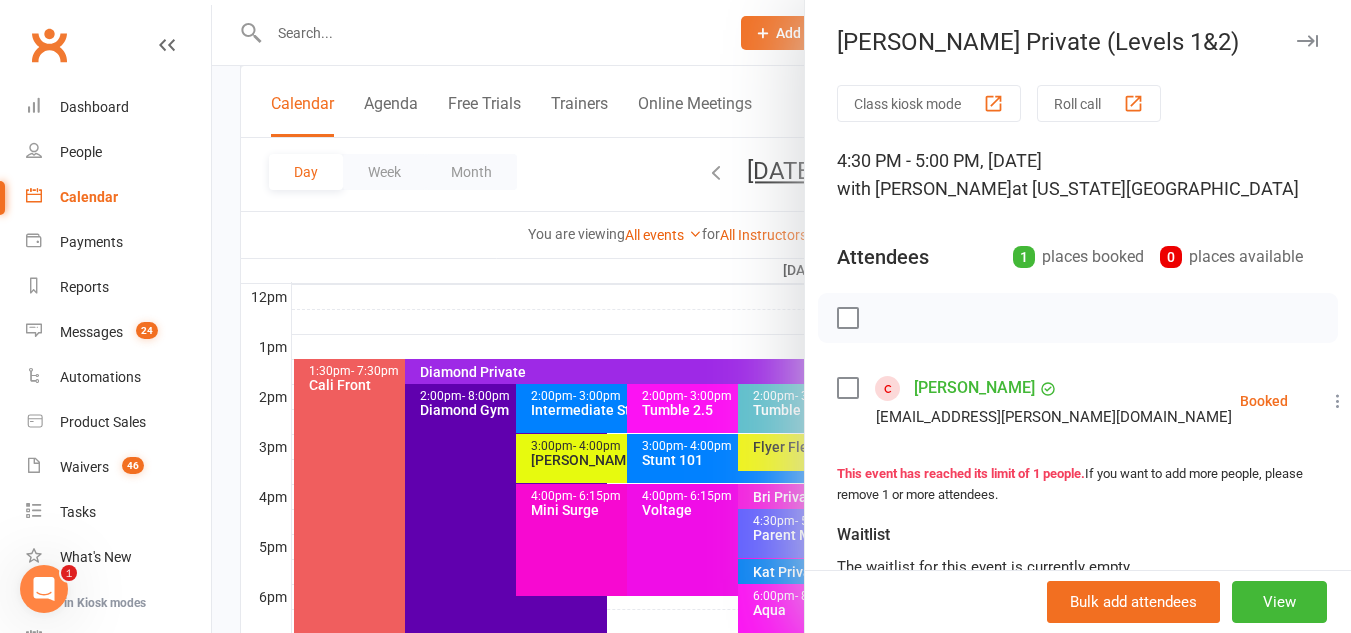 click at bounding box center (781, 316) 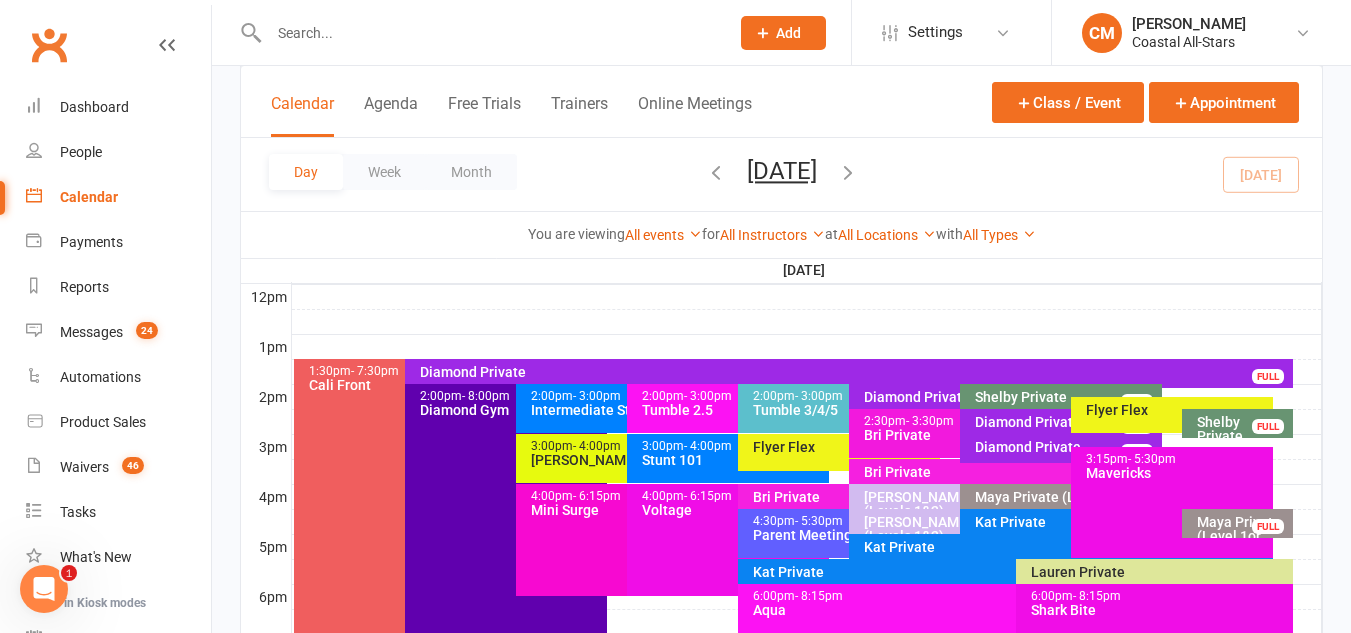 click on "Maya Private (Level 1or 1.5)" at bounding box center (1066, 497) 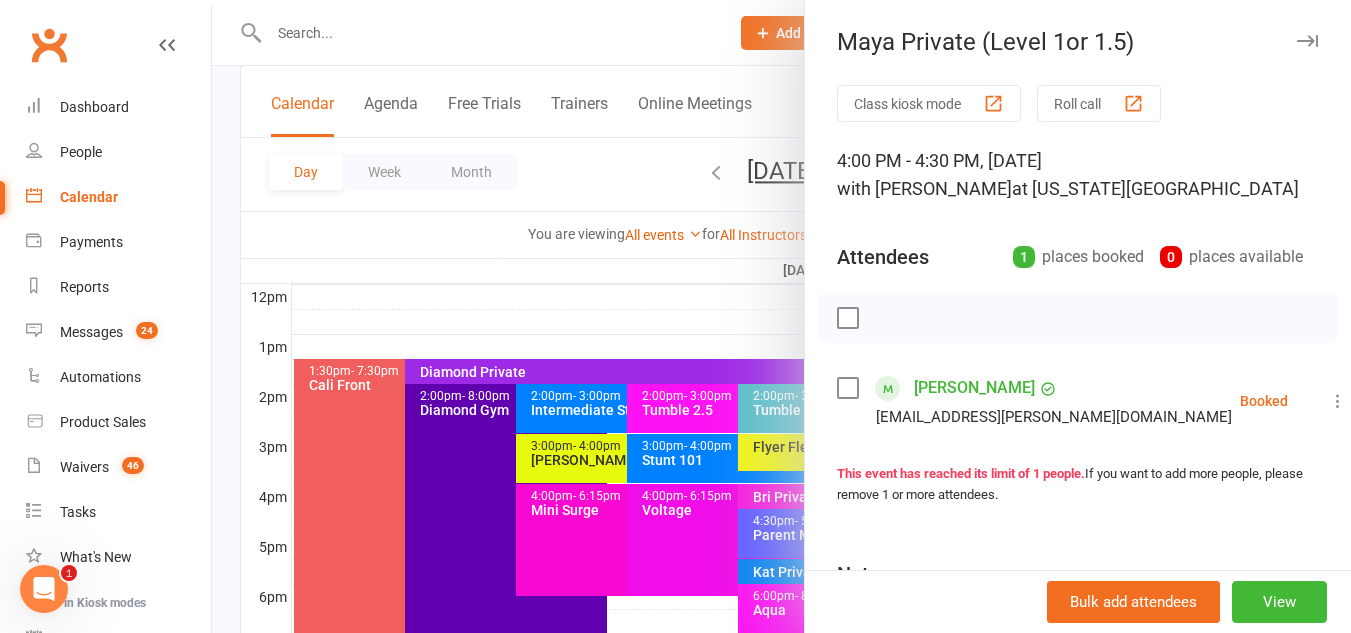 click at bounding box center [781, 316] 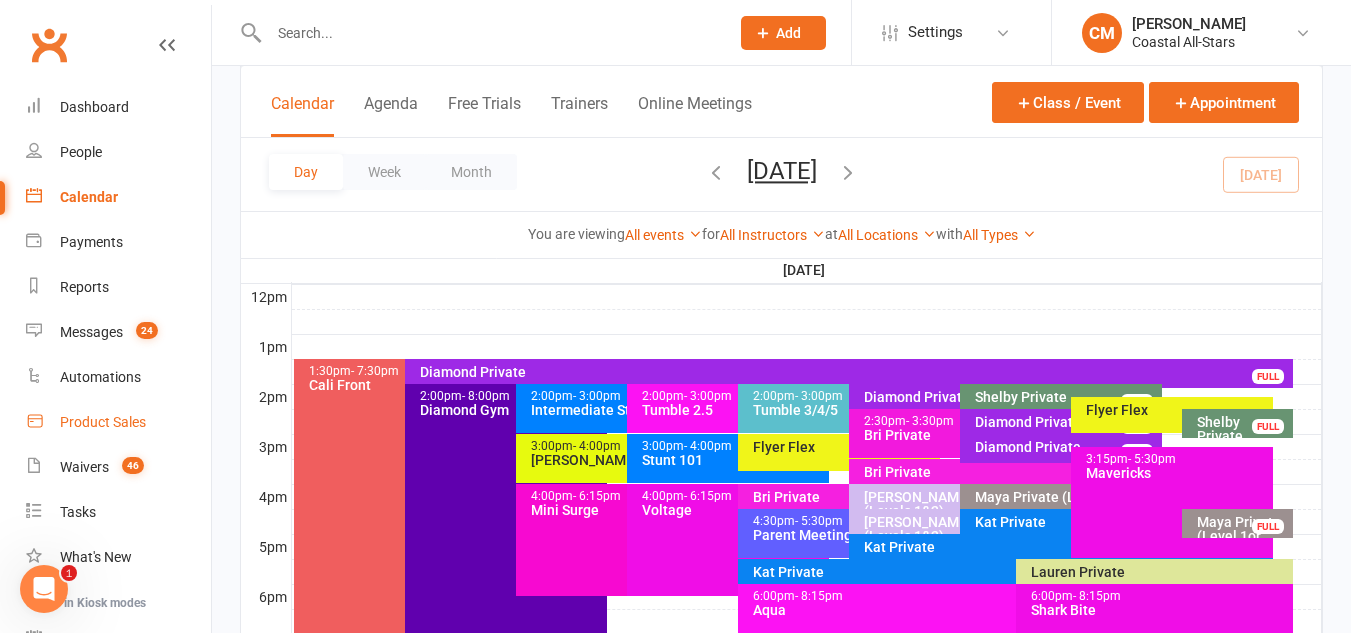 click on "Product Sales" at bounding box center [103, 422] 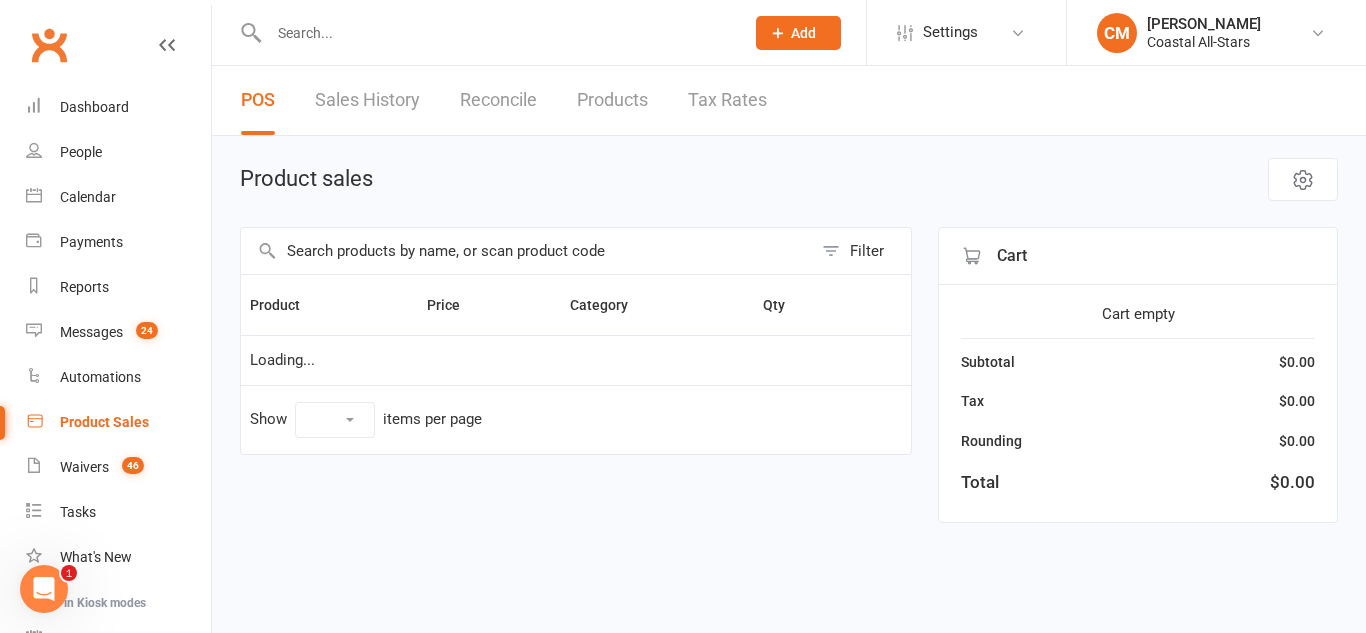 select on "50" 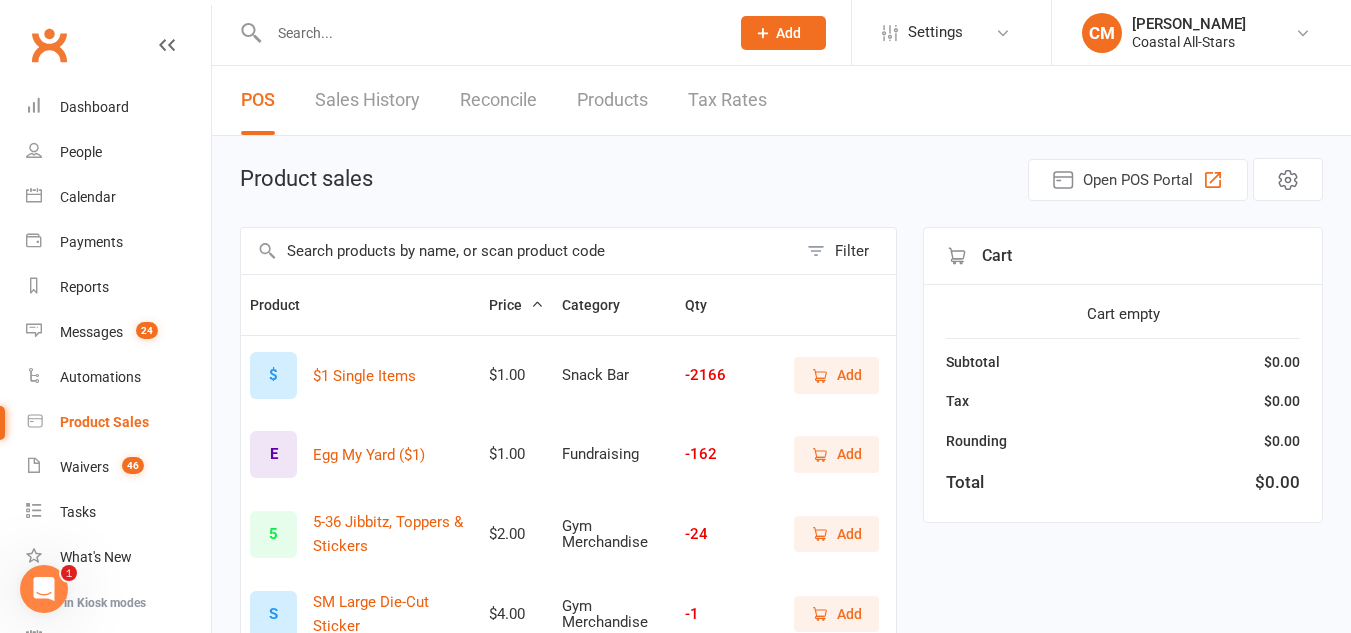 click at bounding box center (519, 251) 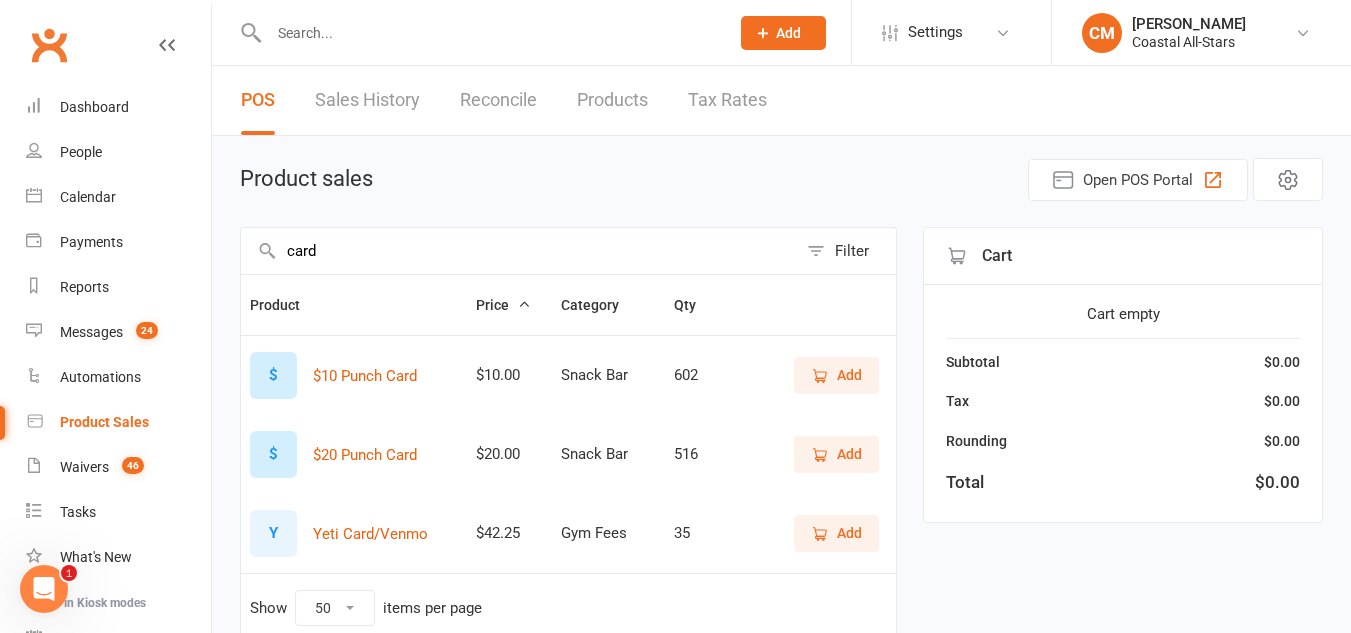 type on "card" 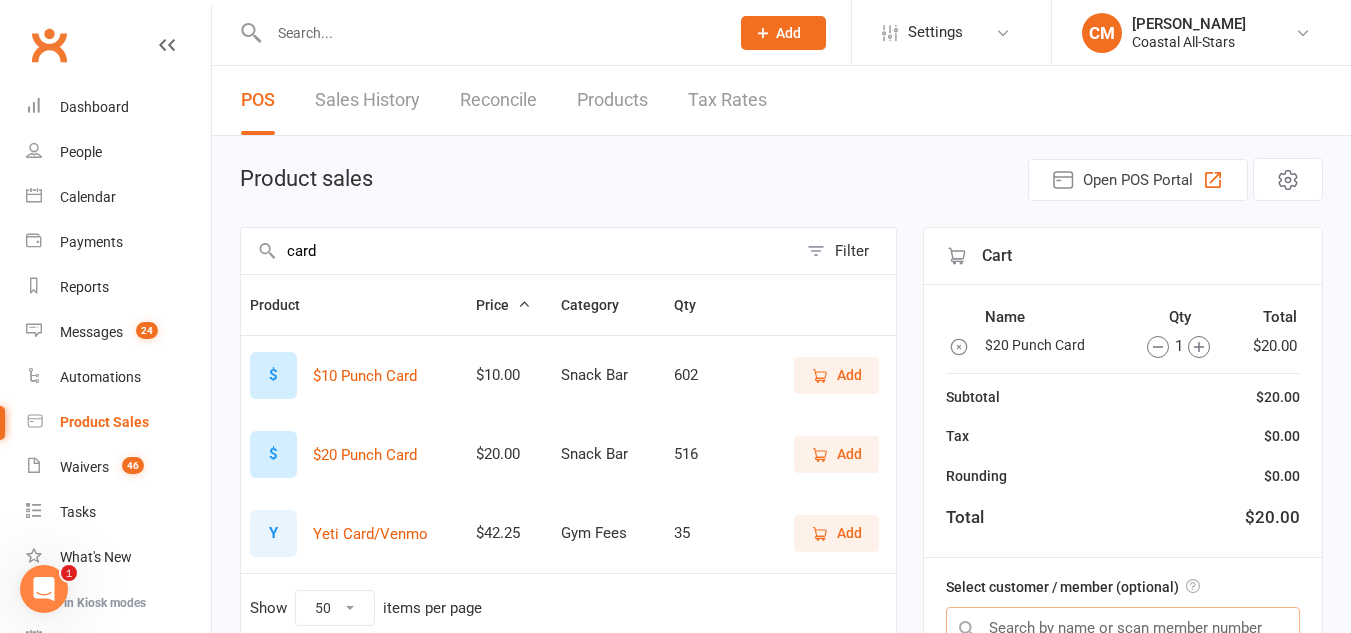 click at bounding box center (1123, 628) 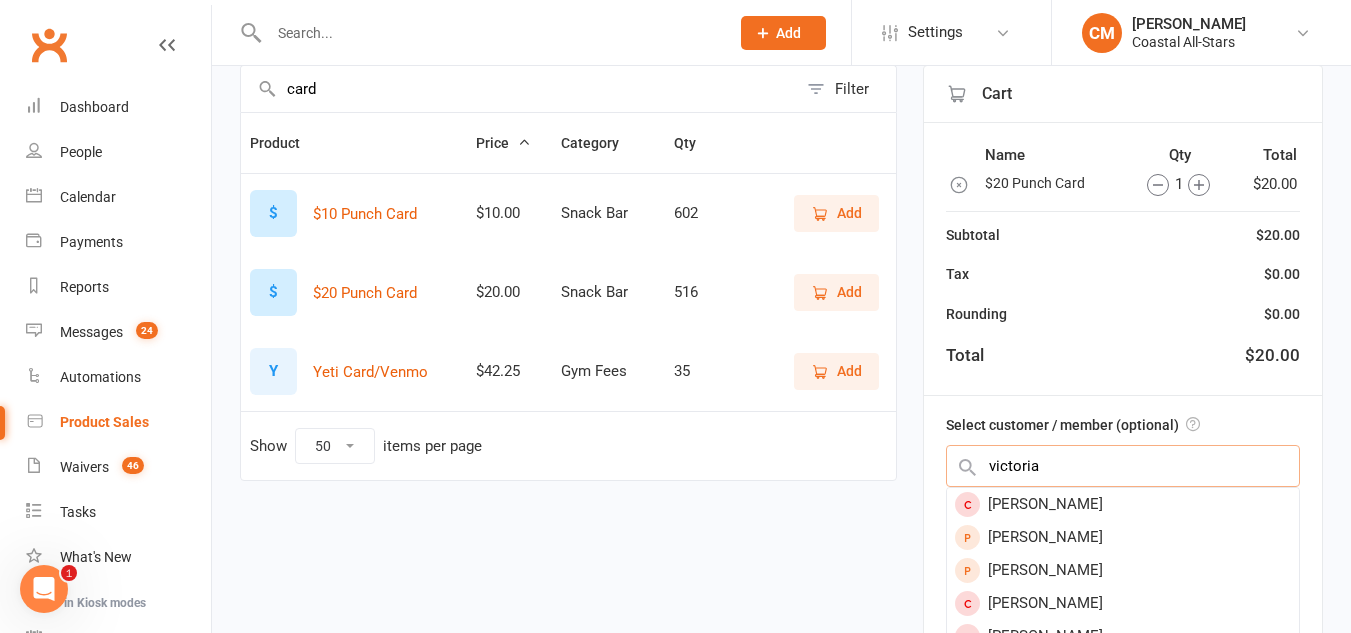 scroll, scrollTop: 163, scrollLeft: 0, axis: vertical 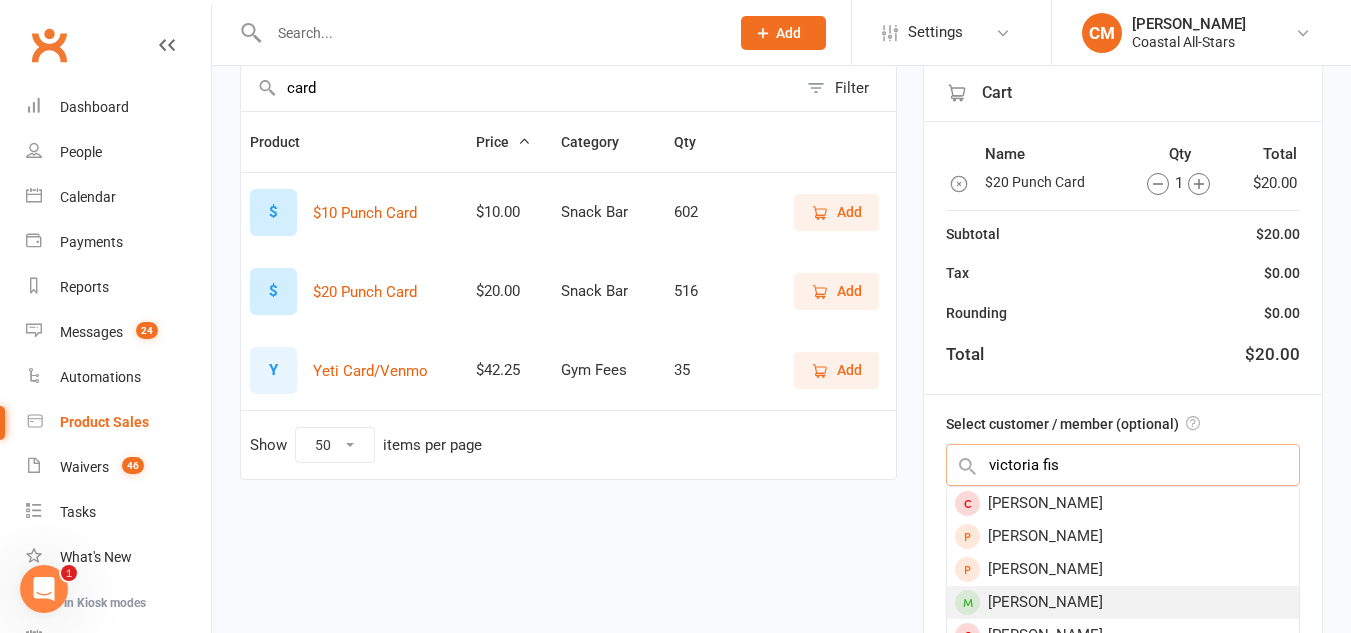 type on "victoria fis" 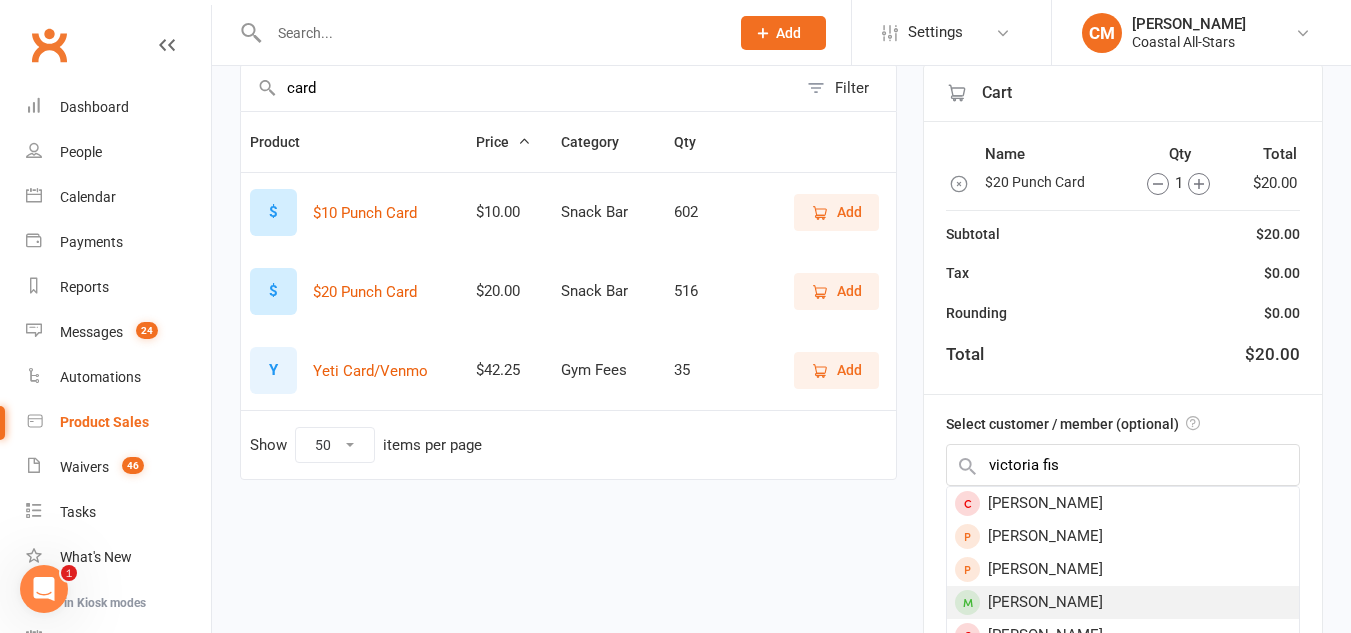 click at bounding box center [967, 602] 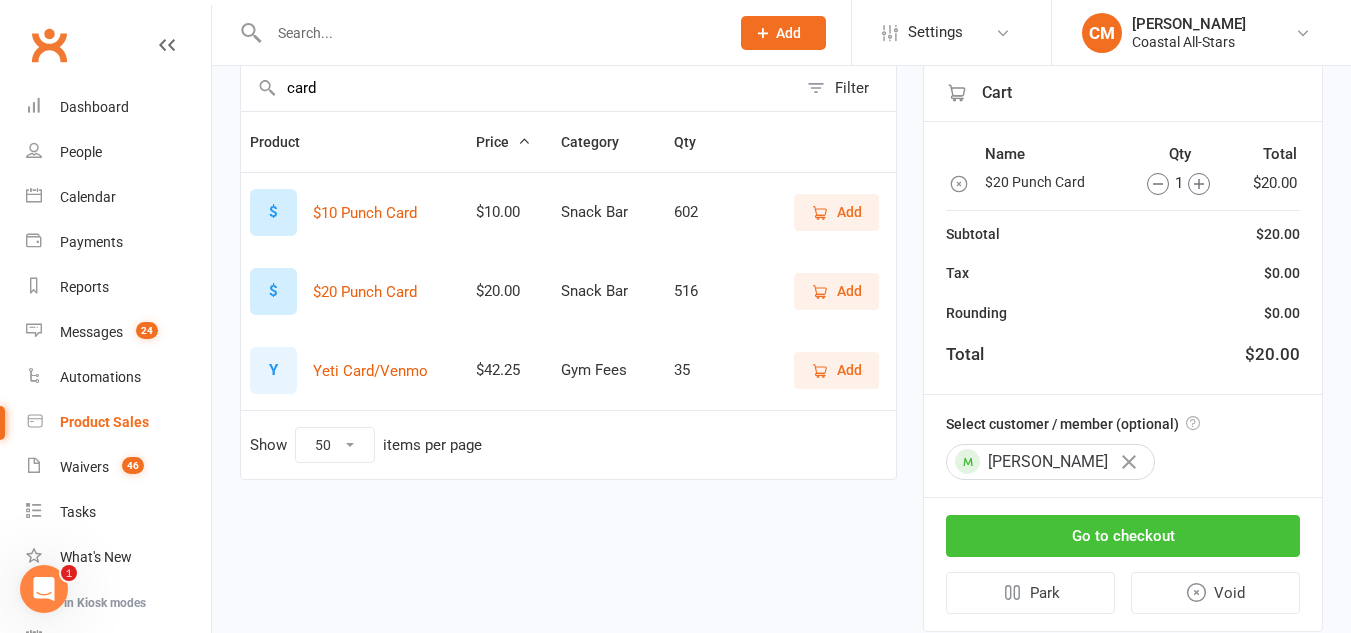click on "Go to checkout" at bounding box center [1123, 536] 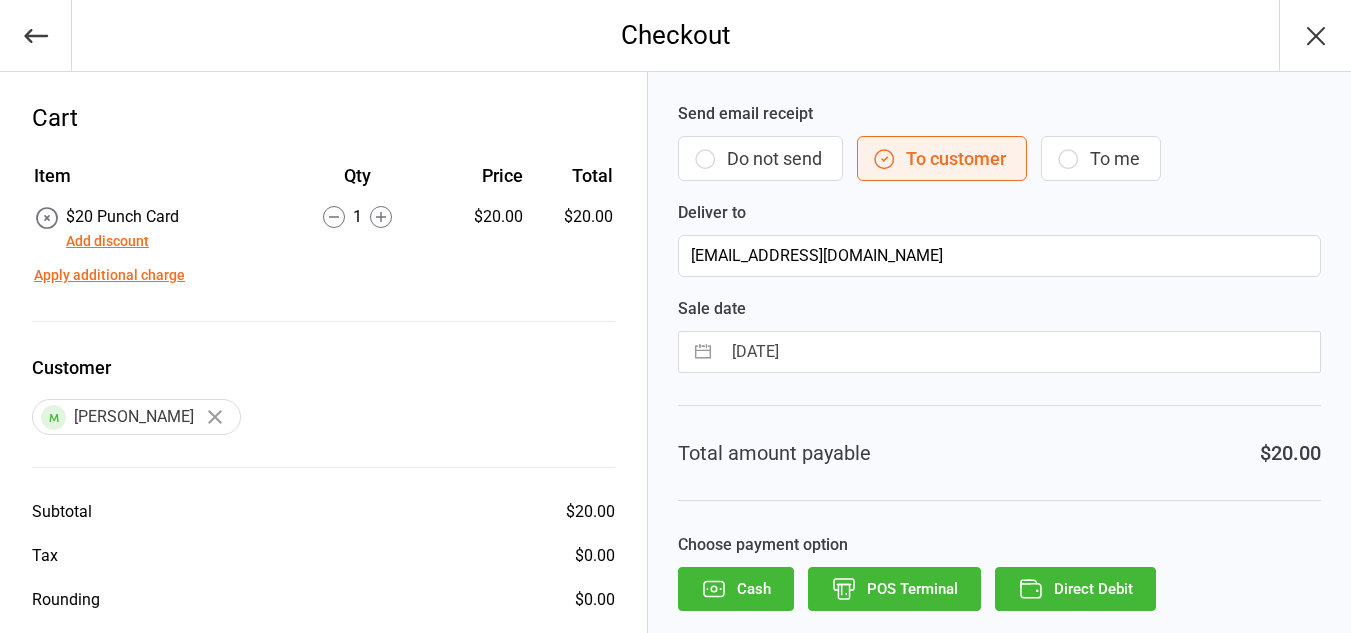 scroll, scrollTop: 0, scrollLeft: 0, axis: both 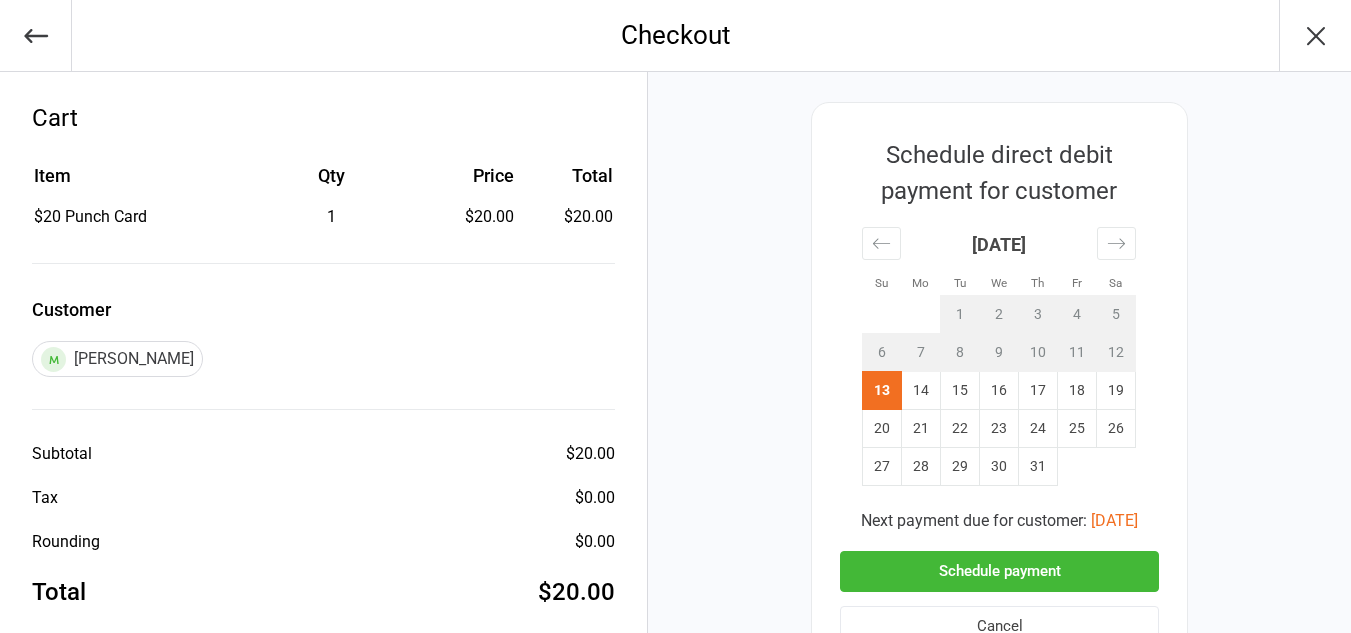 click on "Schedule payment" at bounding box center [999, 571] 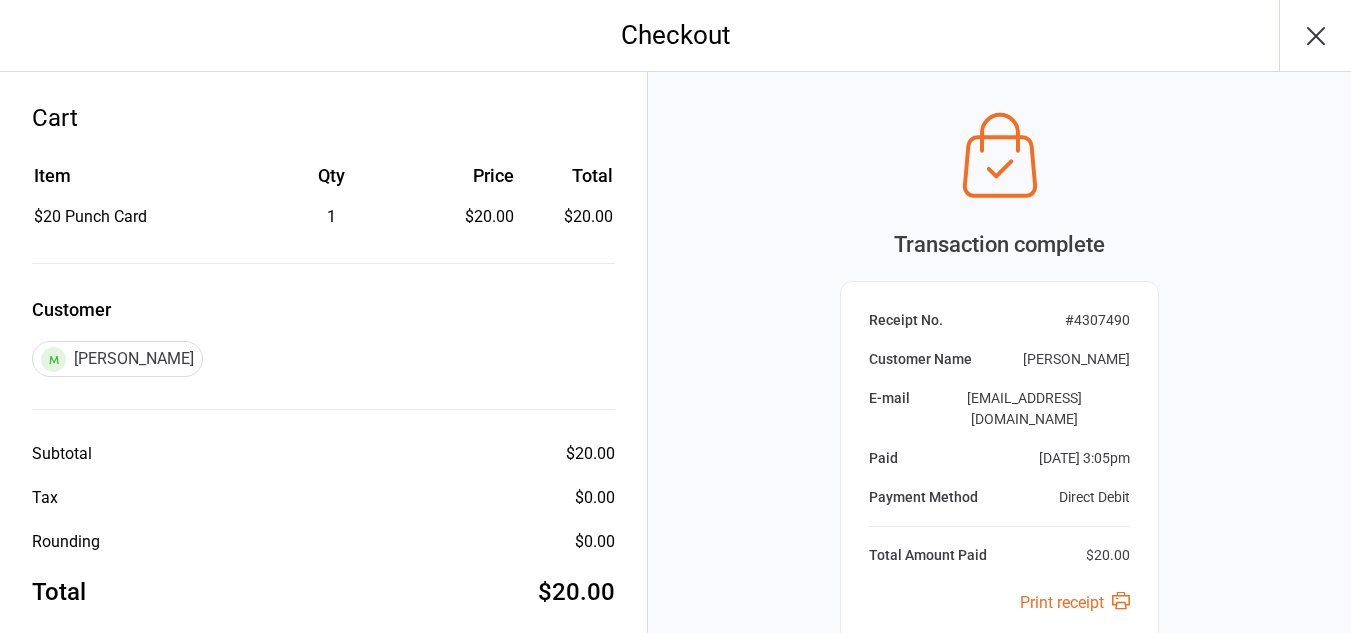 scroll, scrollTop: 222, scrollLeft: 0, axis: vertical 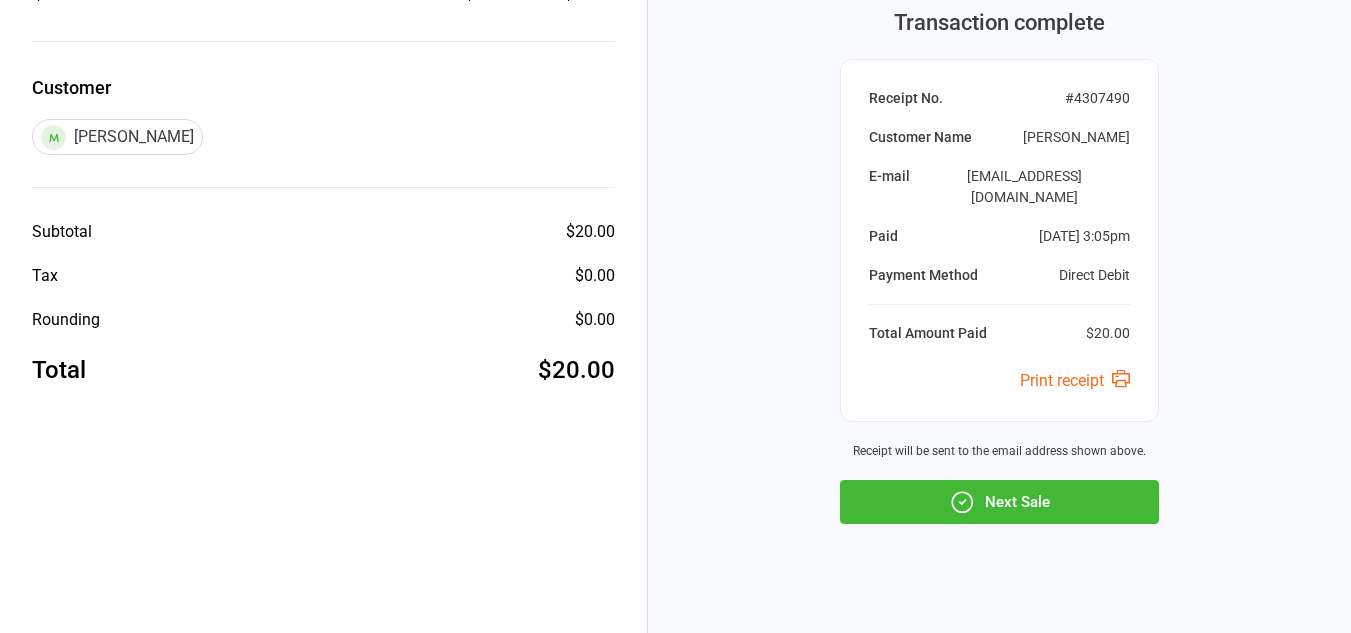 click on "Next Sale" at bounding box center (999, 502) 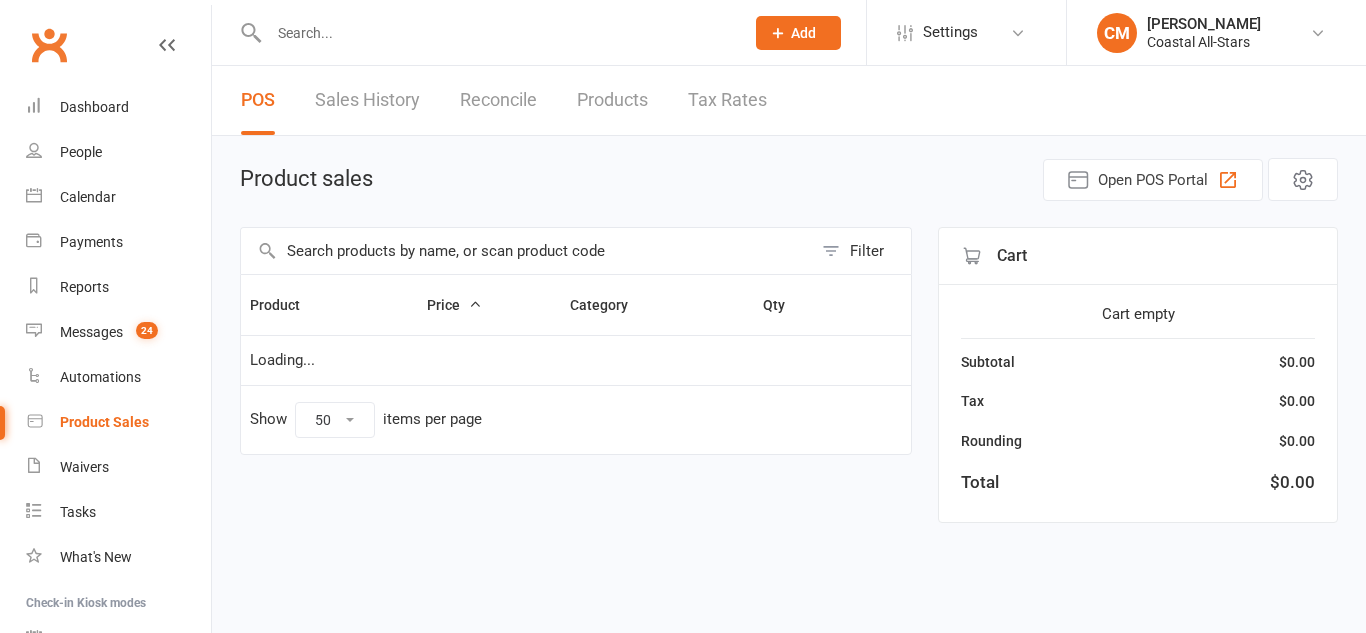 select on "50" 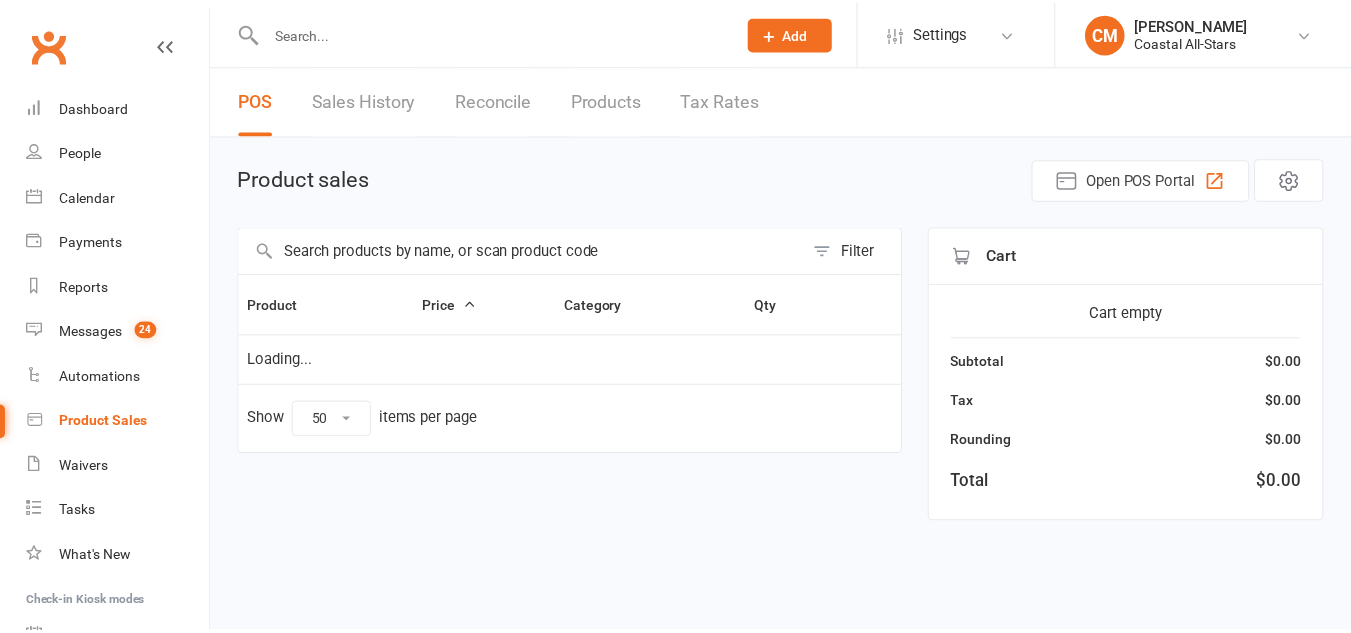 scroll, scrollTop: 0, scrollLeft: 0, axis: both 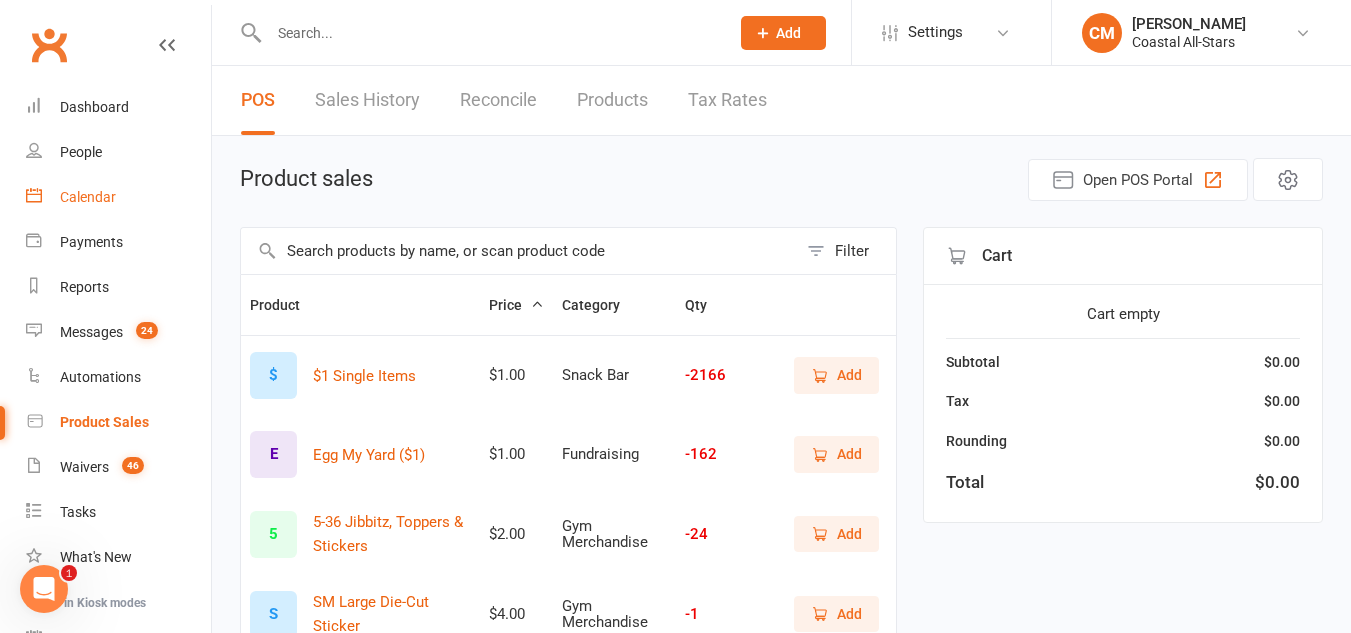 click on "Calendar" at bounding box center (118, 197) 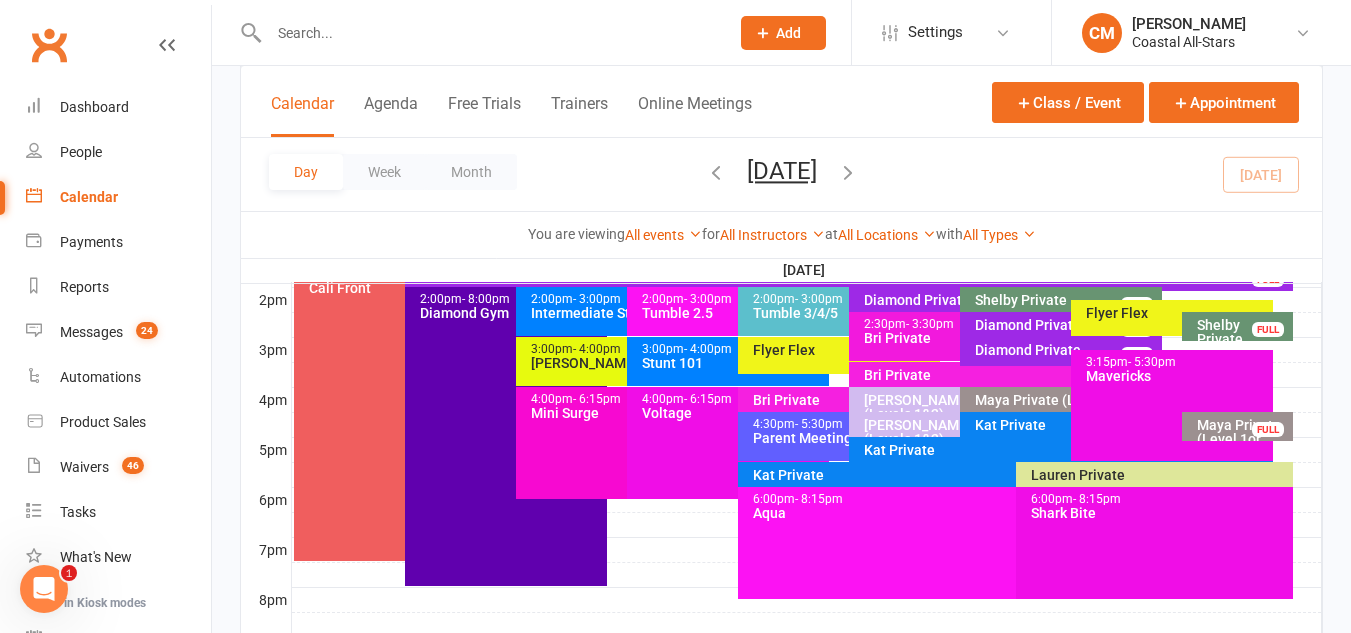 scroll, scrollTop: 822, scrollLeft: 0, axis: vertical 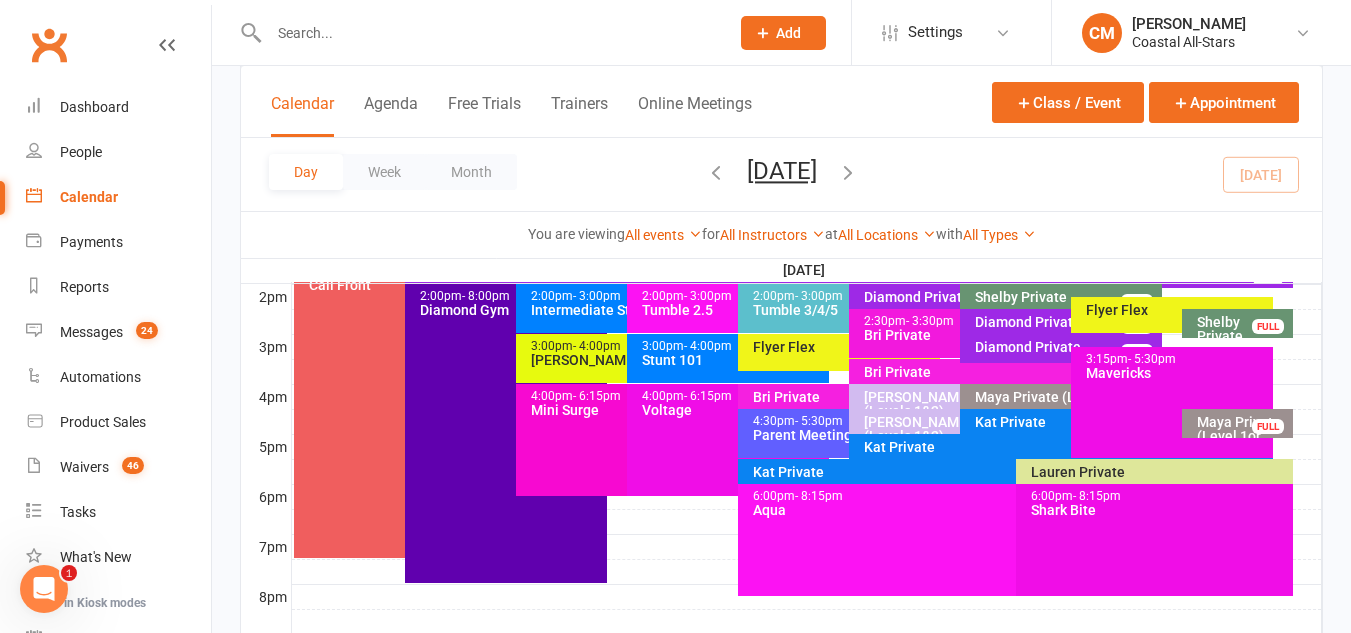 click on "Bri Private" at bounding box center [1066, 372] 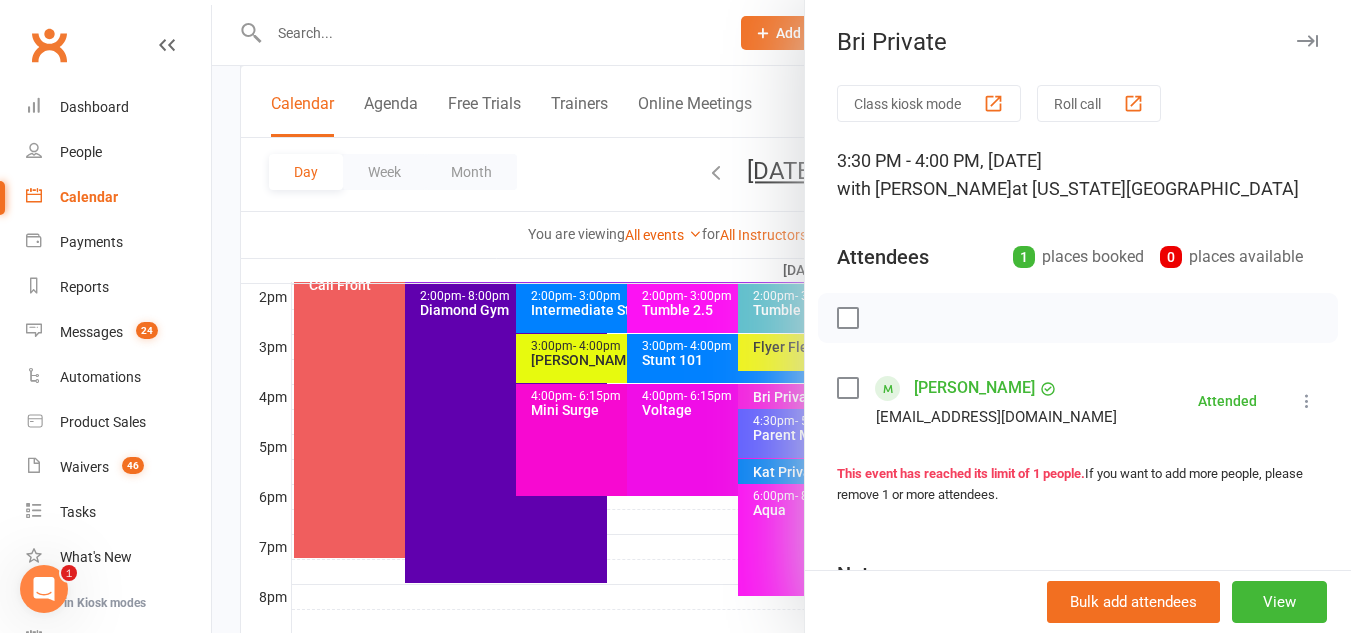 click at bounding box center [781, 316] 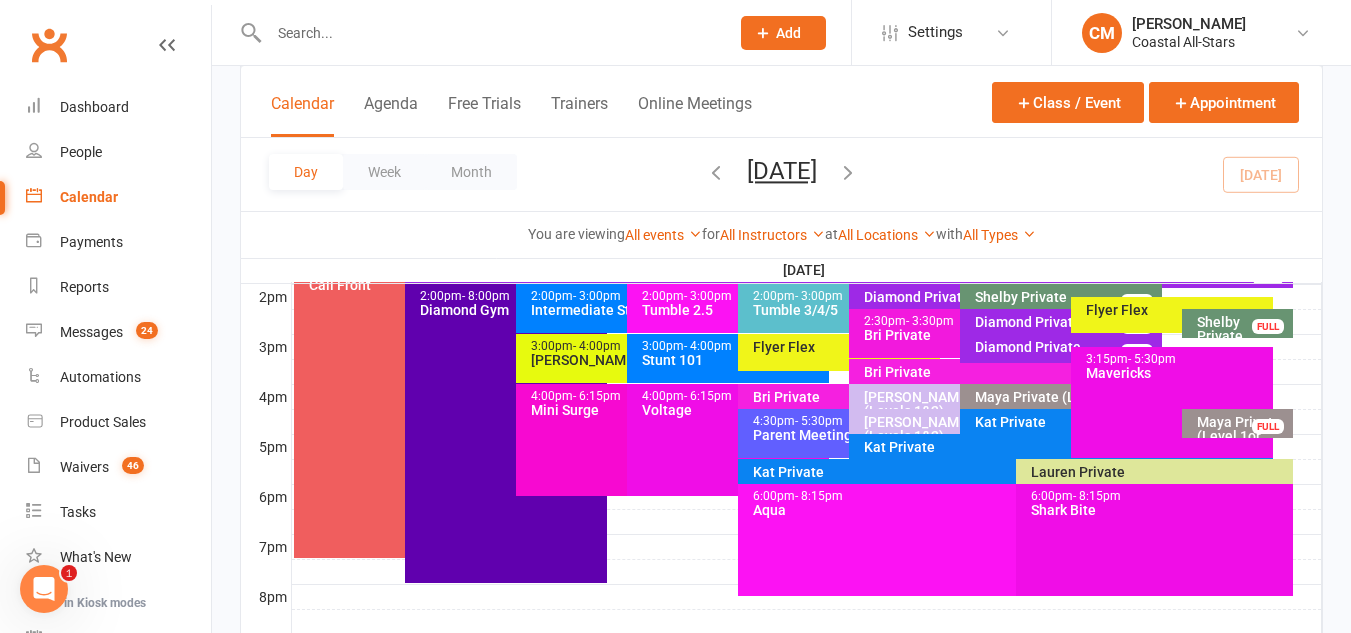 click on "Maya Private (Level 1or 1.5)" at bounding box center (1066, 397) 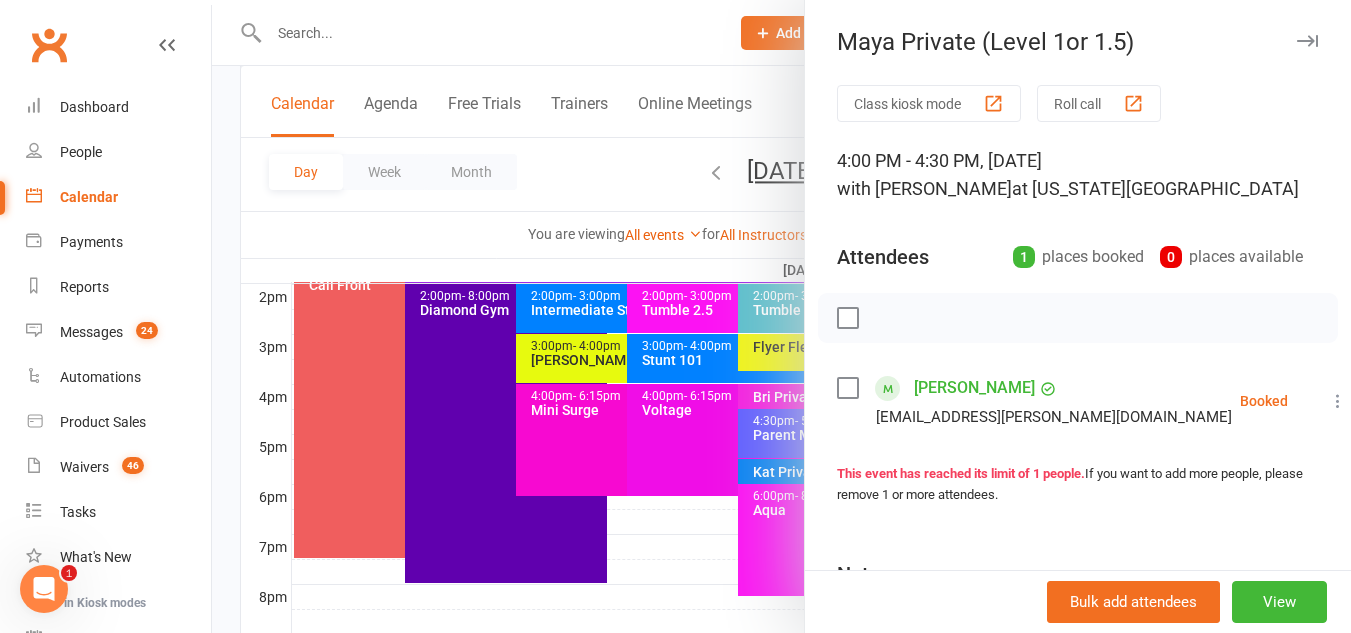 click at bounding box center [781, 316] 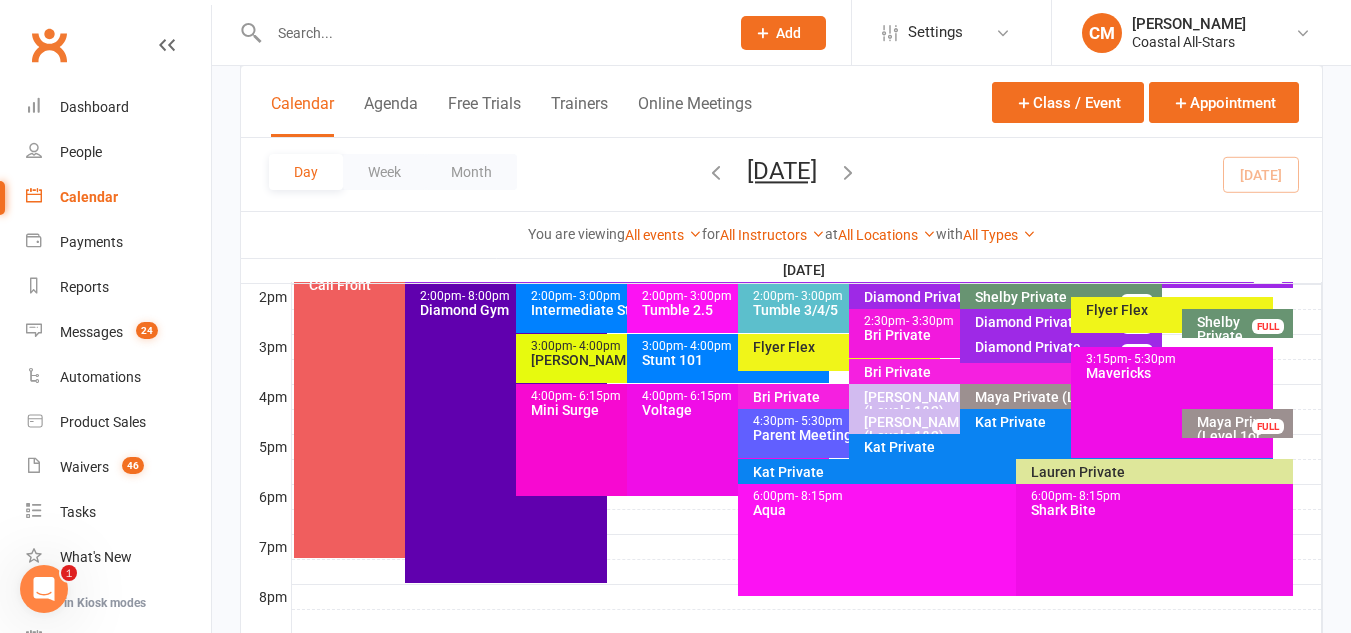 click on "Emily Private (Levels 1&2)" at bounding box center (955, 429) 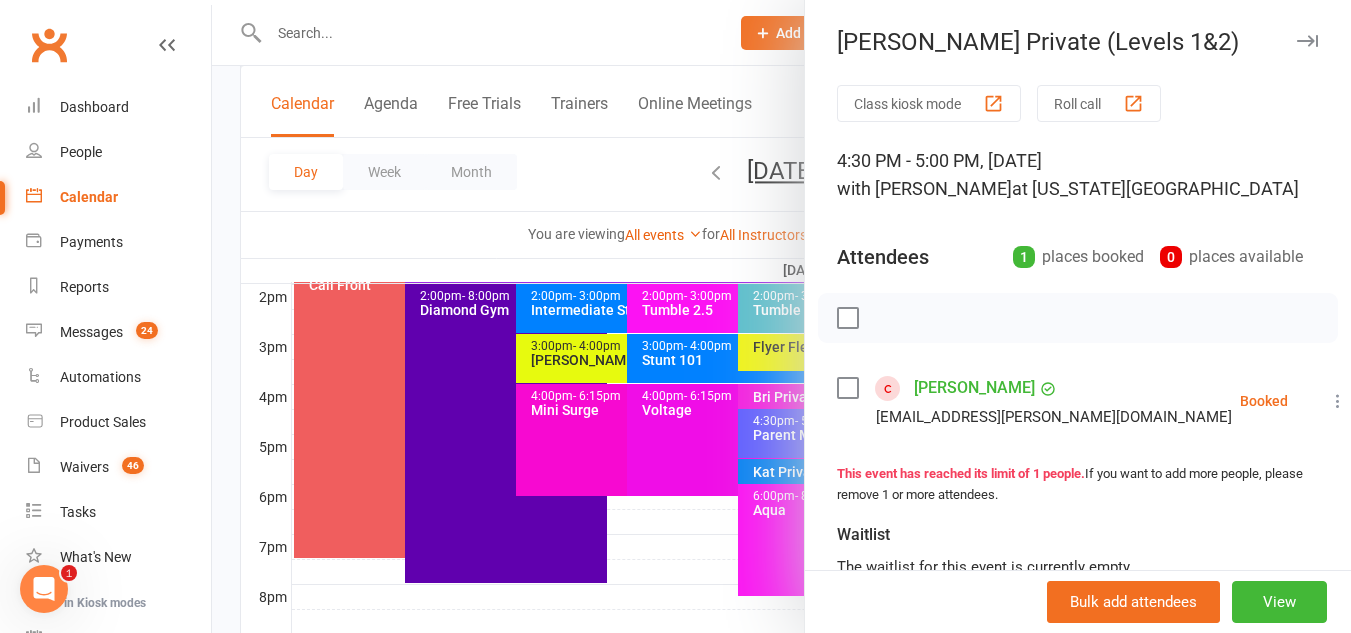 click at bounding box center (781, 316) 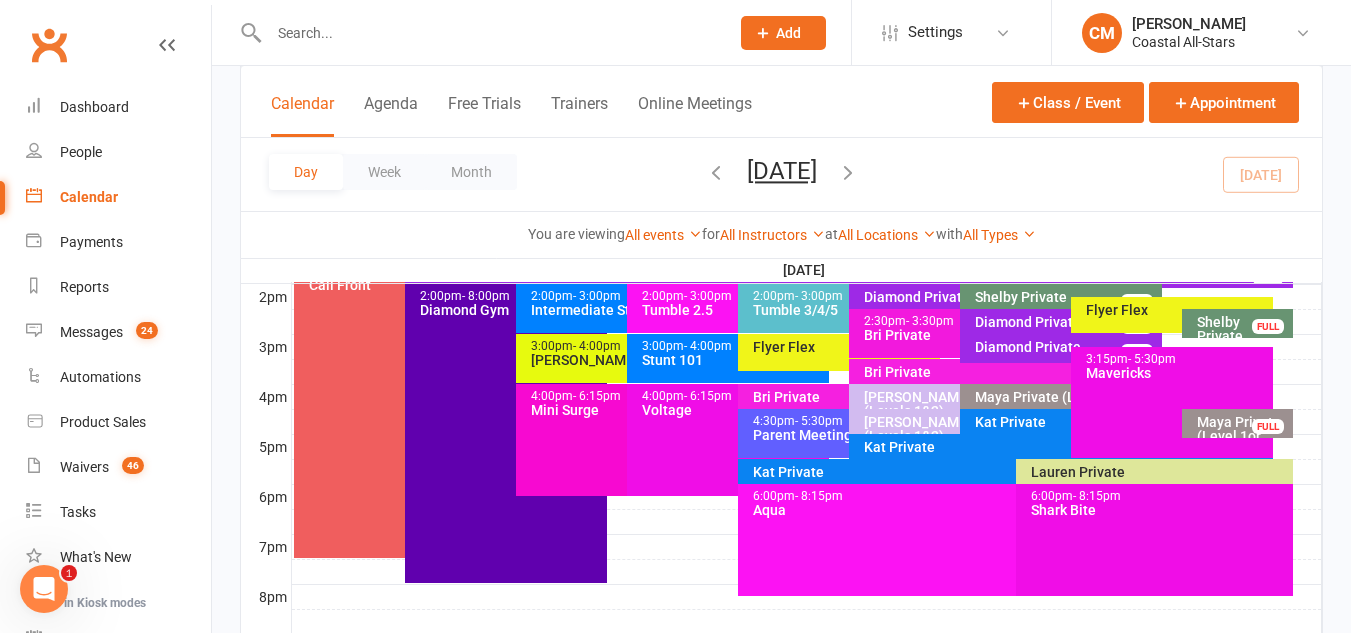 click on "[PERSON_NAME] Private (Levels 1&2)" at bounding box center (955, 404) 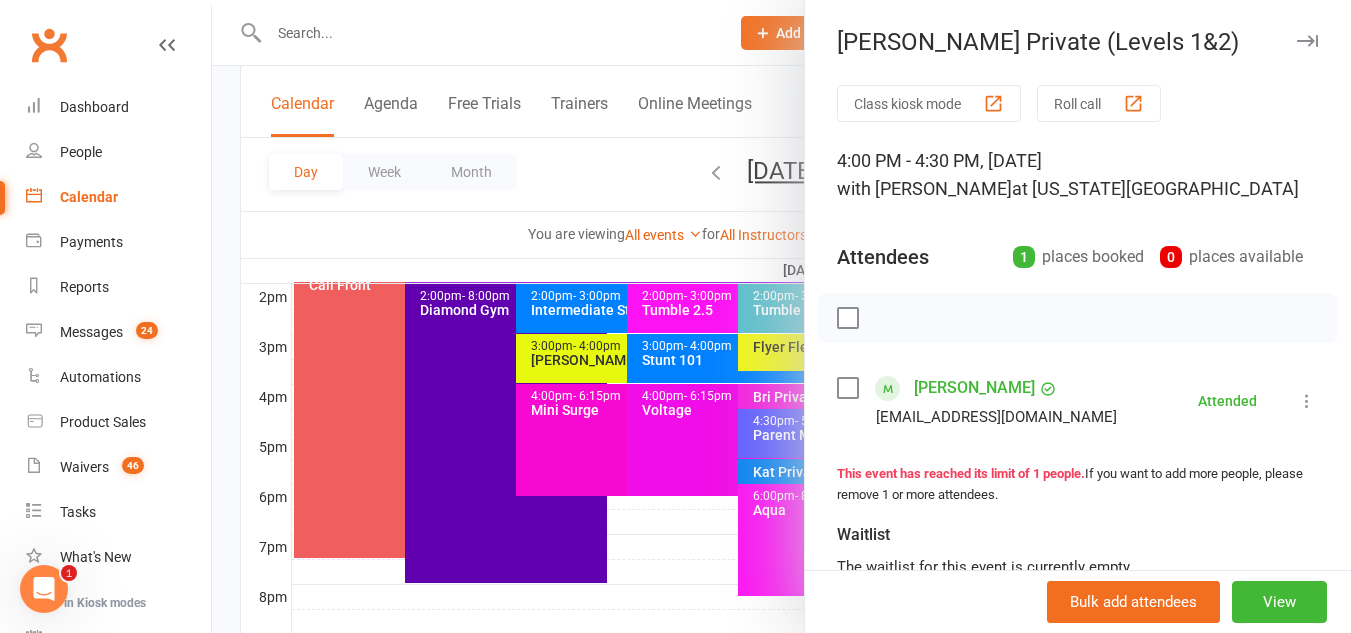 click at bounding box center (781, 316) 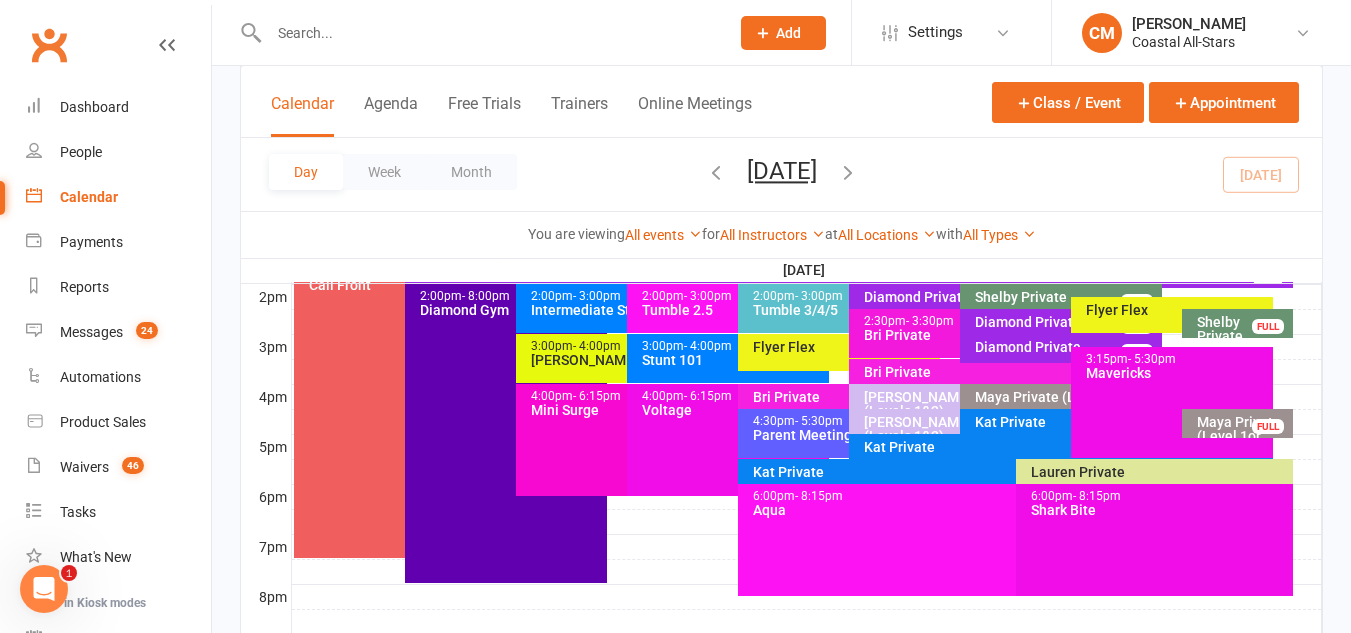 click on "[PERSON_NAME] Private (Levels 1&2)" at bounding box center [955, 429] 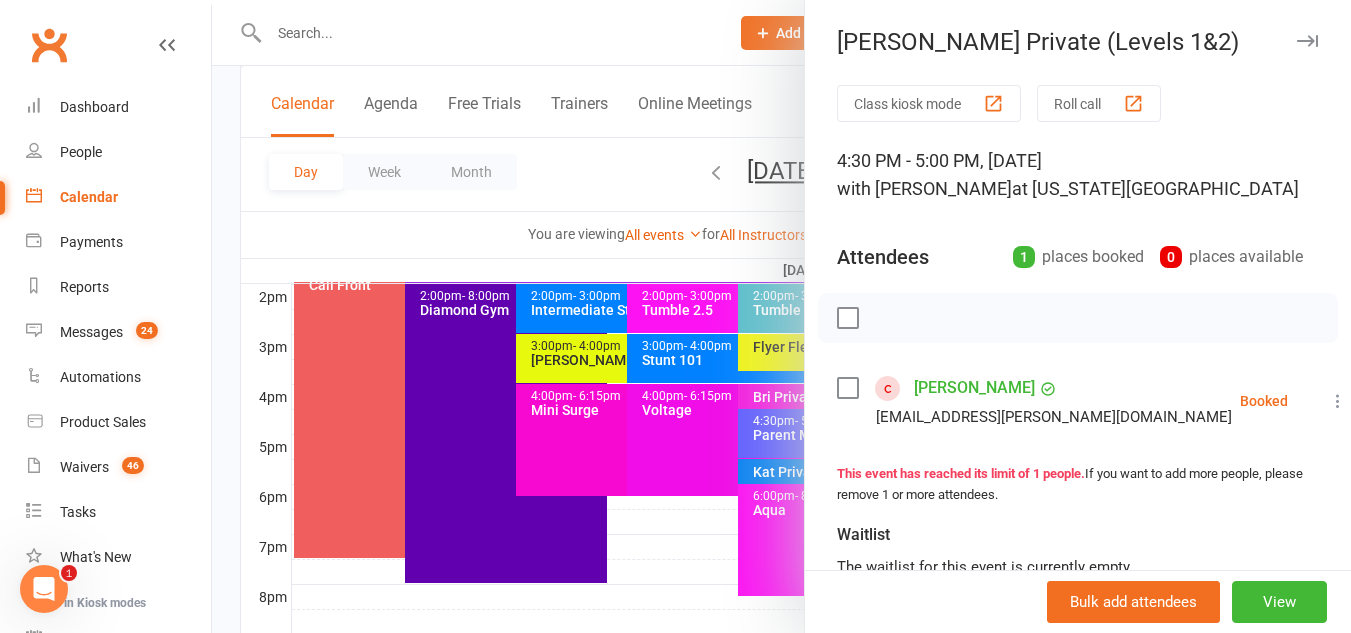 click at bounding box center (781, 316) 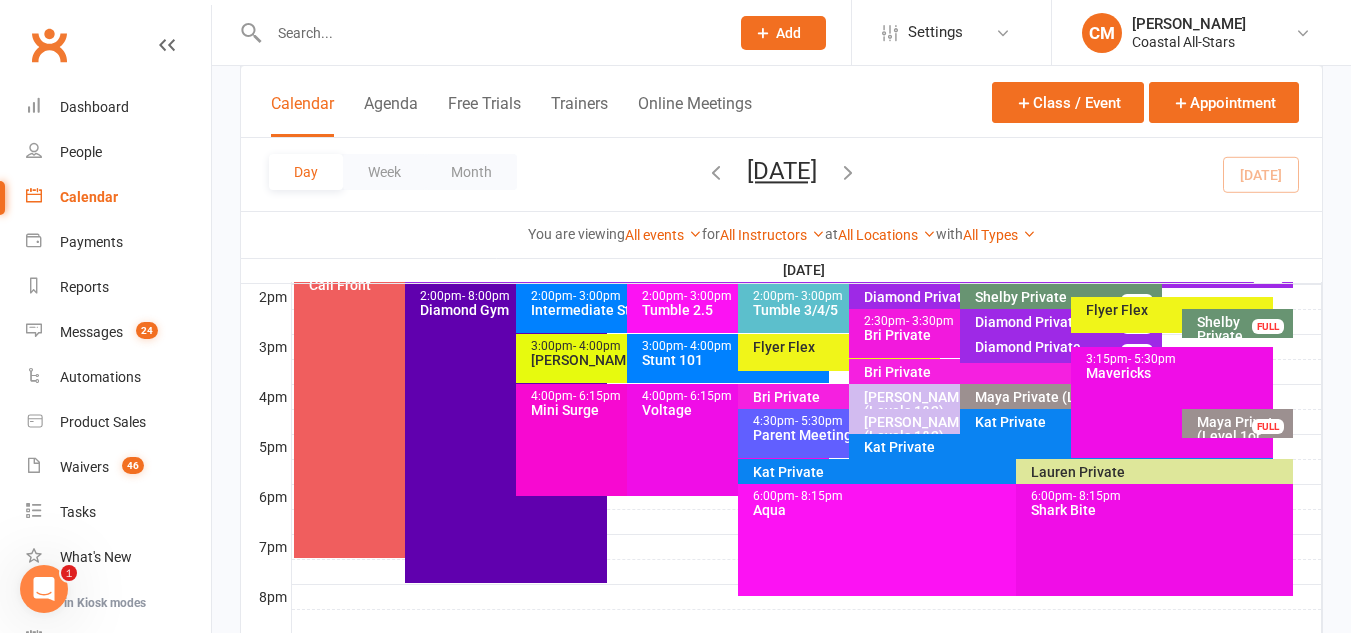 click on "Maya Private (Level 1or 1.5)" at bounding box center [1066, 397] 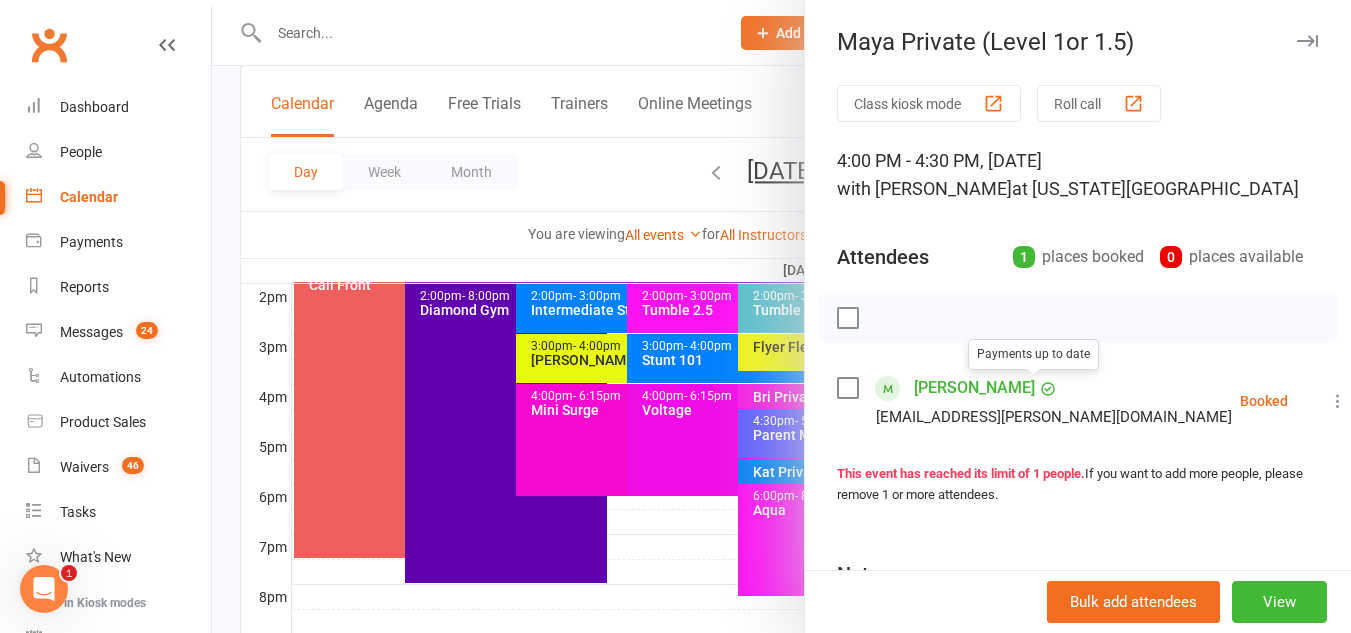 click at bounding box center [781, 316] 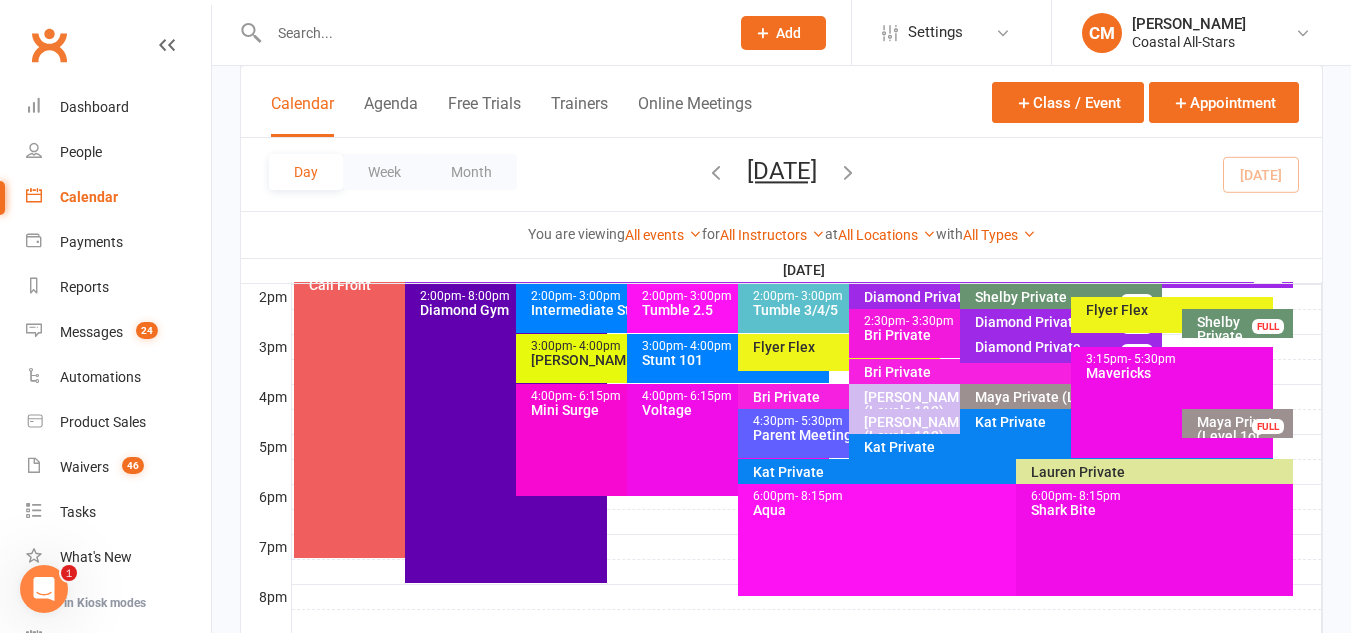 click on "Bri Private" at bounding box center (844, 397) 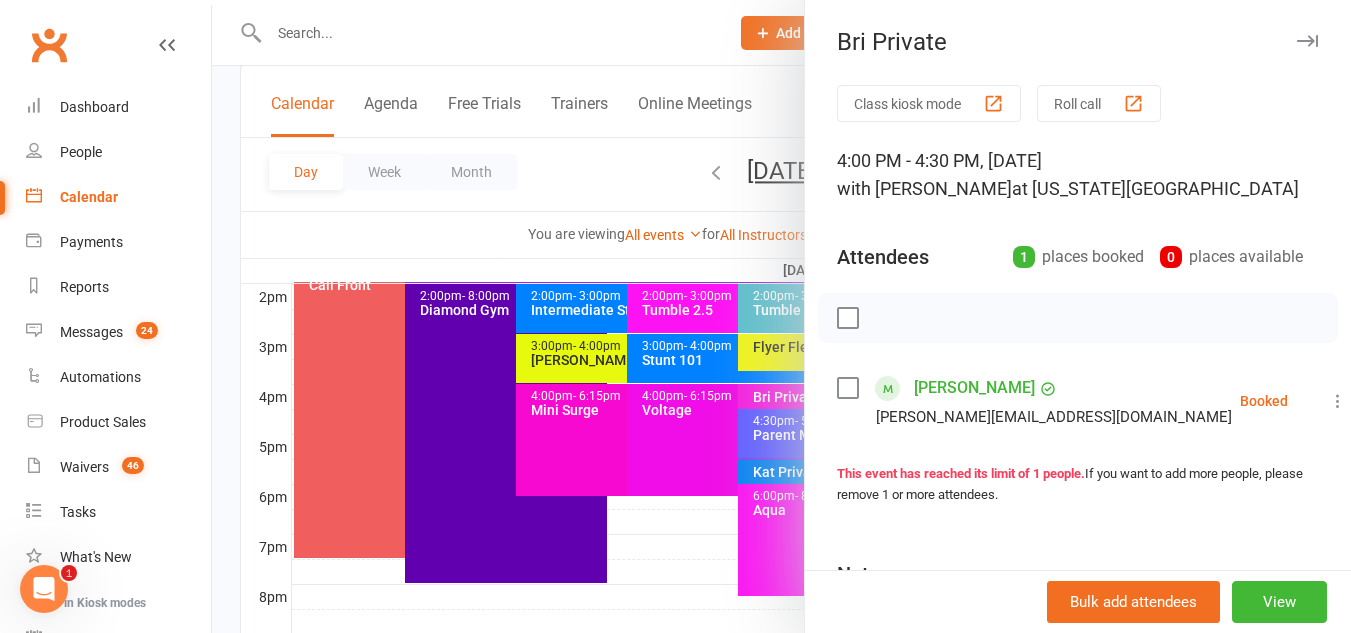 click at bounding box center (781, 316) 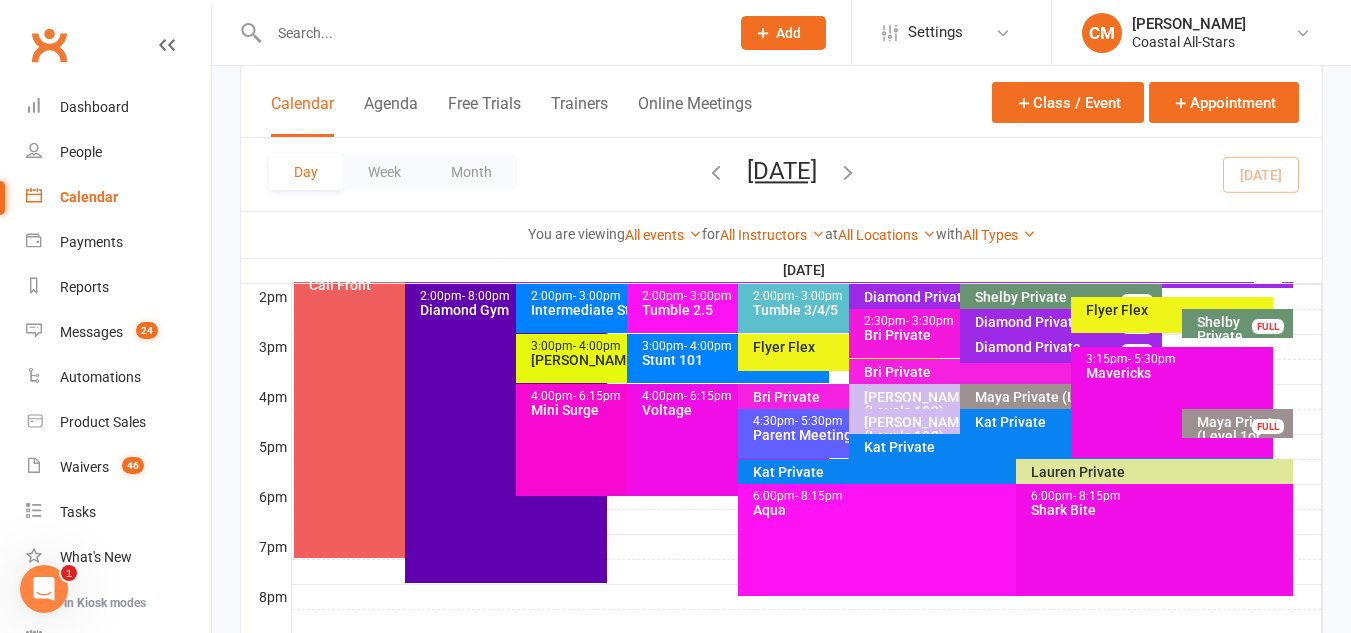 click on "Bri Private" at bounding box center (1066, 372) 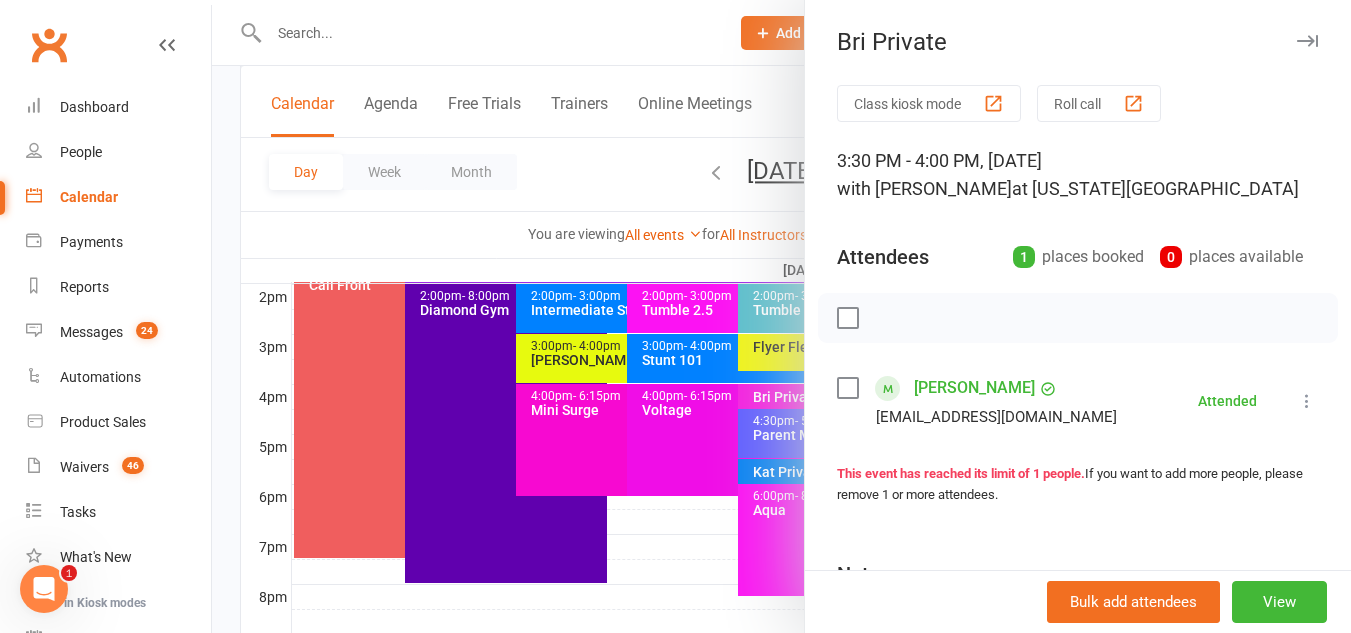 click at bounding box center (781, 316) 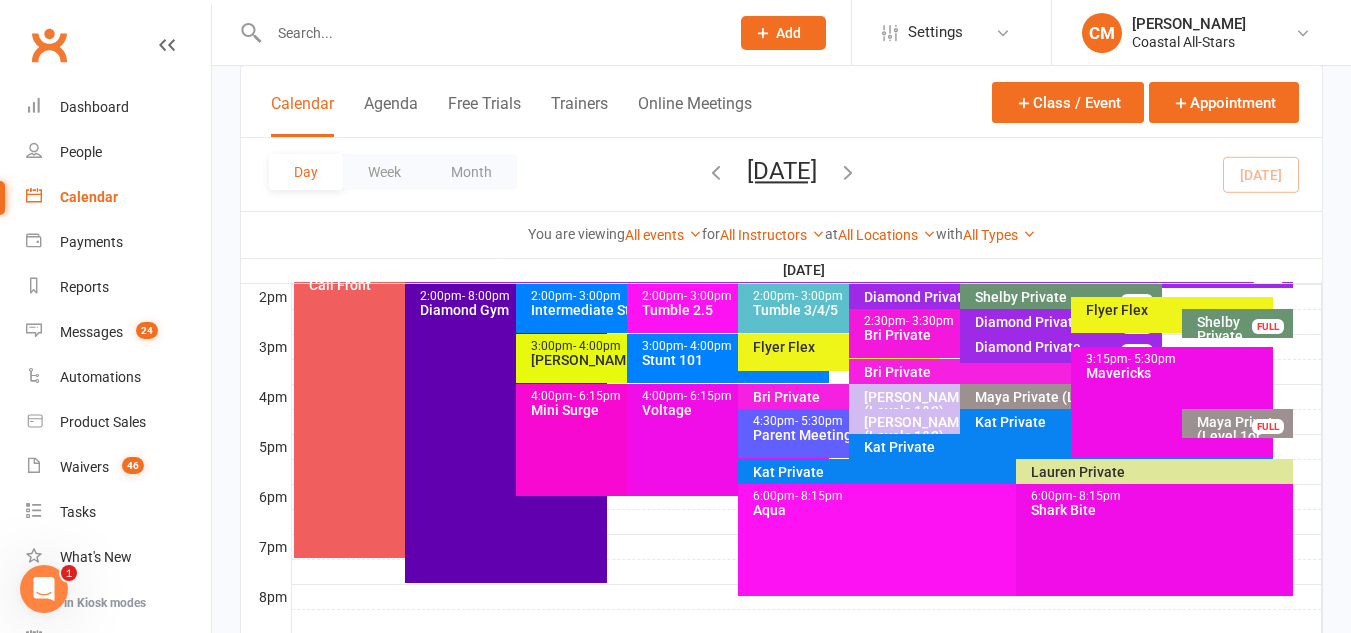 click on "Diamond Private" at bounding box center [1066, 347] 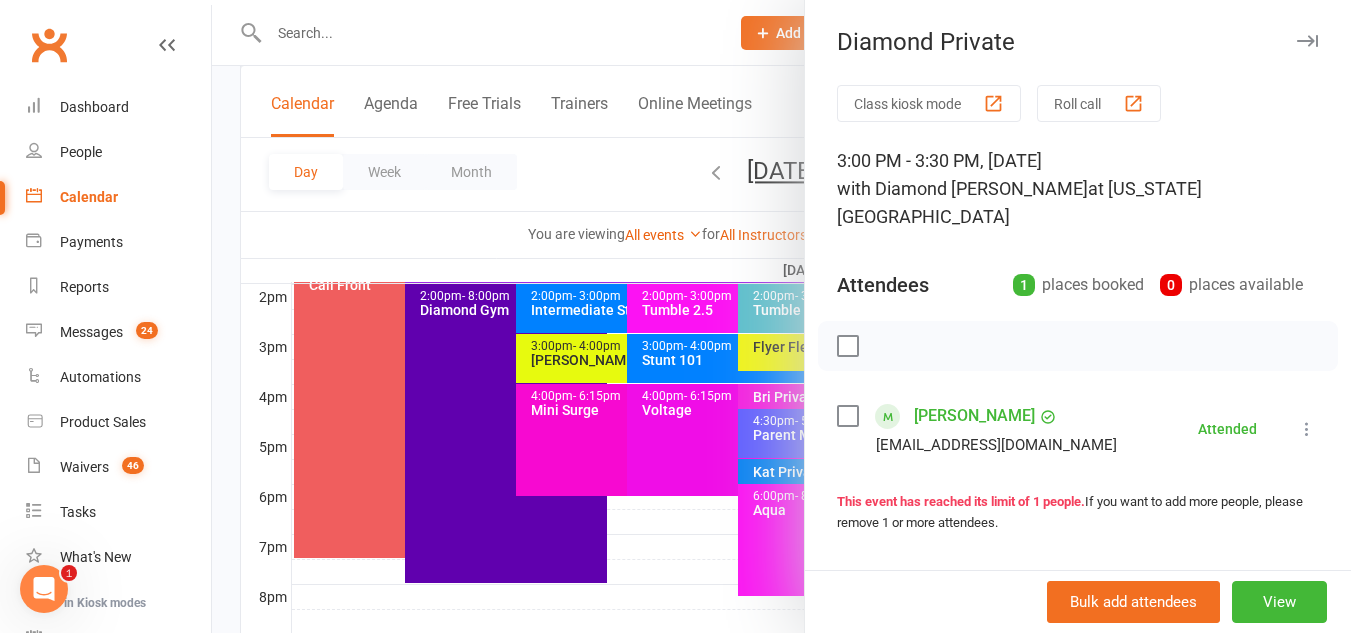 click at bounding box center (781, 316) 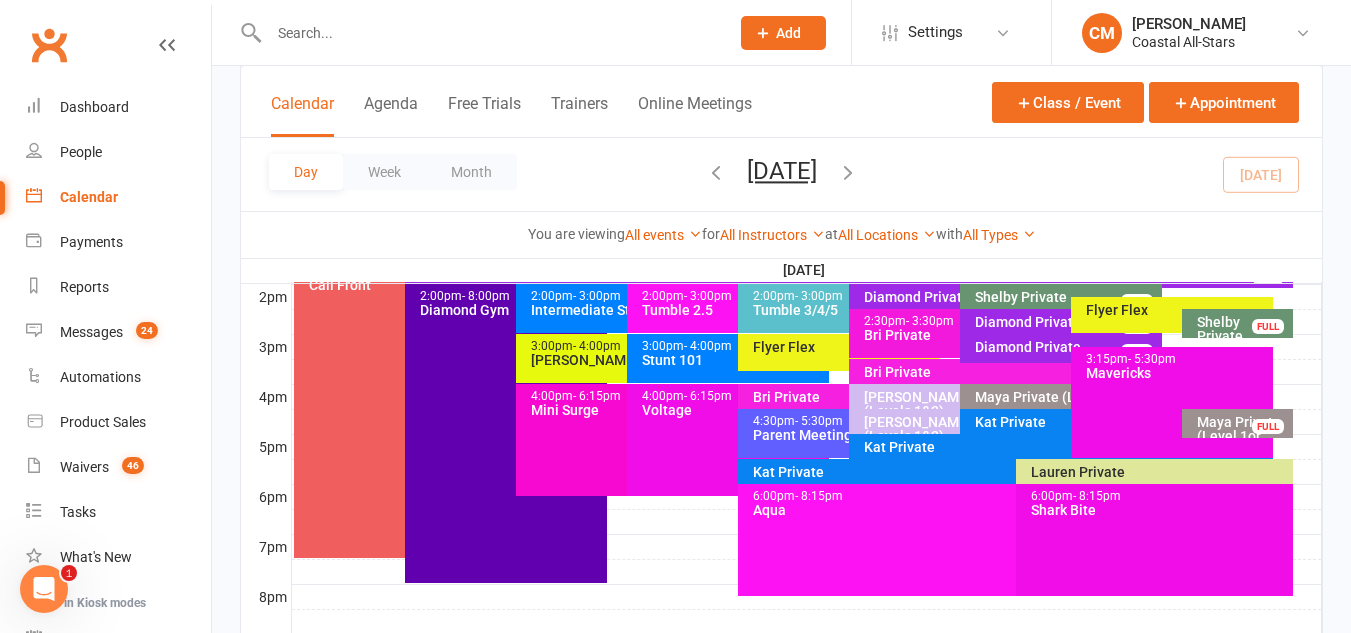 click on "Bri Private" at bounding box center (1066, 372) 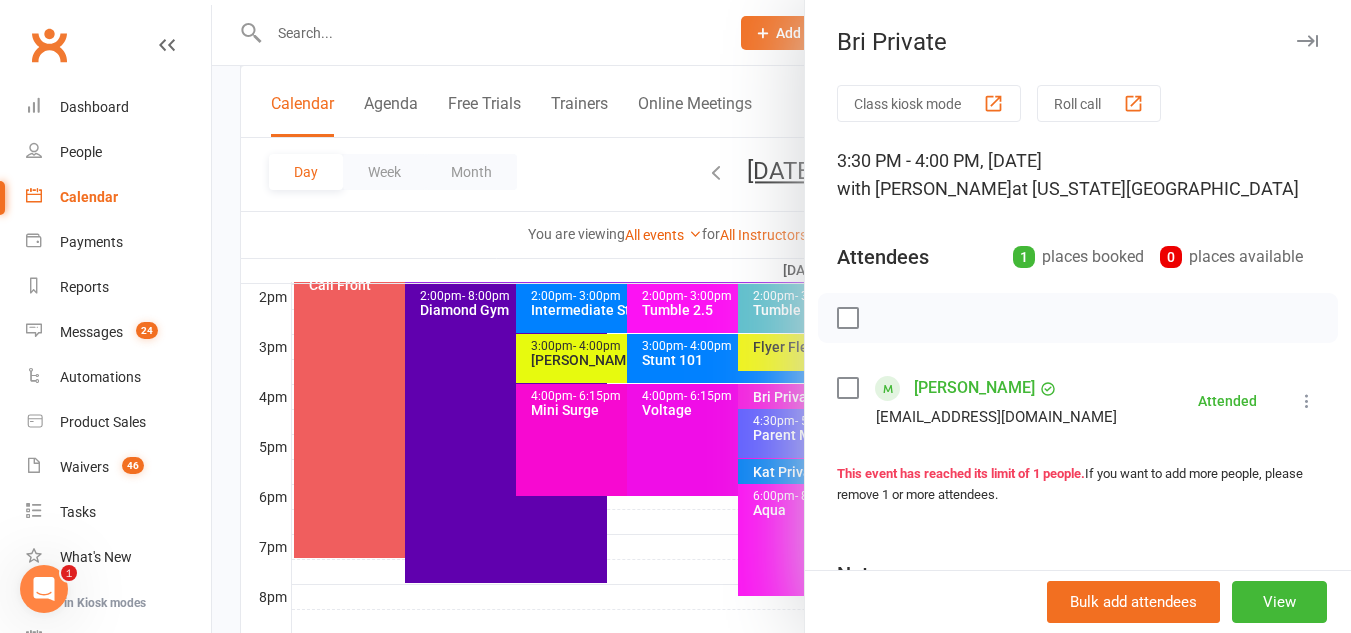 click at bounding box center (781, 316) 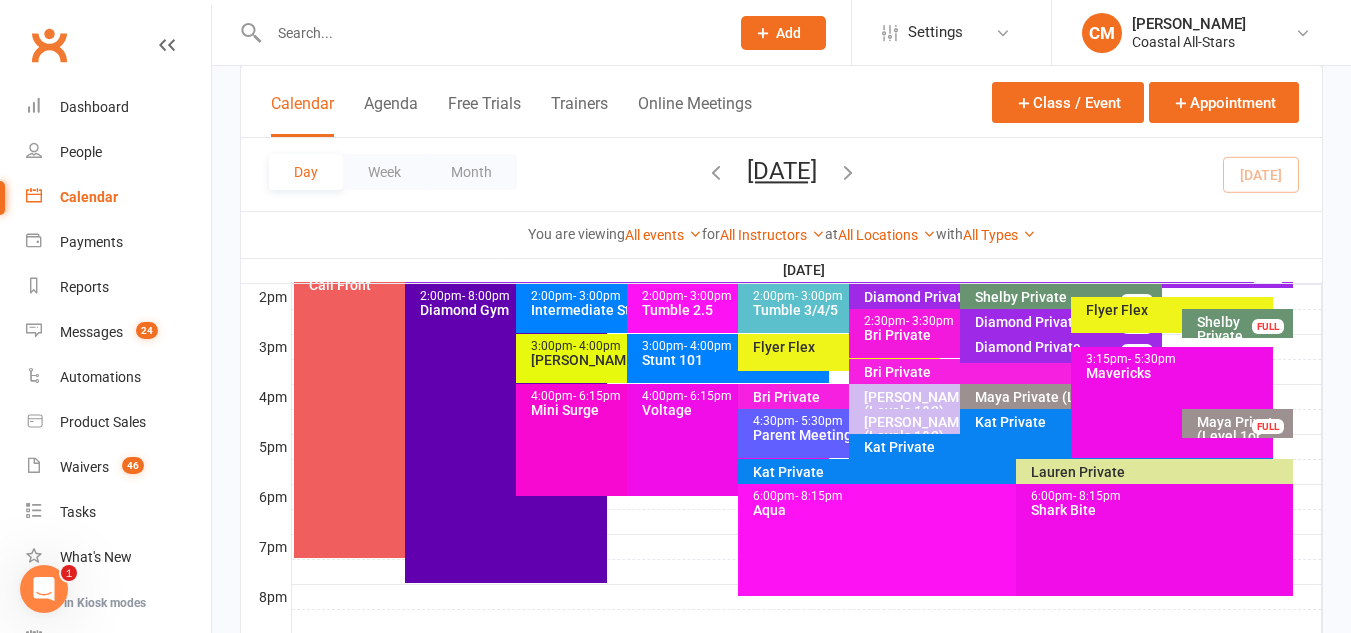 click on "Bri Private" at bounding box center [955, 335] 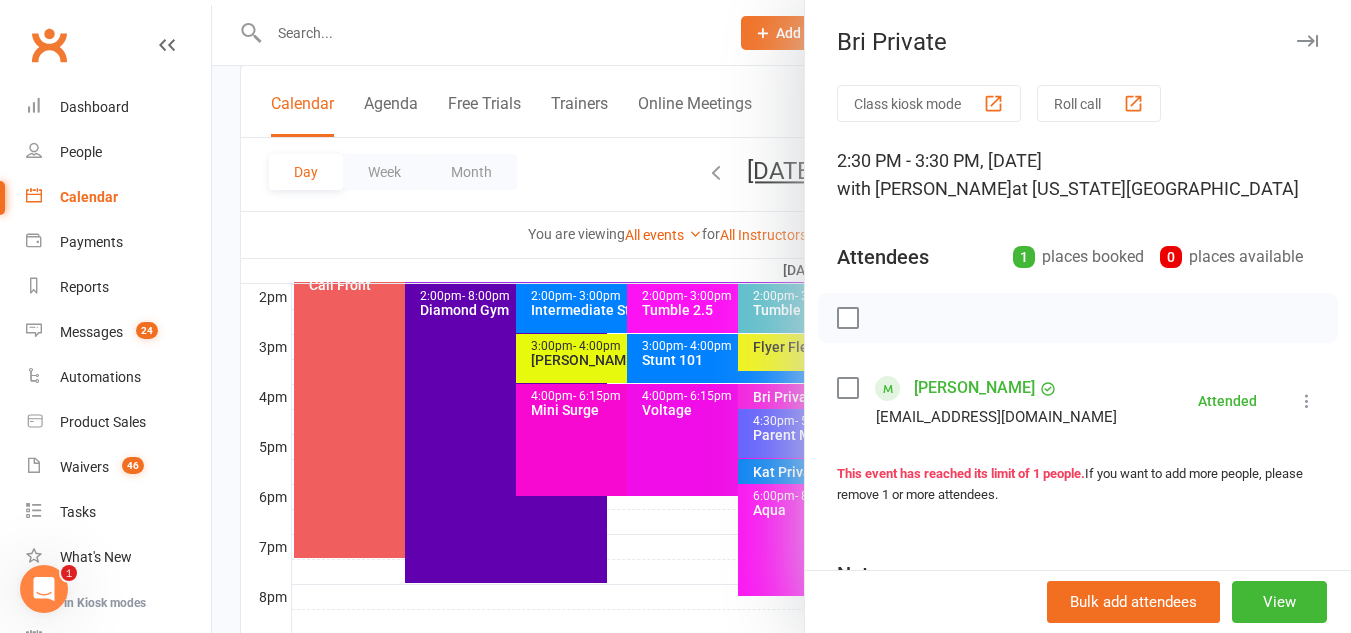 click at bounding box center [781, 316] 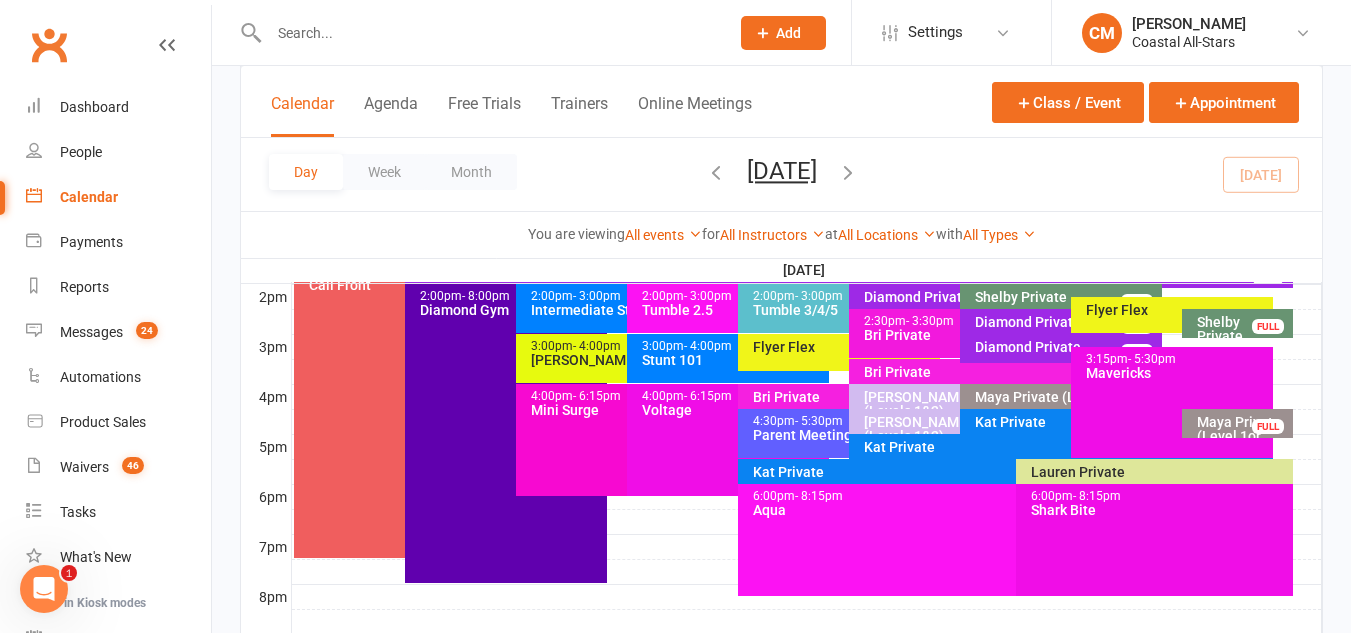 click on "Diamond Private" at bounding box center [1066, 347] 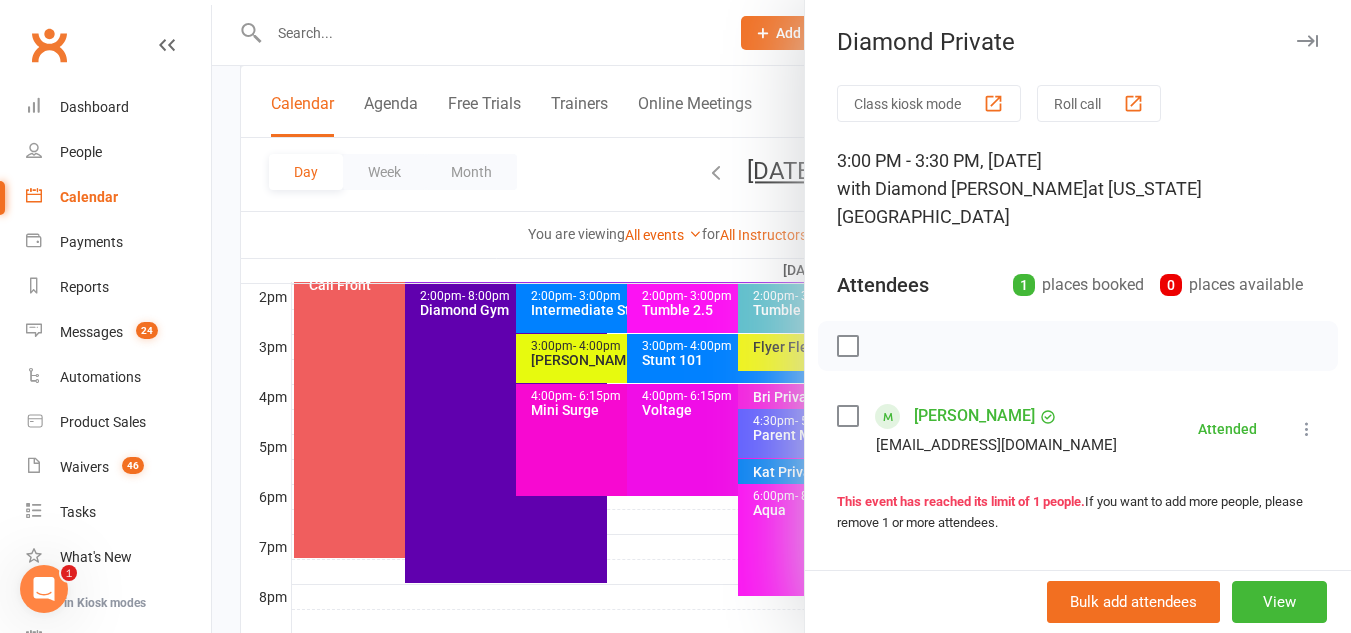 click at bounding box center [781, 316] 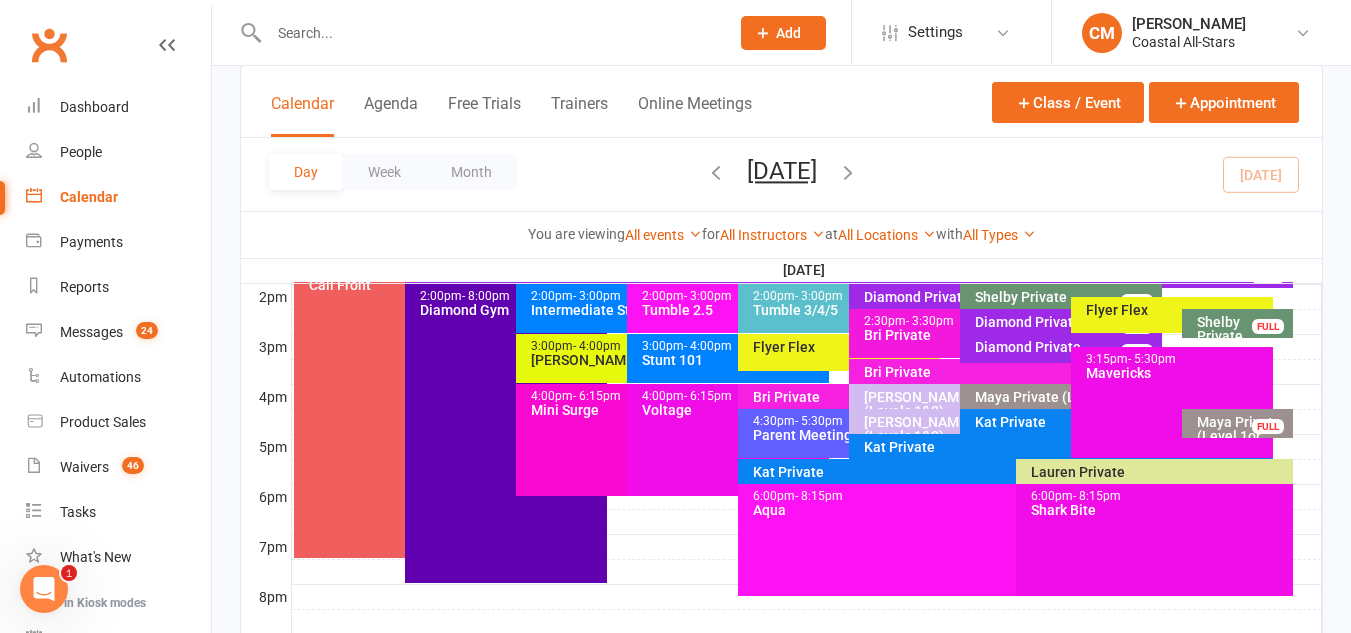 click on "Stunt 101" at bounding box center (733, 360) 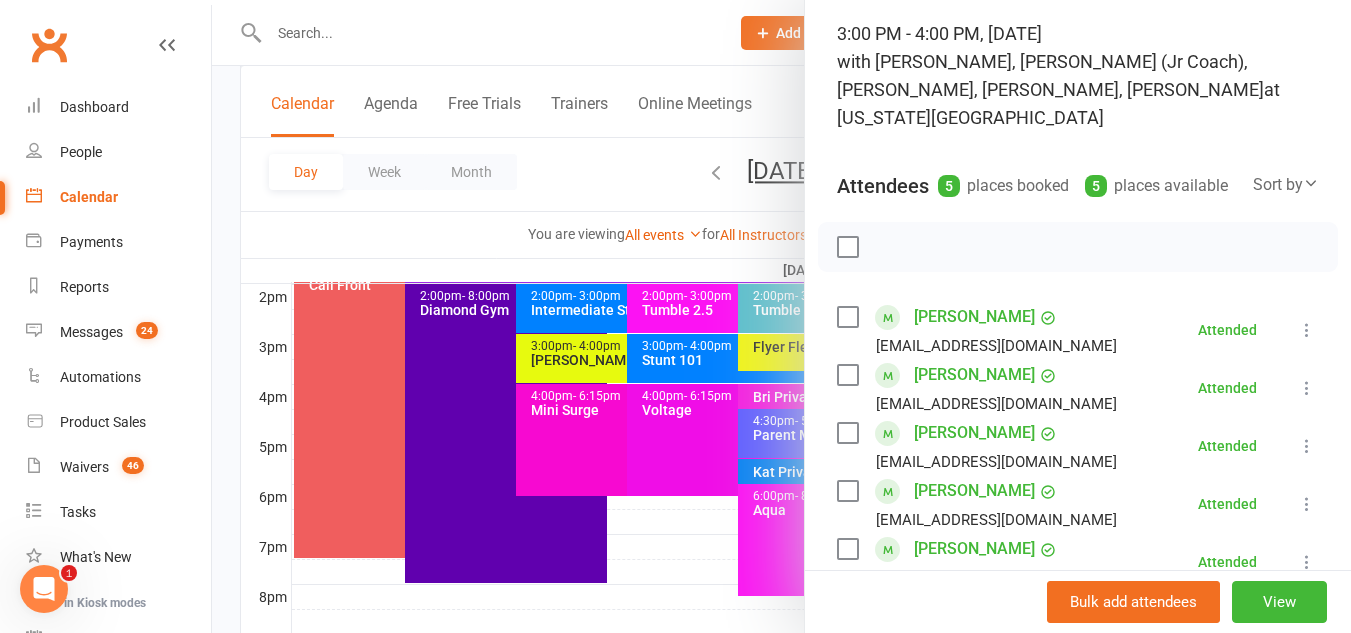 scroll, scrollTop: 186, scrollLeft: 0, axis: vertical 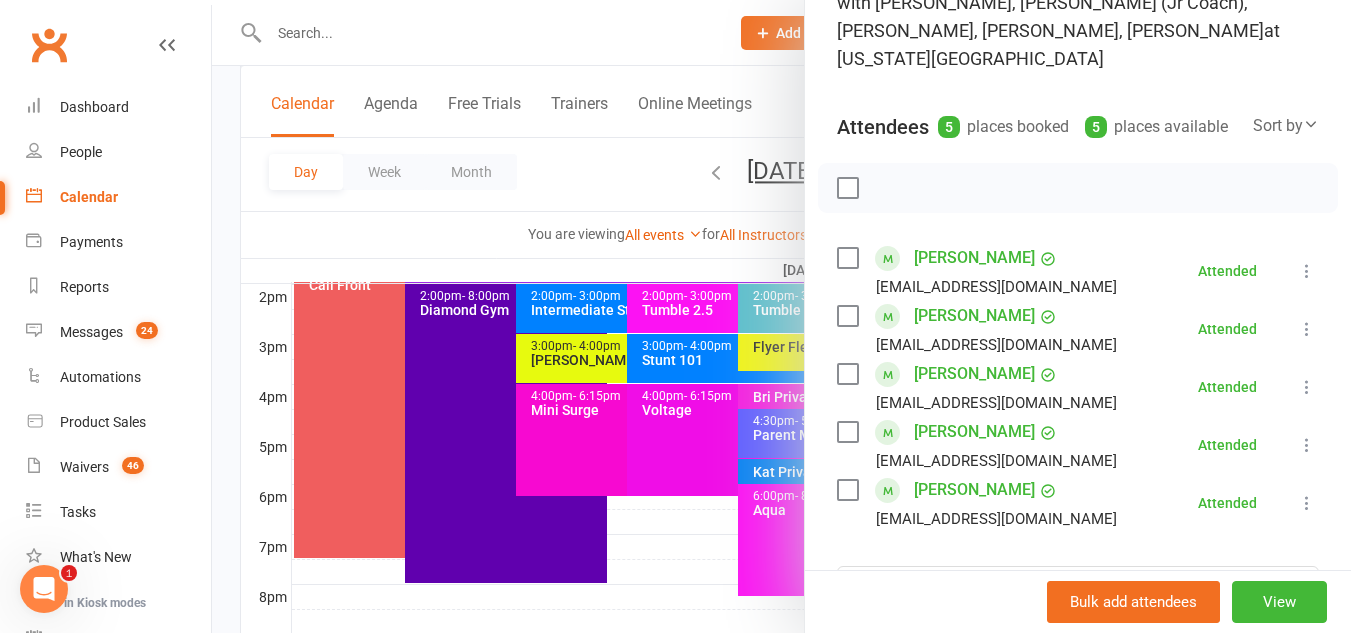 click at bounding box center (781, 316) 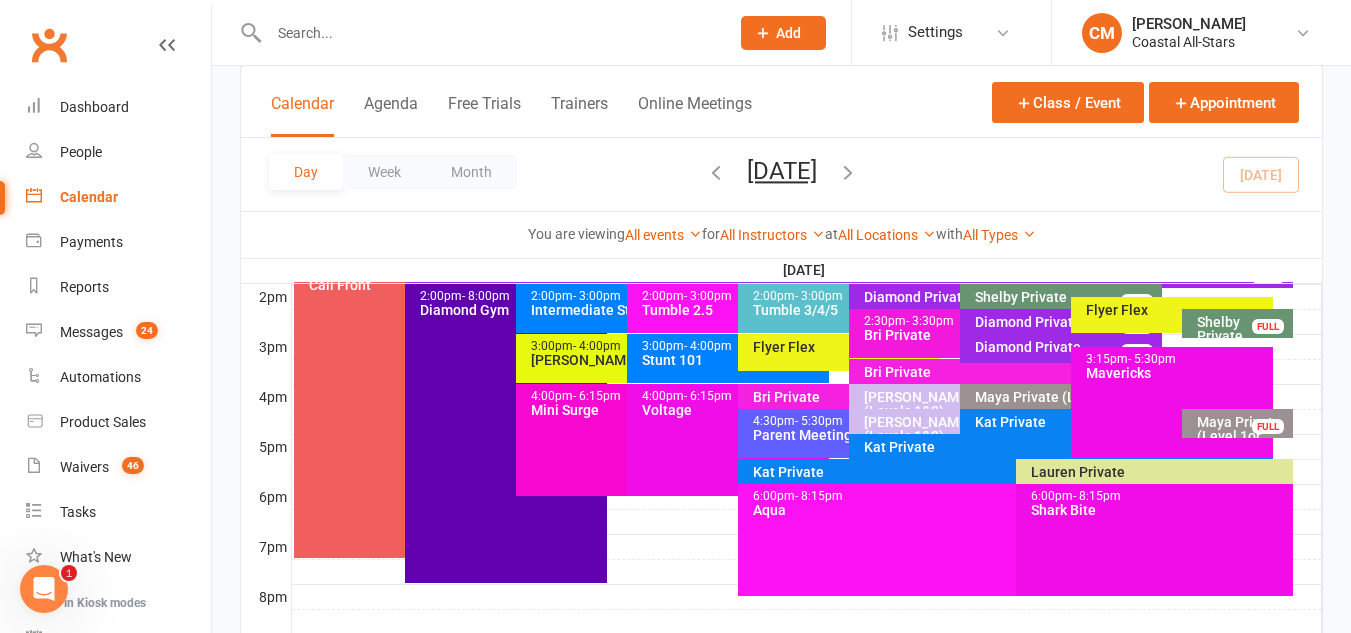 click on "3:00pm  - 4:00pm Stunt 101" at bounding box center (728, 358) 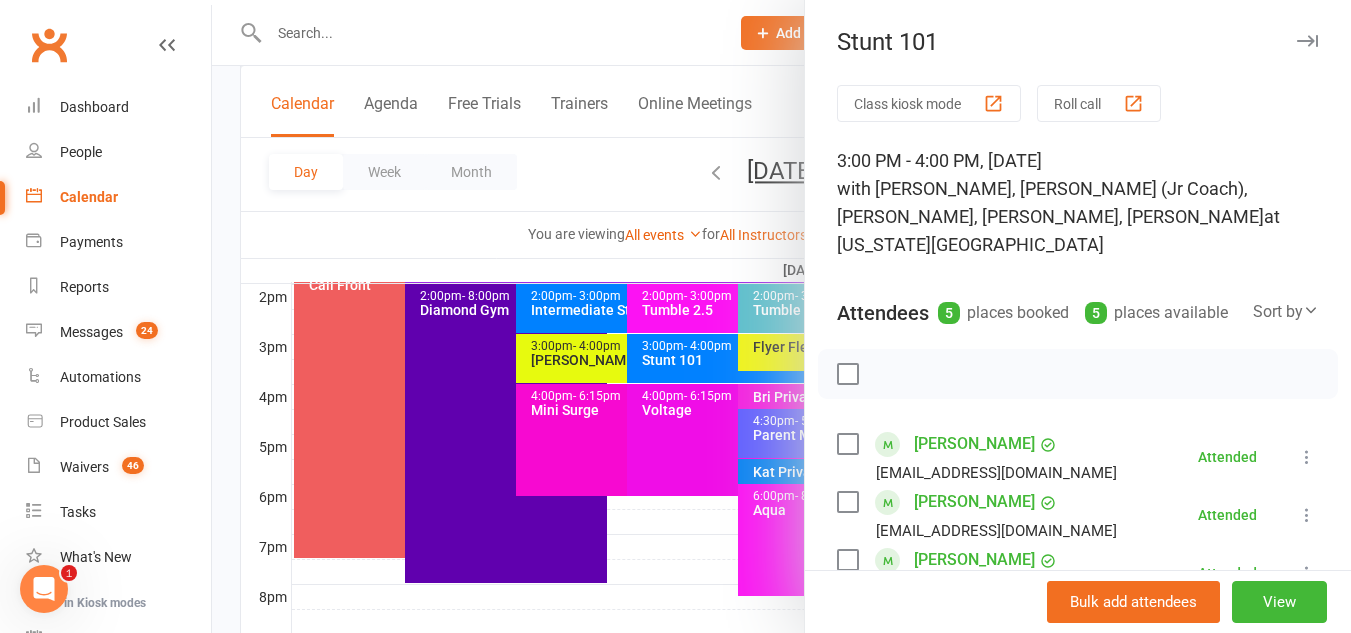 click at bounding box center [781, 316] 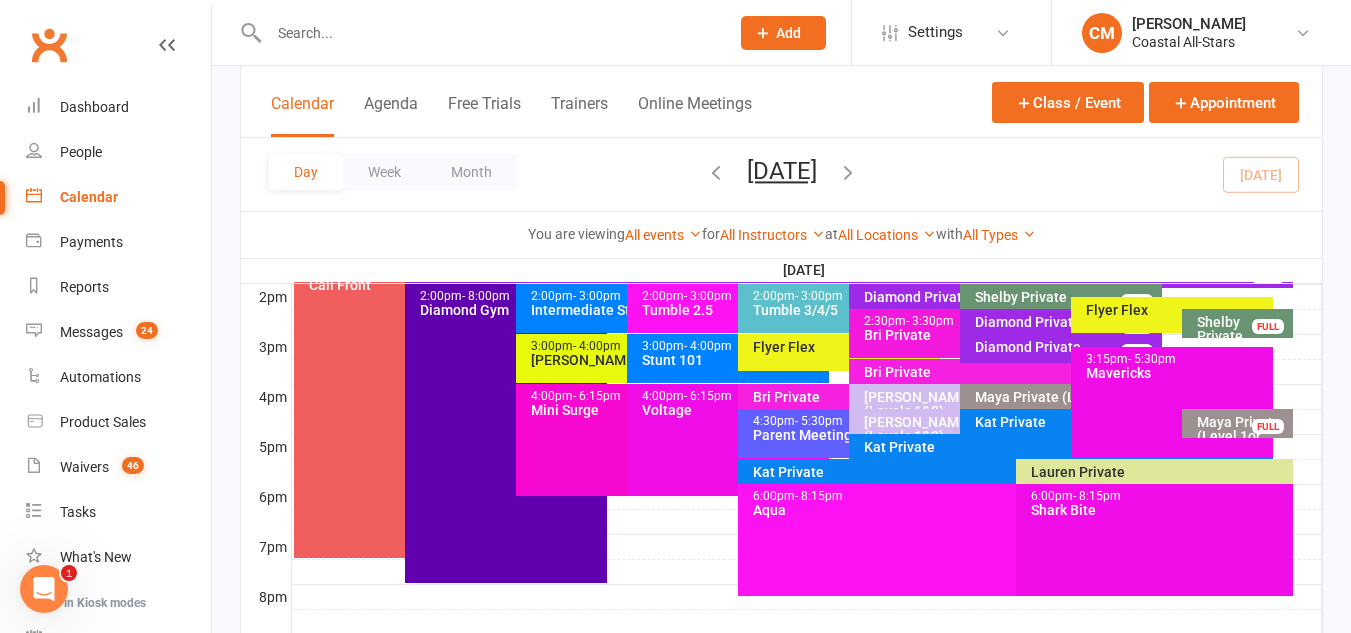 click on "Flyer Flex" at bounding box center [844, 347] 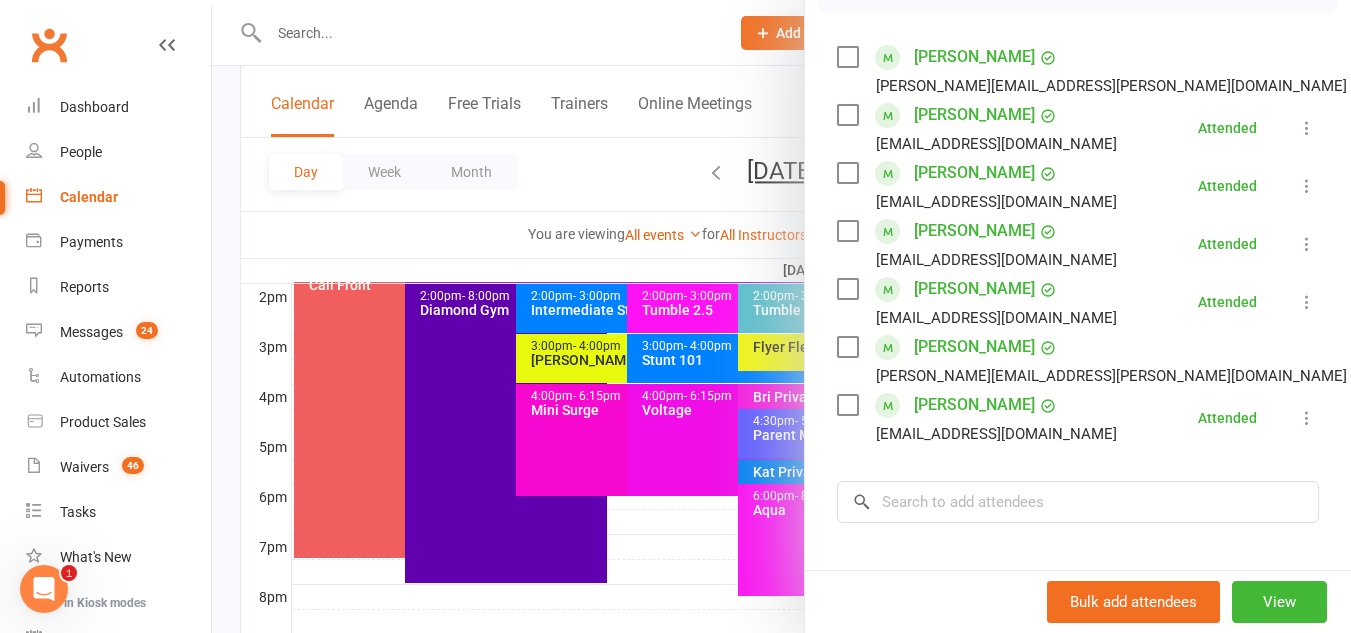 scroll, scrollTop: 333, scrollLeft: 0, axis: vertical 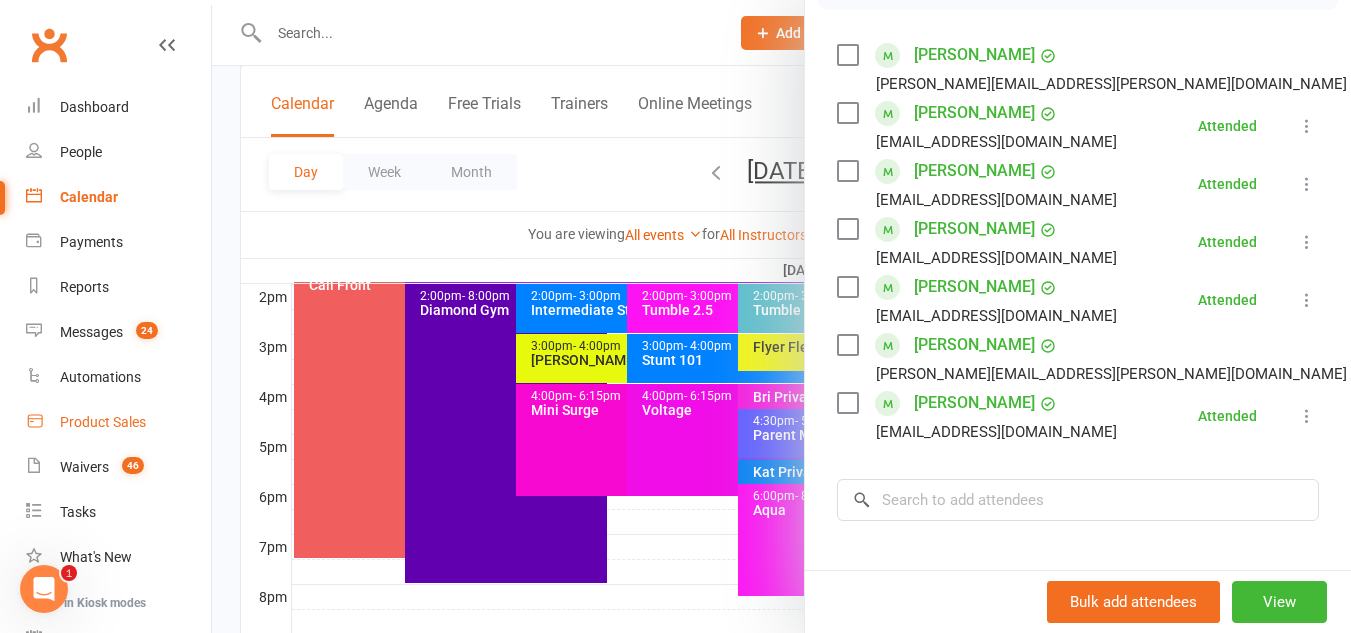 click on "Product Sales" at bounding box center [118, 422] 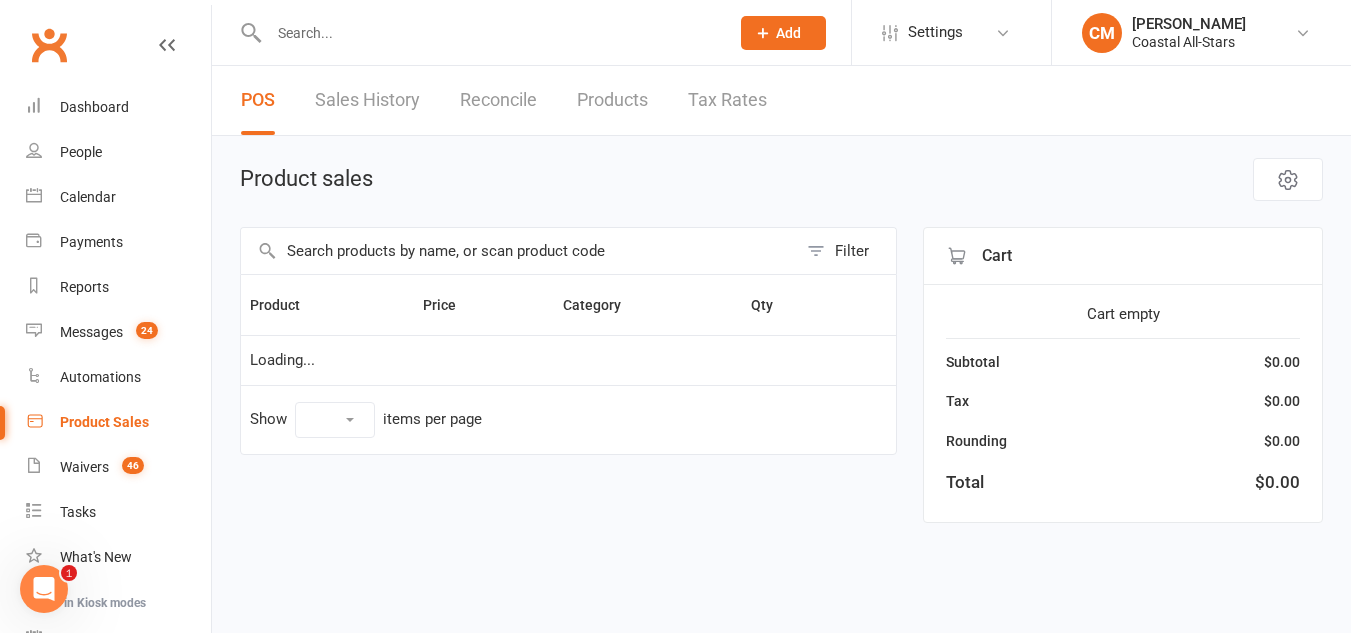 scroll, scrollTop: 0, scrollLeft: 0, axis: both 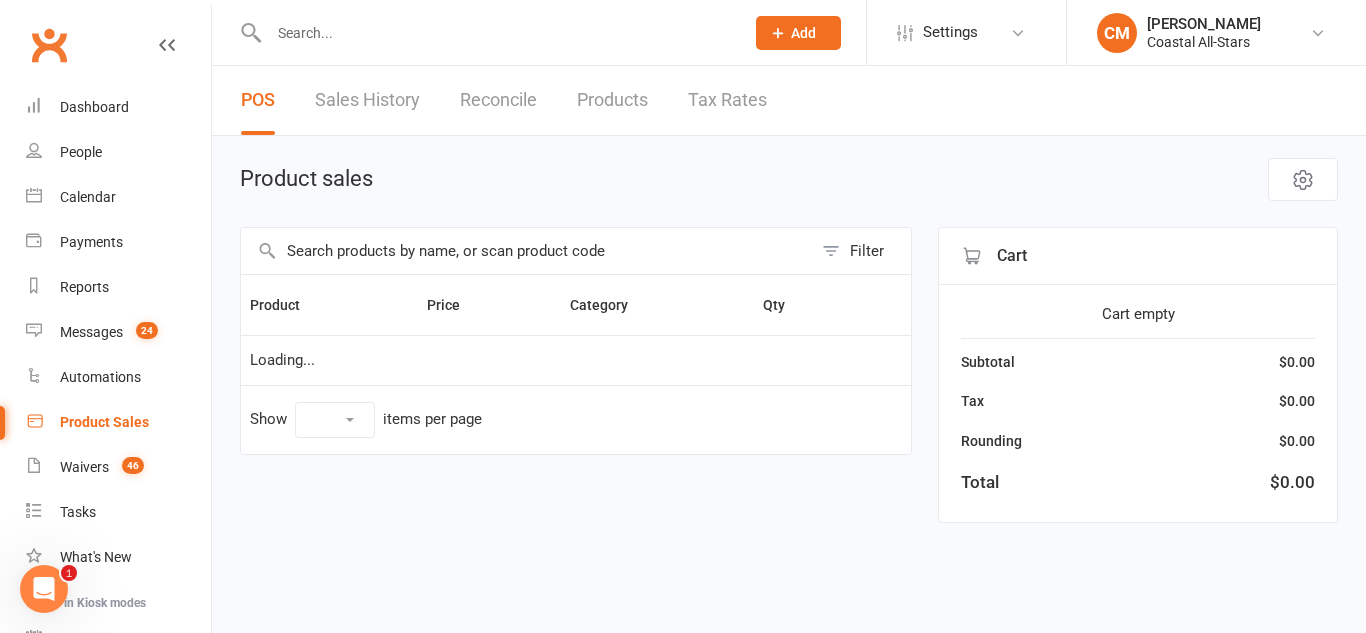 select on "50" 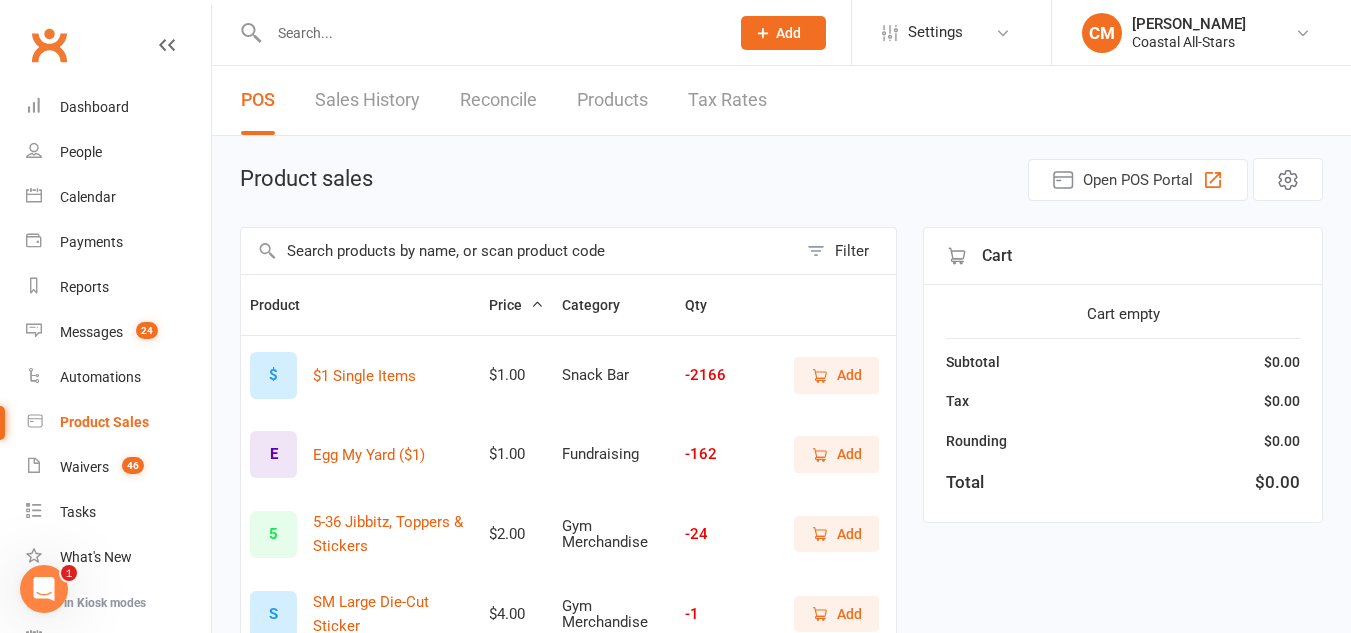 click on "Add" at bounding box center (849, 375) 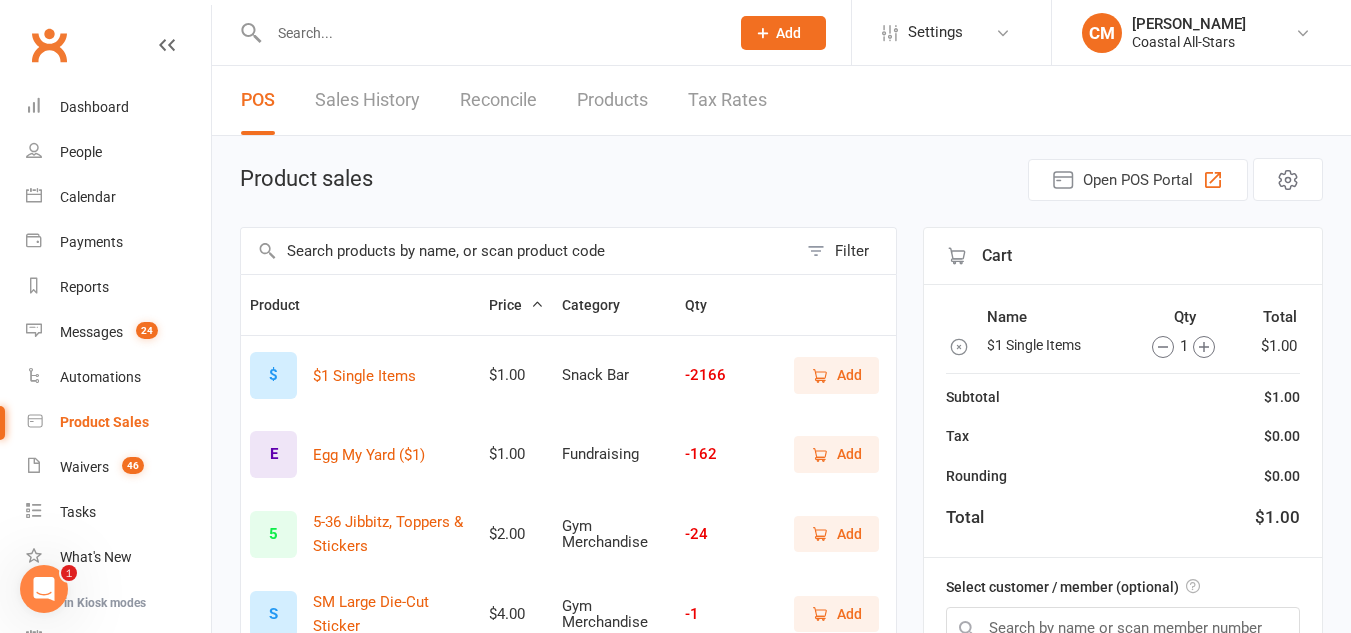 scroll, scrollTop: 167, scrollLeft: 0, axis: vertical 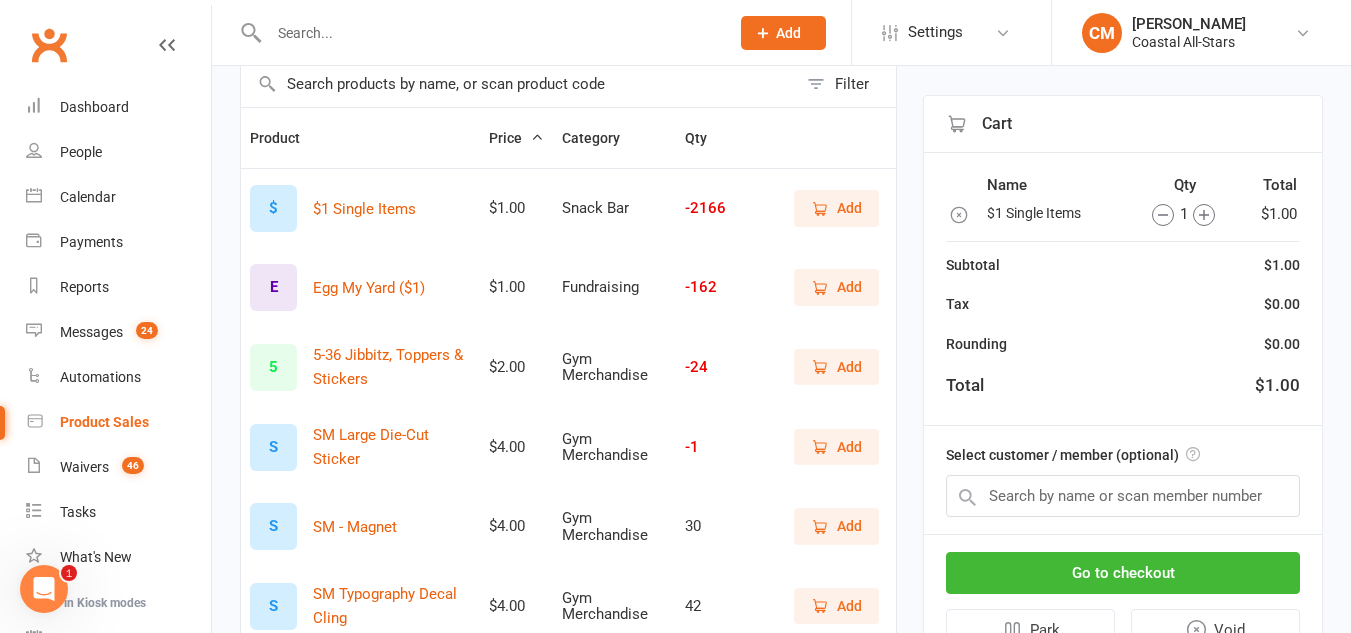 click 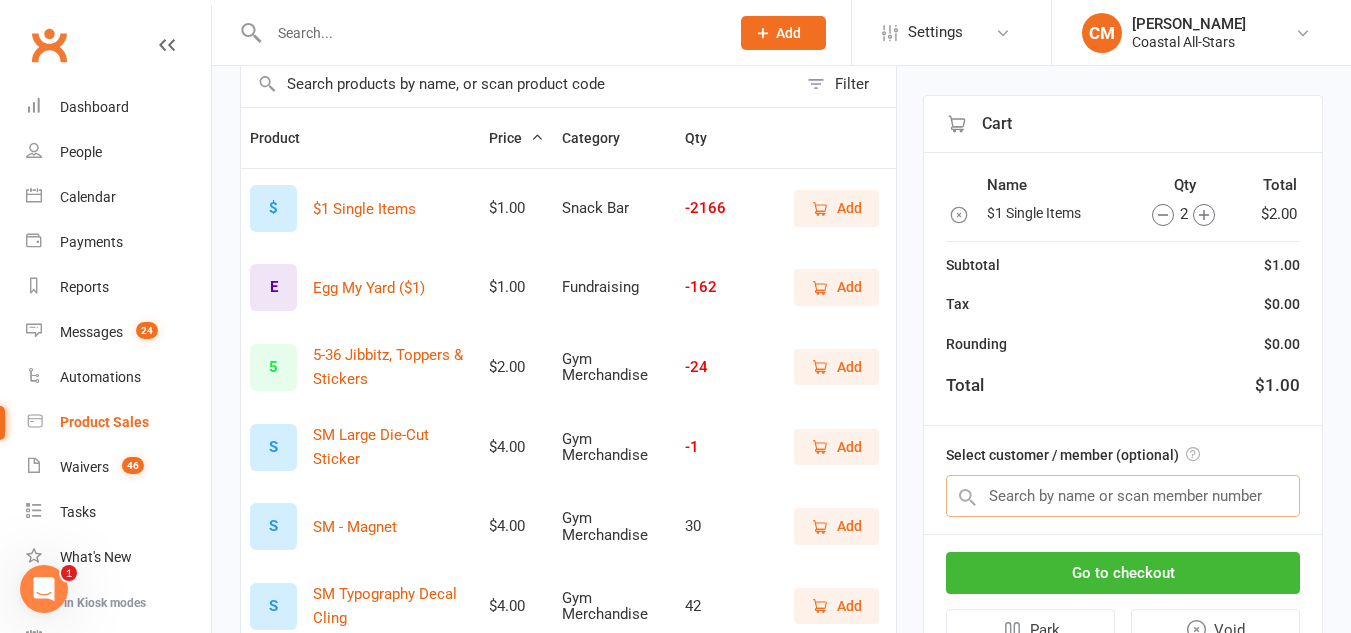 click at bounding box center (1123, 496) 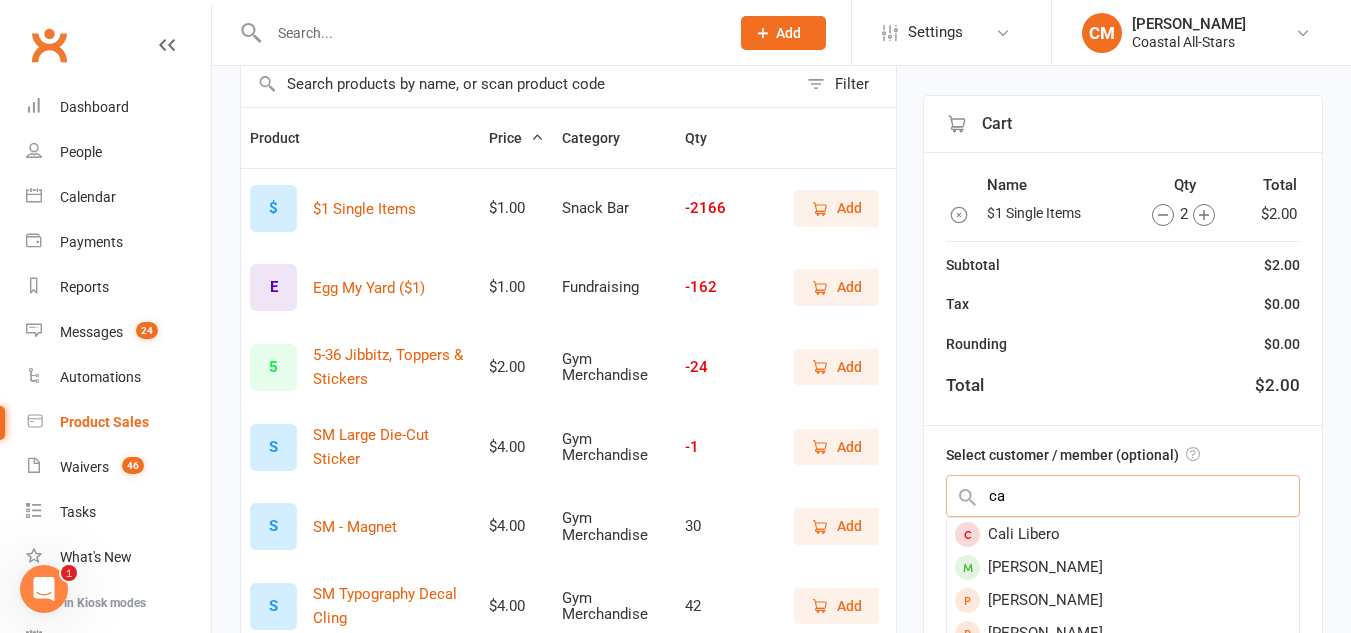 type on "c" 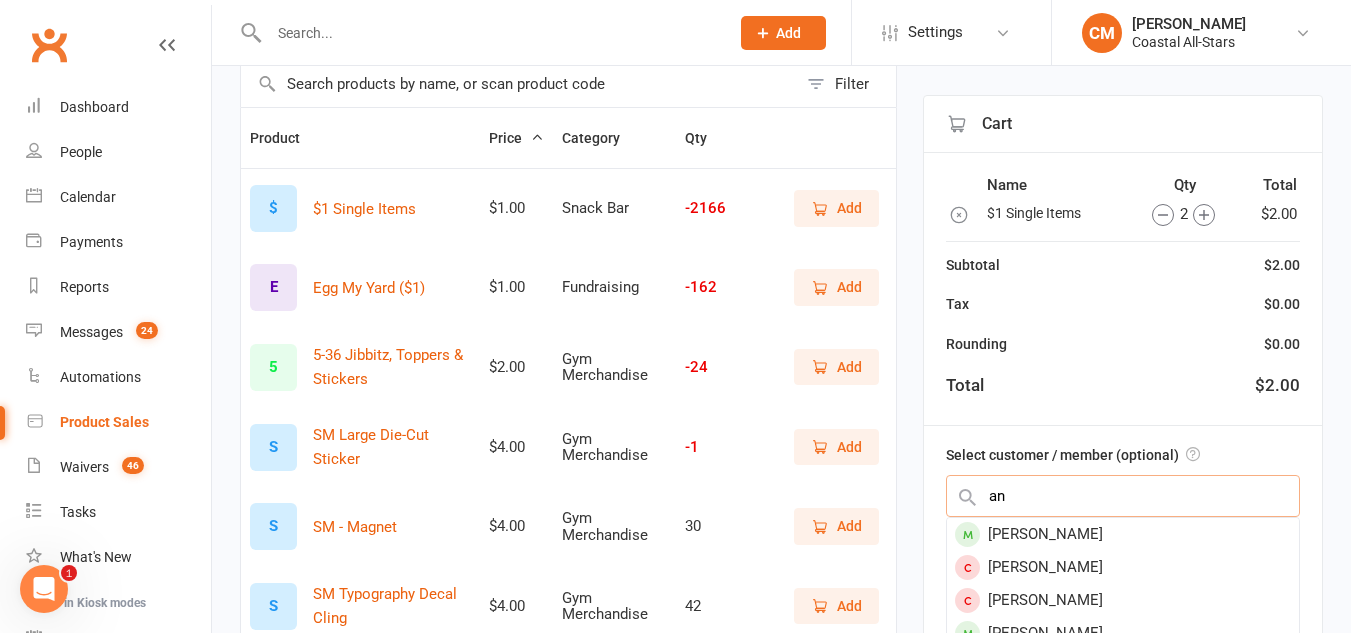 type on "a" 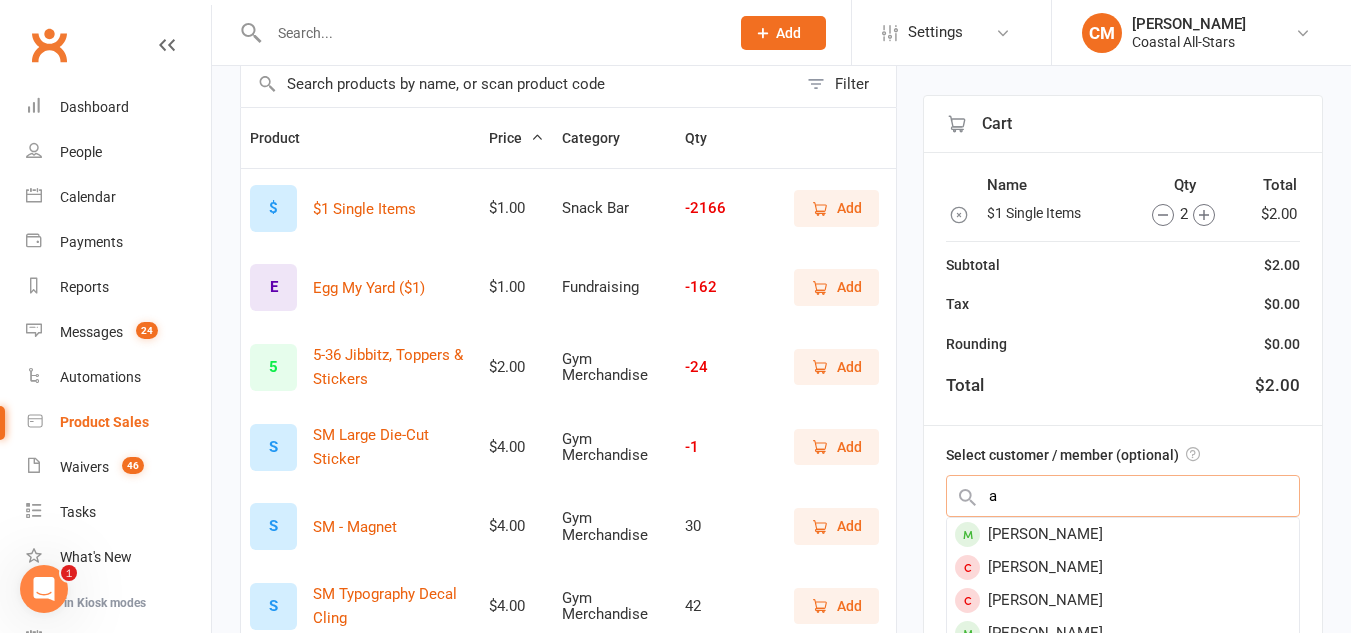 type 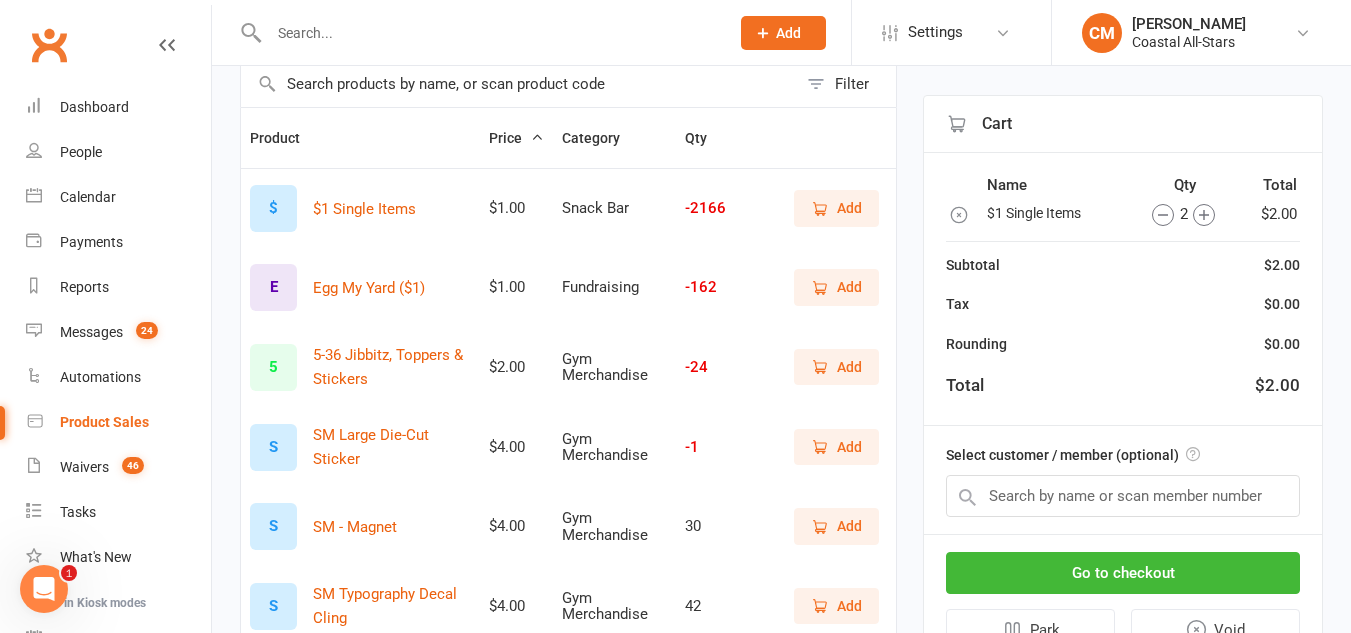 click on "Name Qty Total $1 Single Items 2 $2.00 Subtotal $2.00 Tax $0.00 Rounding $0.00 Total $2.00" at bounding box center [1123, 289] 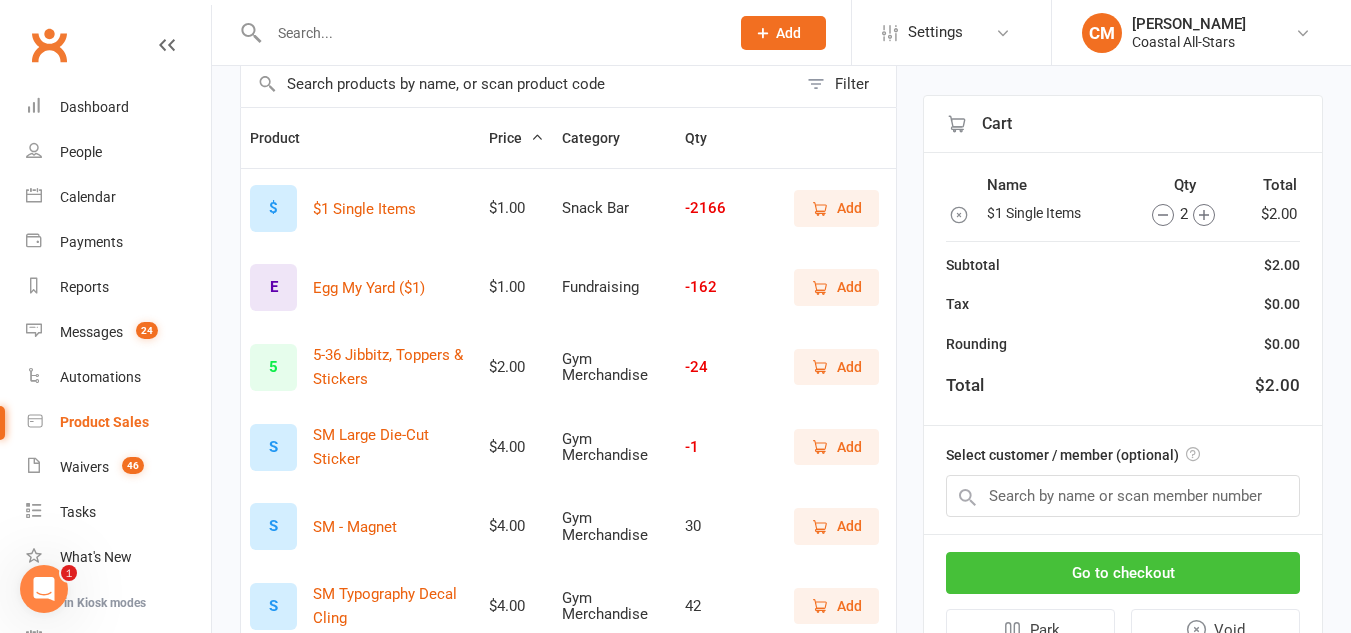 click on "Go to checkout" at bounding box center [1123, 573] 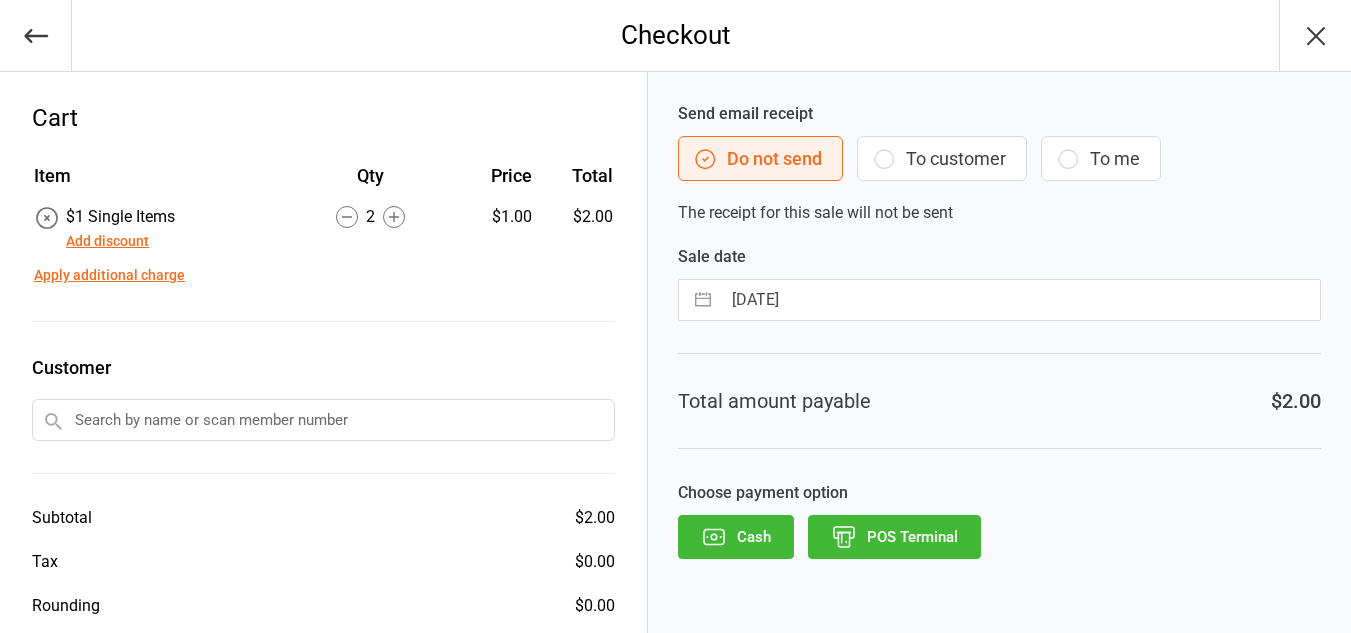 scroll, scrollTop: 0, scrollLeft: 0, axis: both 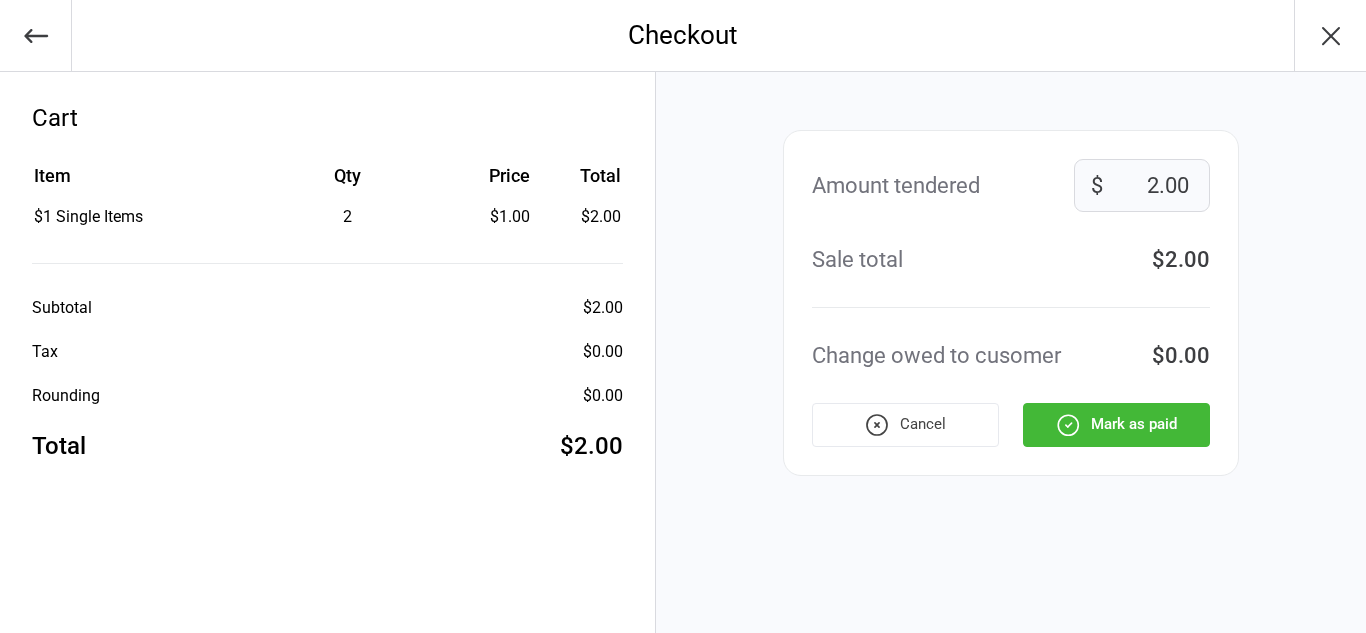 click on "Mark as paid" at bounding box center (1116, 425) 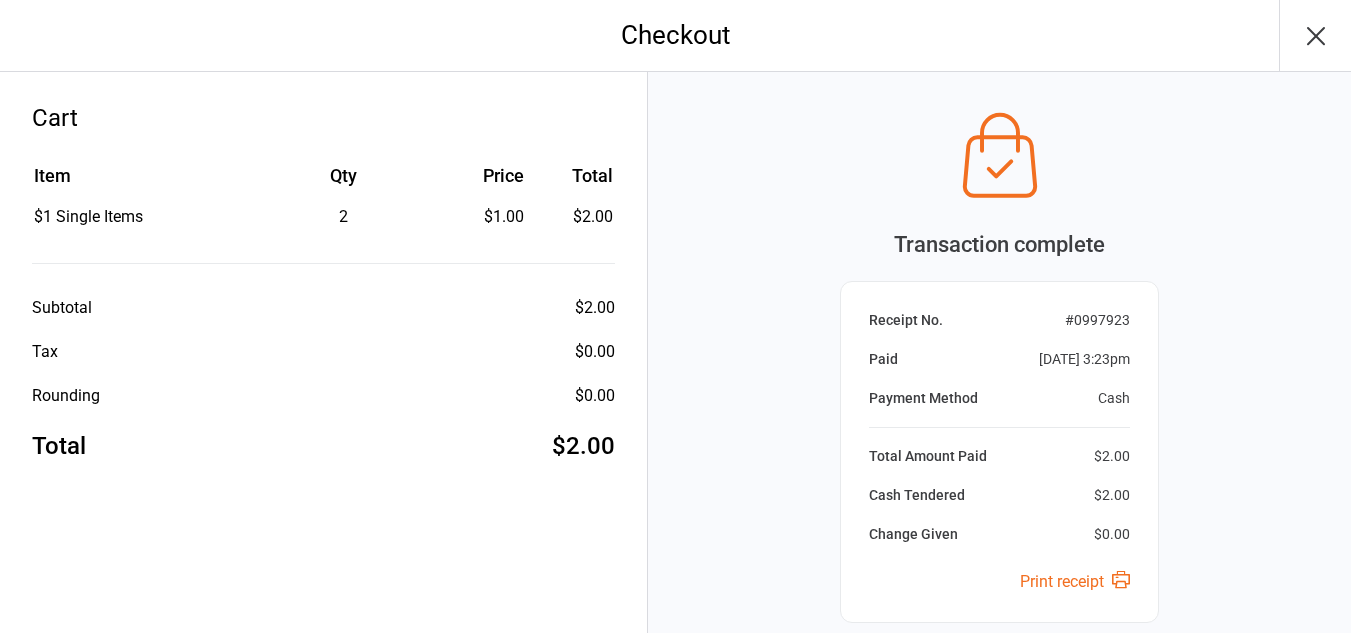 scroll, scrollTop: 184, scrollLeft: 0, axis: vertical 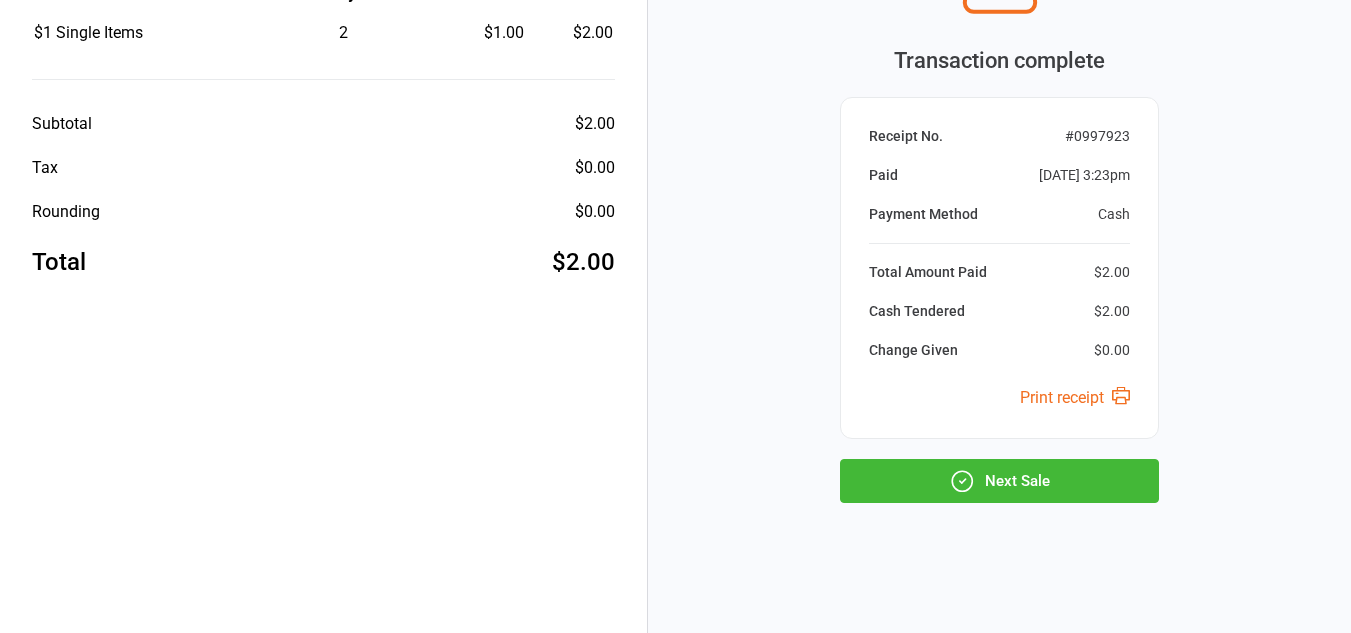 click on "Next Sale" at bounding box center (999, 481) 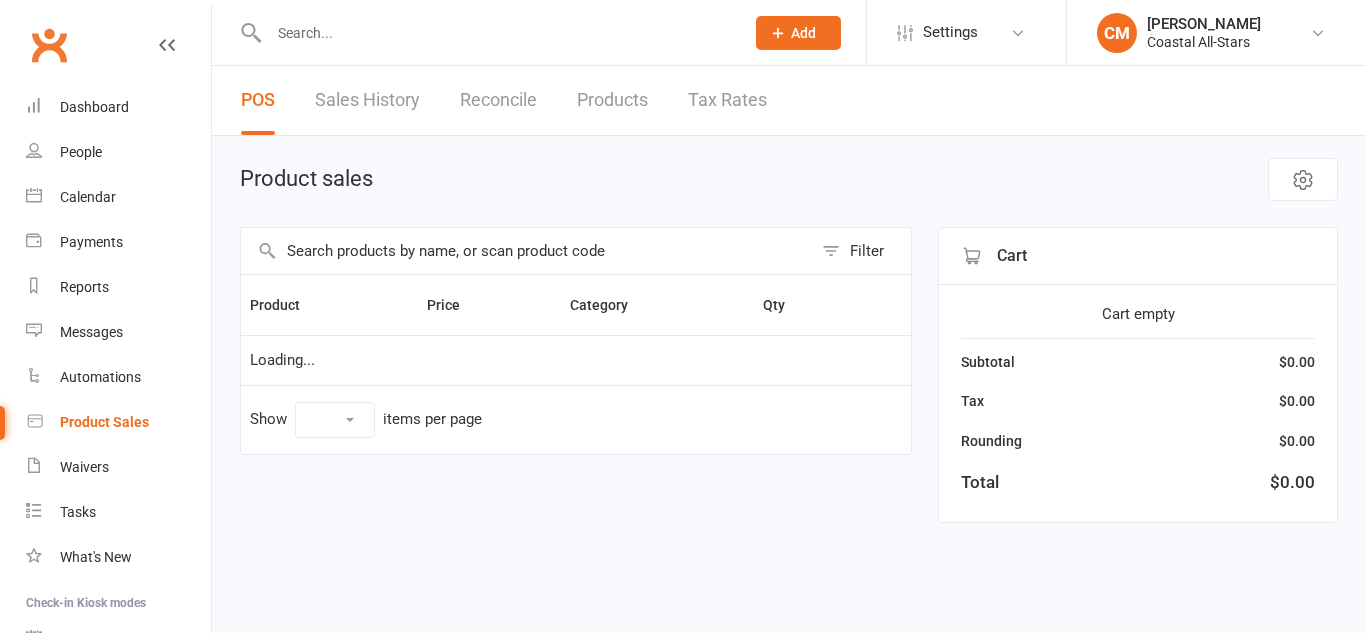 select on "50" 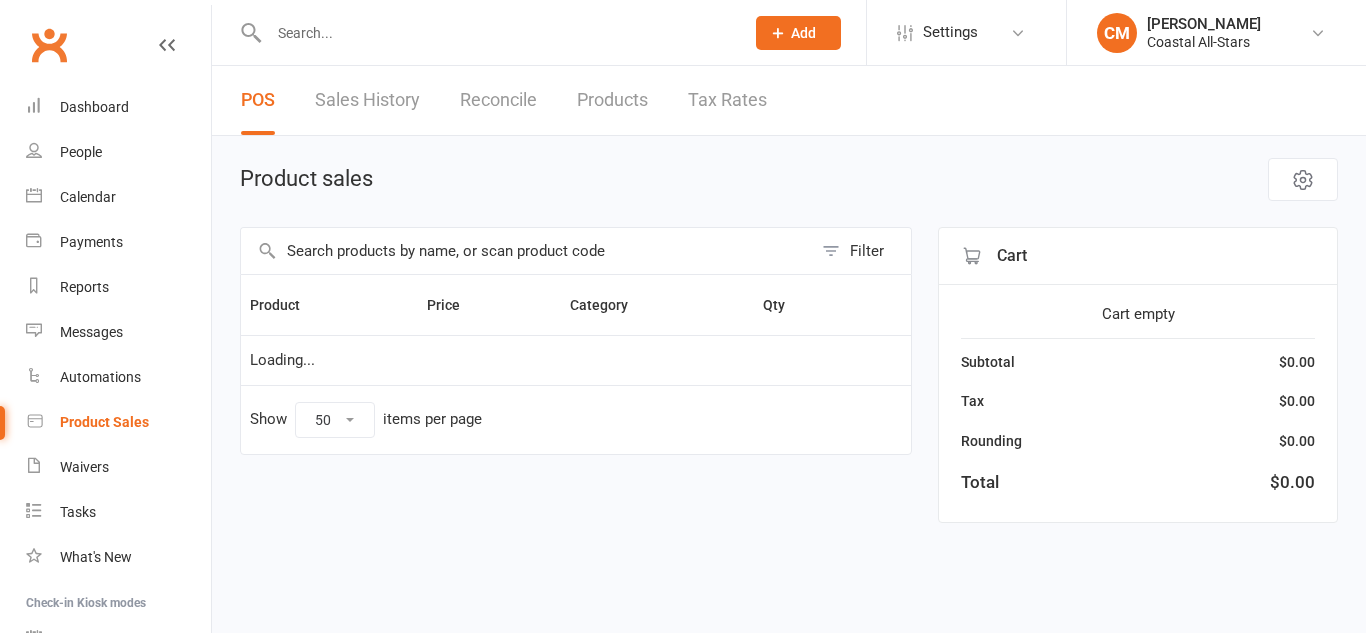 scroll, scrollTop: 0, scrollLeft: 0, axis: both 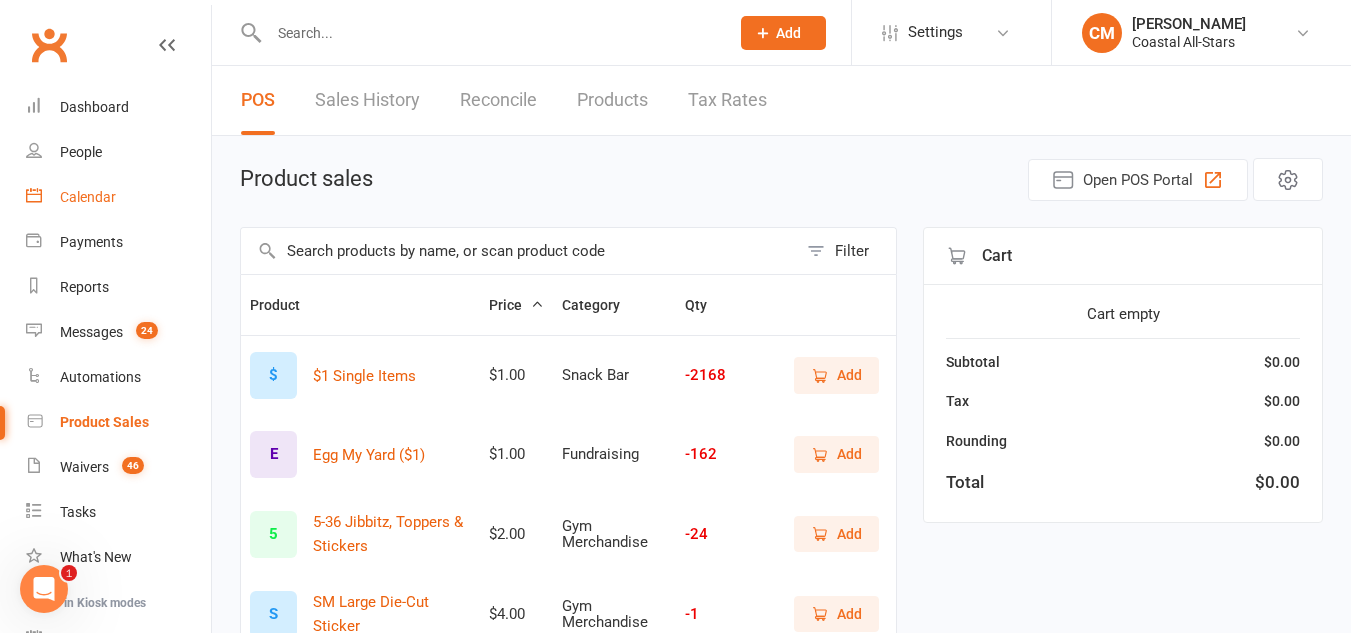 click on "Calendar" at bounding box center (118, 197) 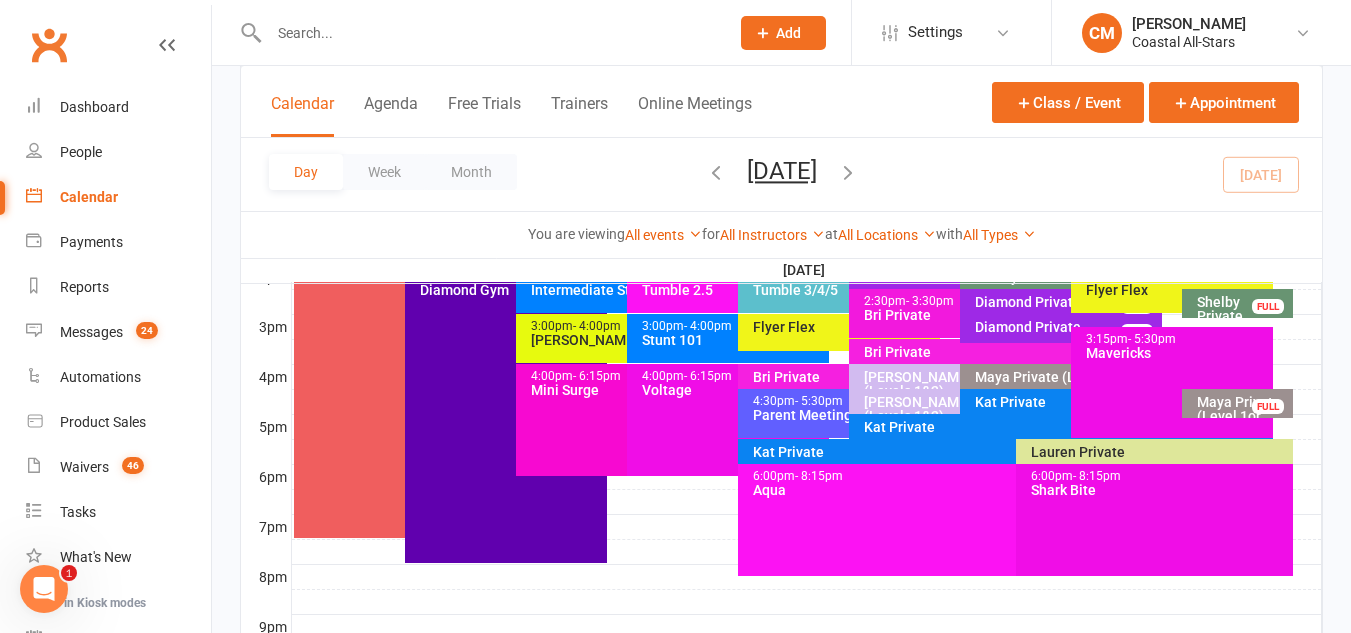 scroll, scrollTop: 847, scrollLeft: 0, axis: vertical 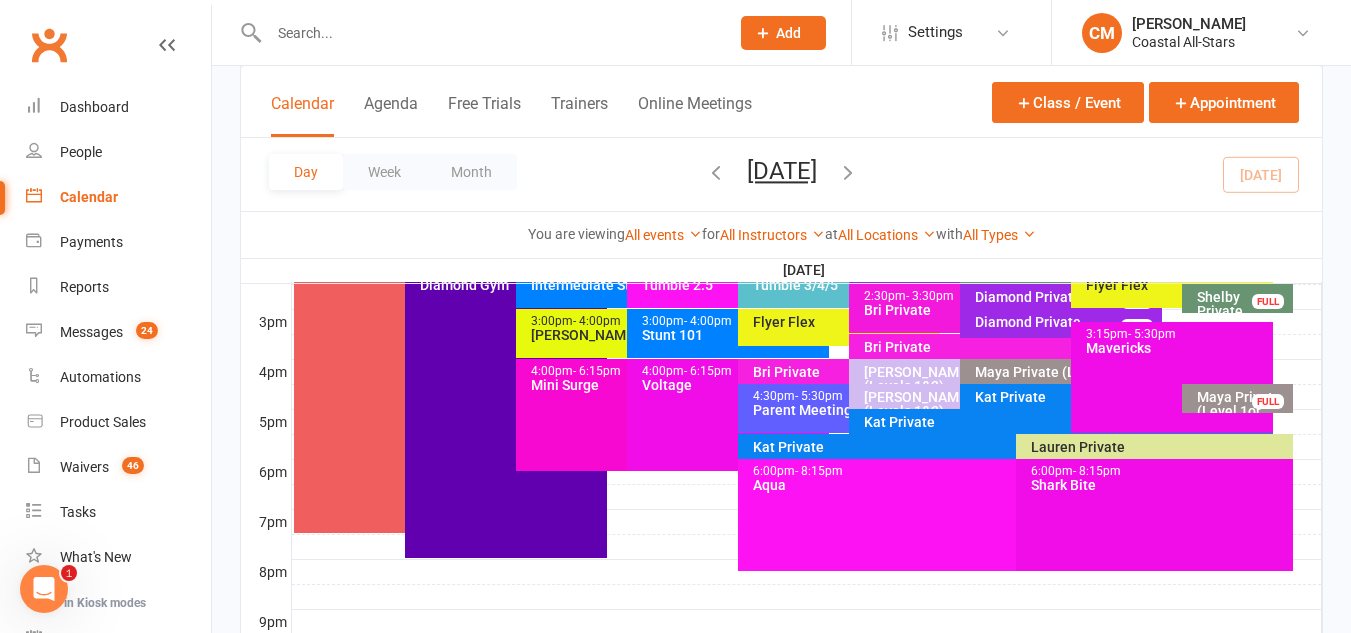 click on "Maya Private (Level 1or 1.5) FULL" at bounding box center (1061, 373) 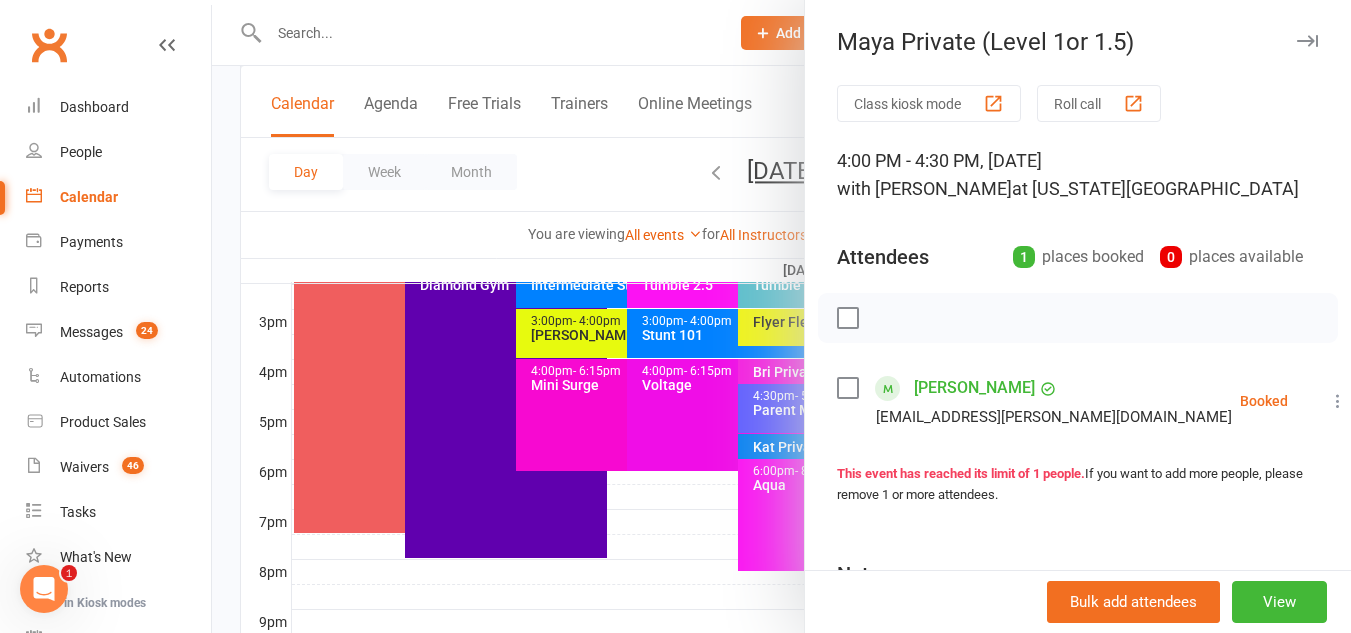 click at bounding box center [781, 316] 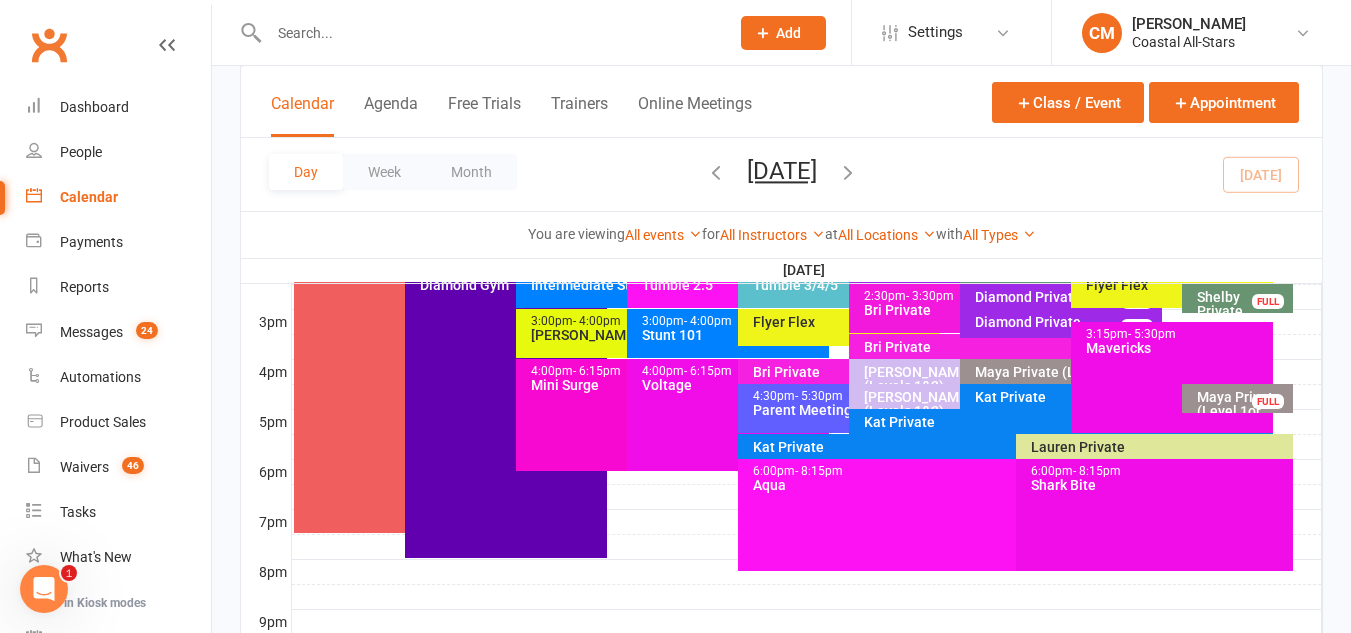 click on "Voltage" at bounding box center [733, 385] 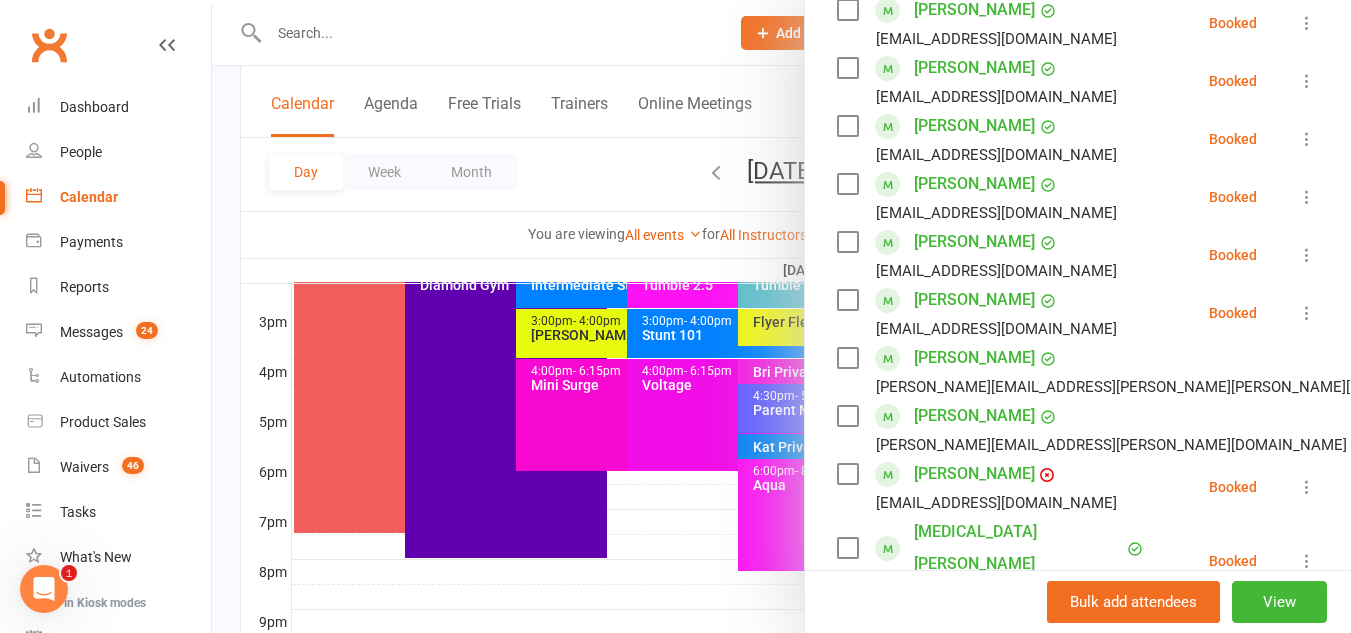 scroll, scrollTop: 857, scrollLeft: 0, axis: vertical 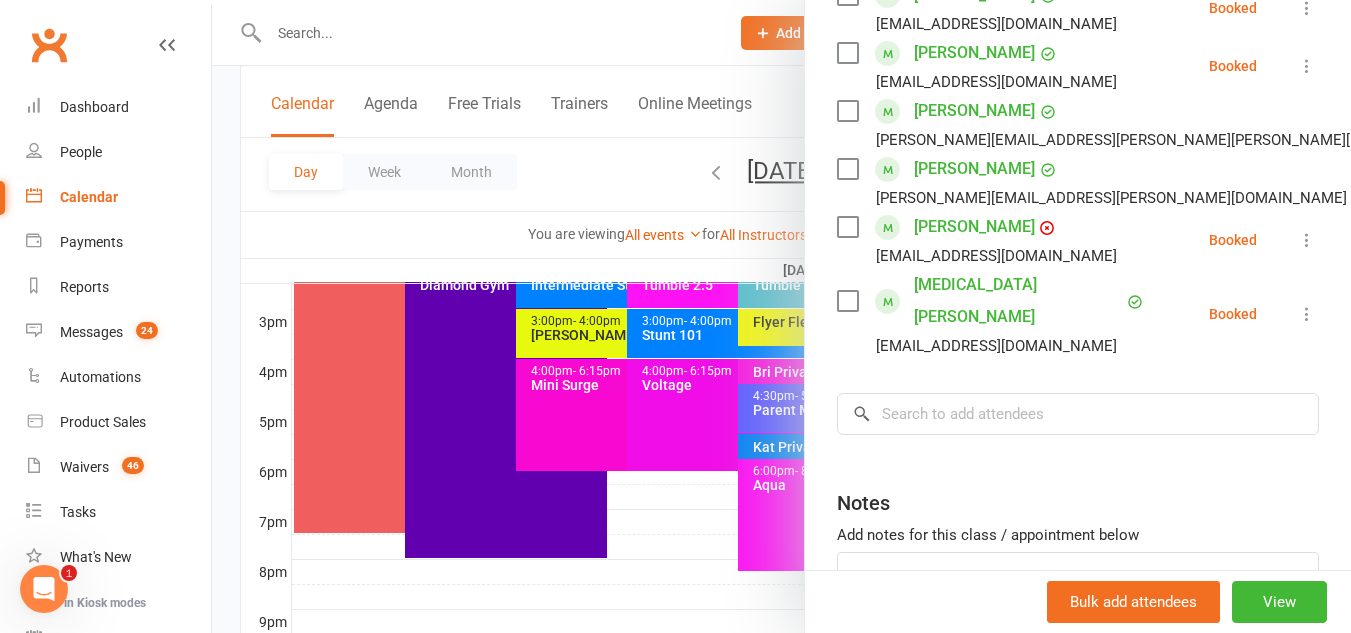 click at bounding box center [781, 316] 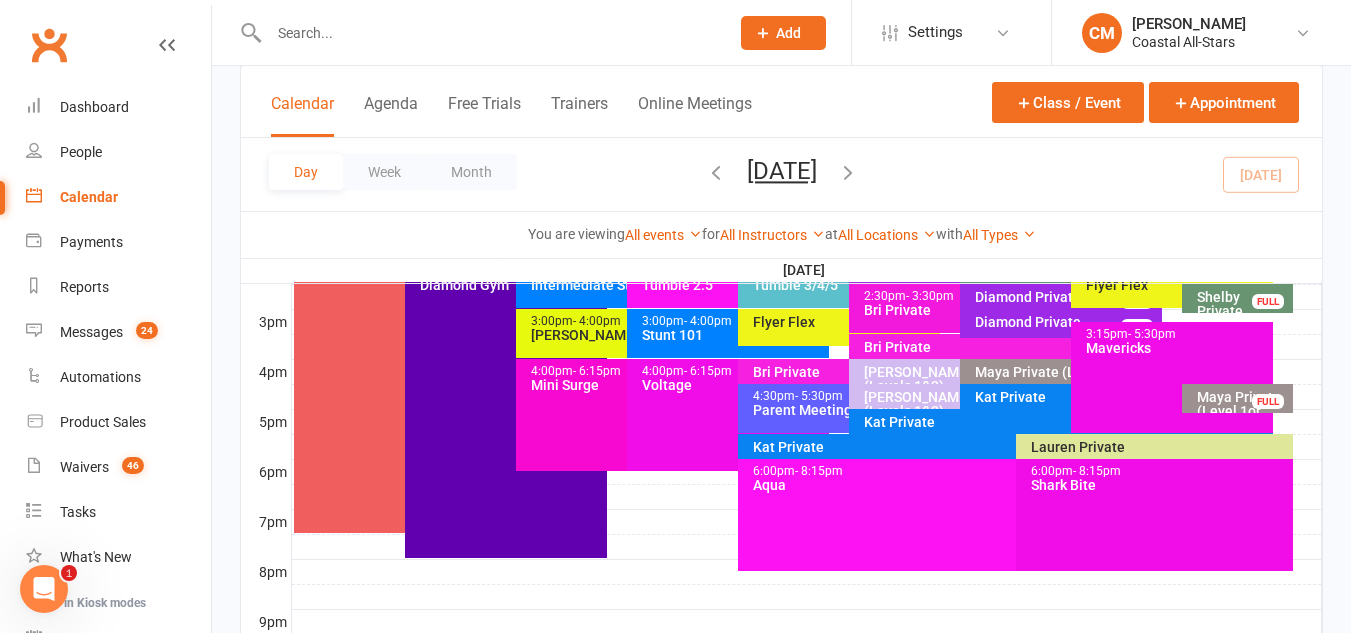 click on "- 4:00pm" at bounding box center [708, 321] 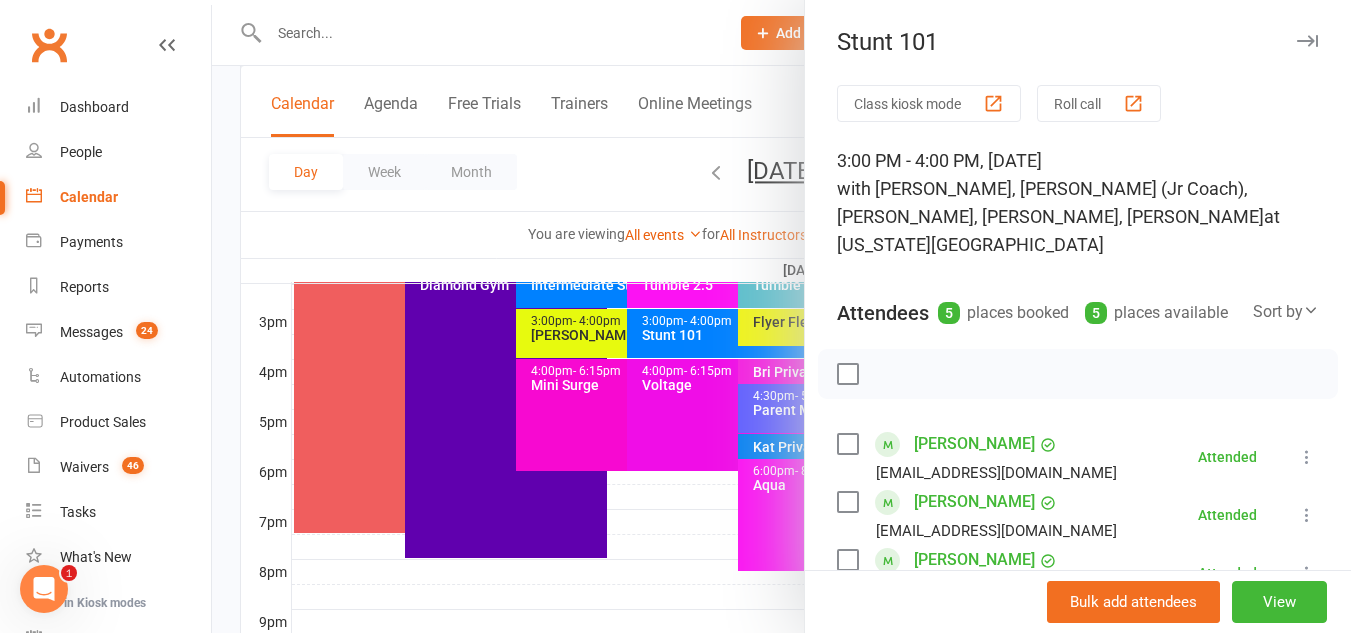 click at bounding box center [781, 316] 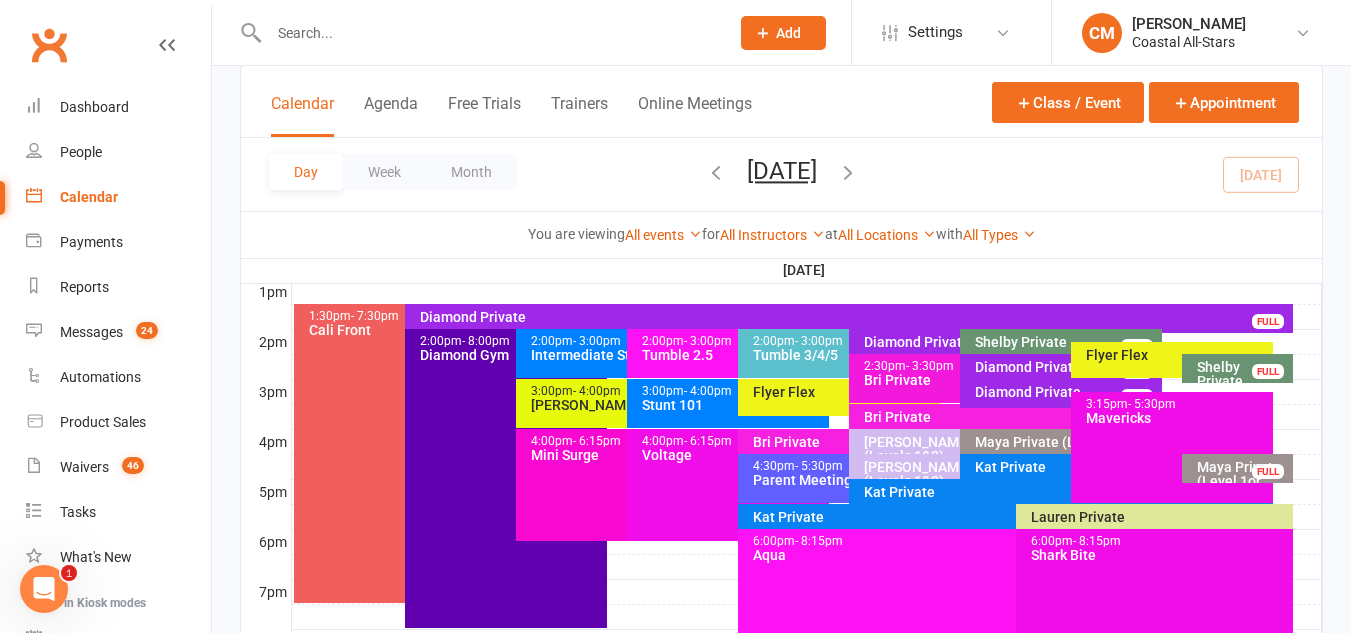scroll, scrollTop: 778, scrollLeft: 0, axis: vertical 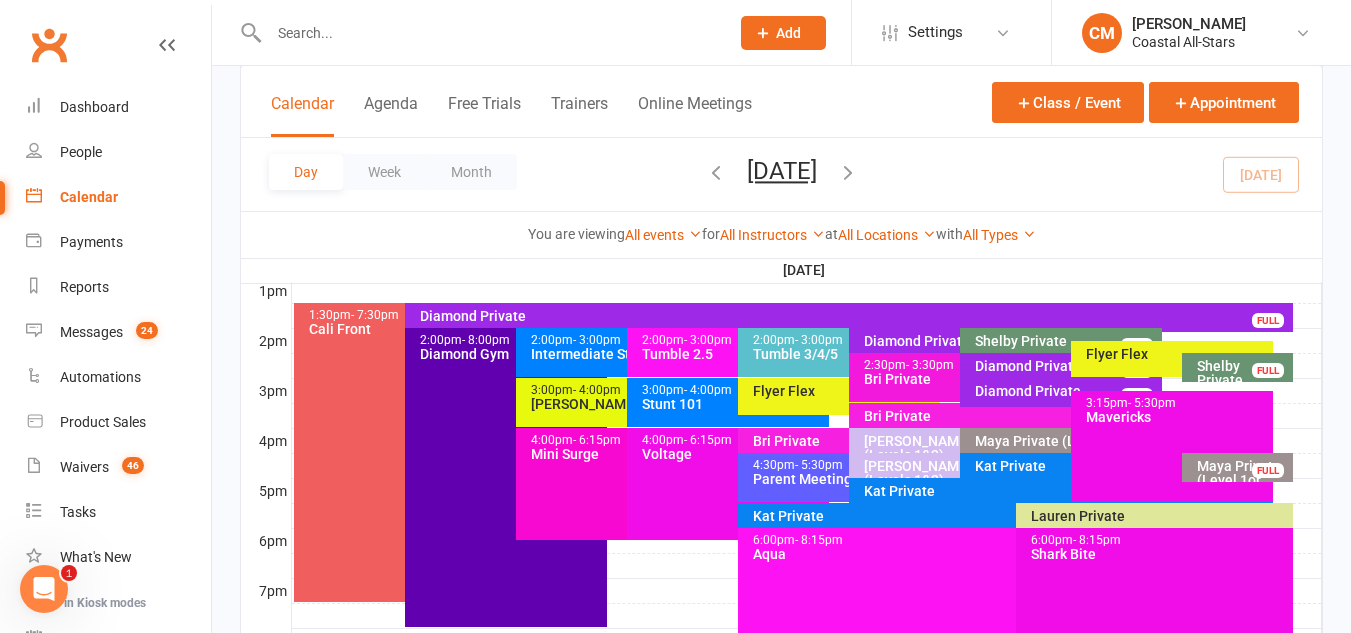 click on "Flyer Flex" at bounding box center (1177, 354) 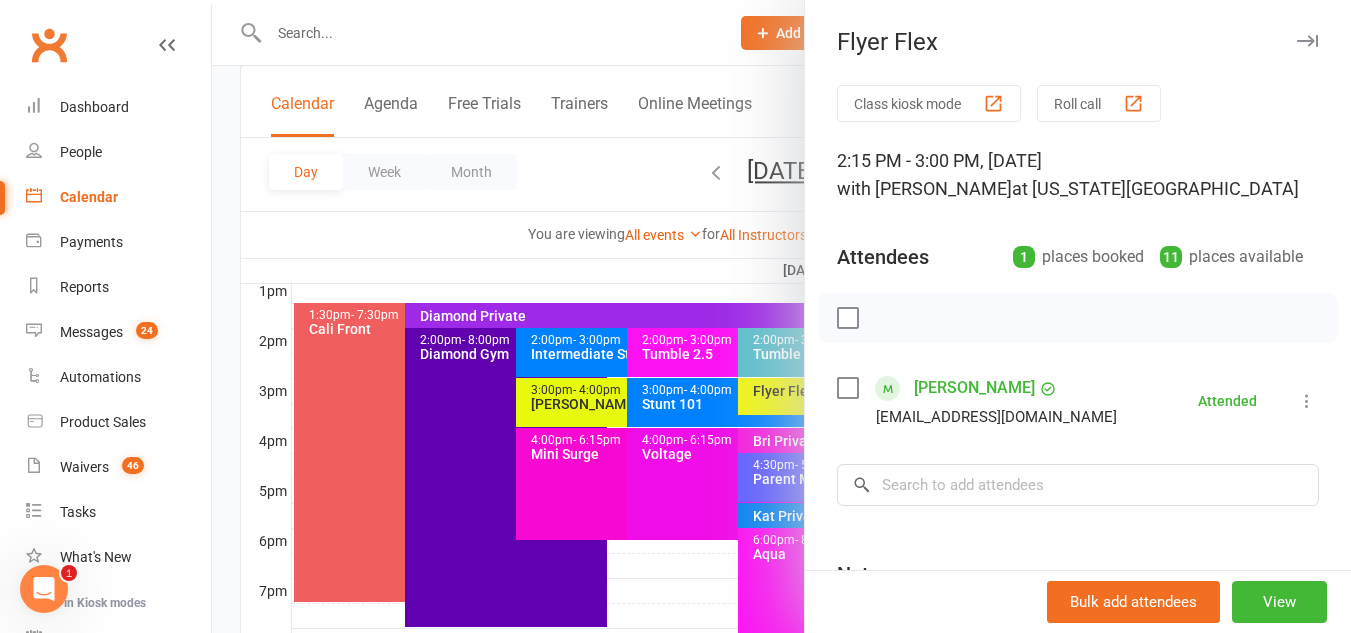 click at bounding box center (781, 316) 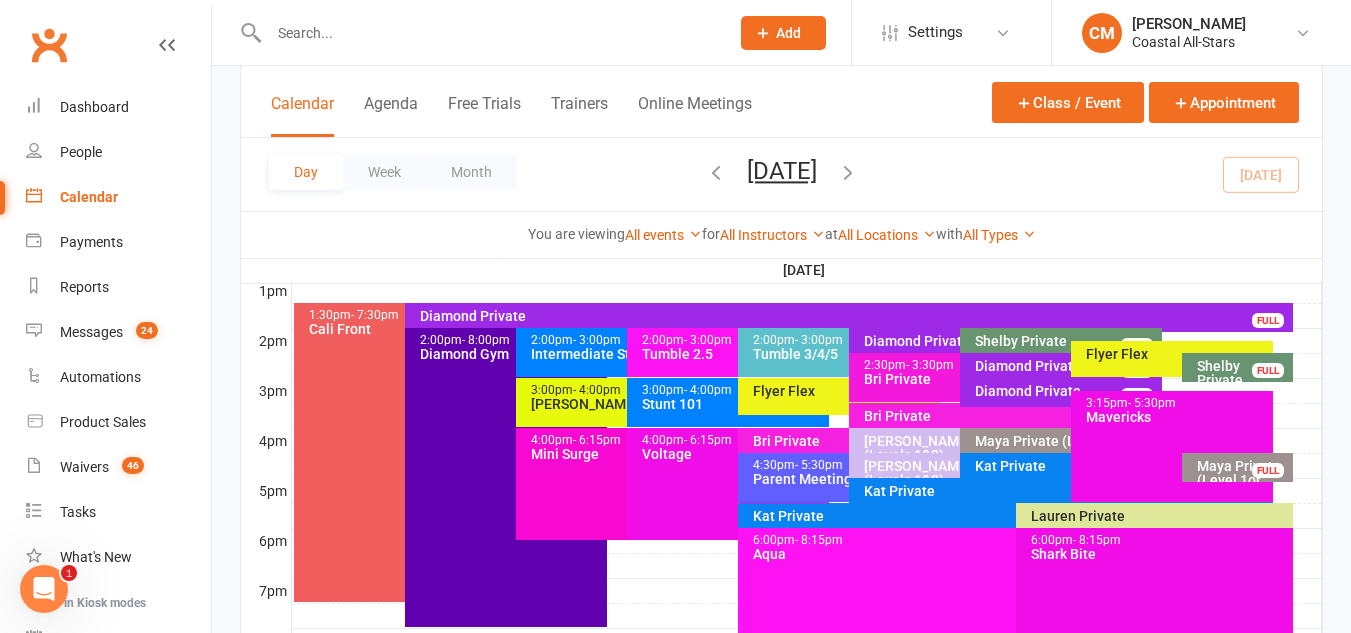 click on "Flyer Flex" at bounding box center (844, 391) 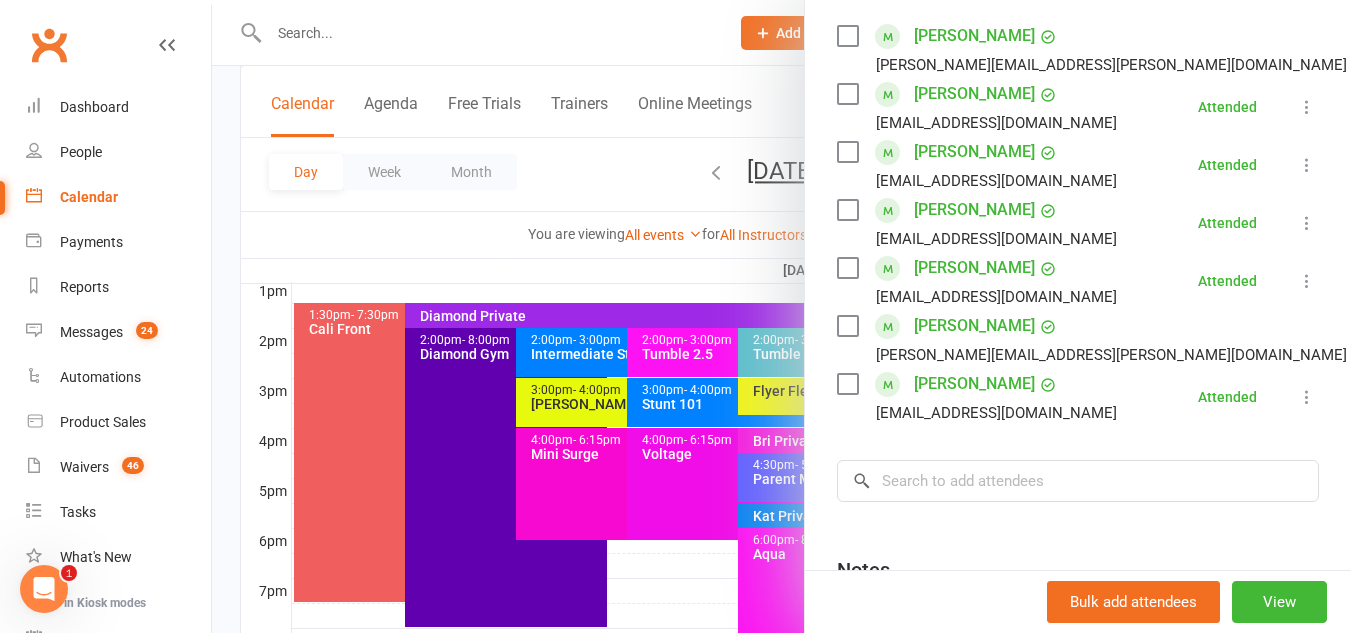scroll, scrollTop: 354, scrollLeft: 0, axis: vertical 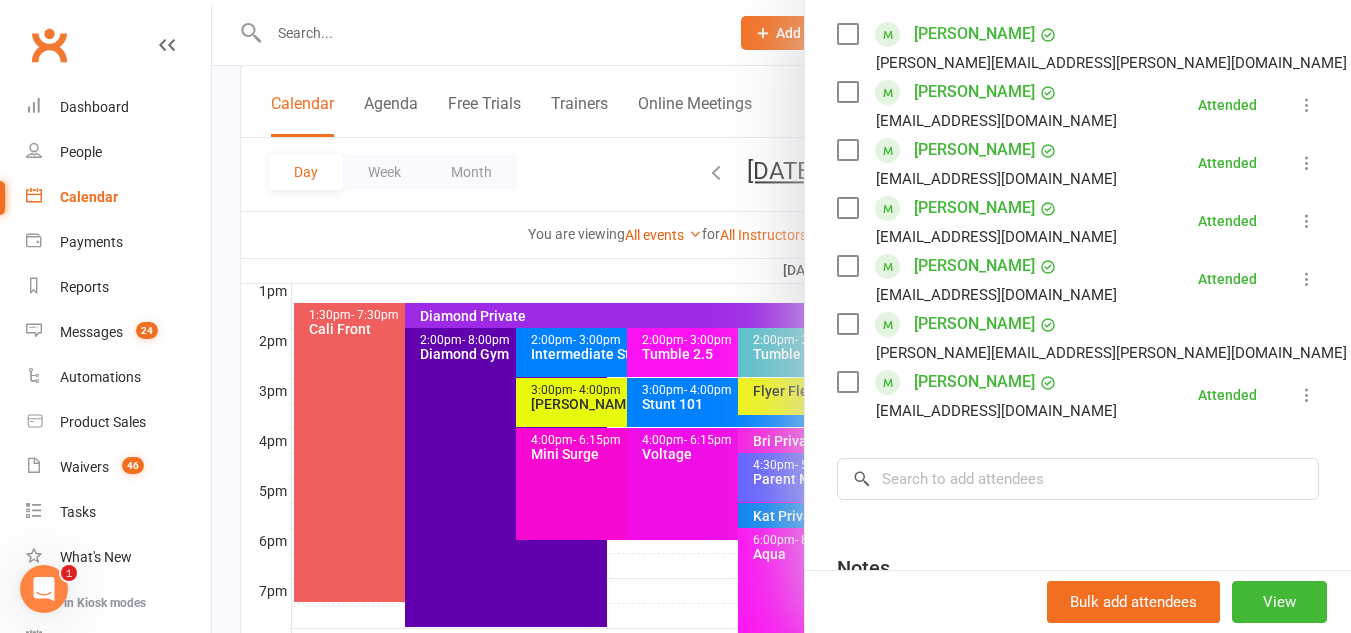 click at bounding box center [781, 316] 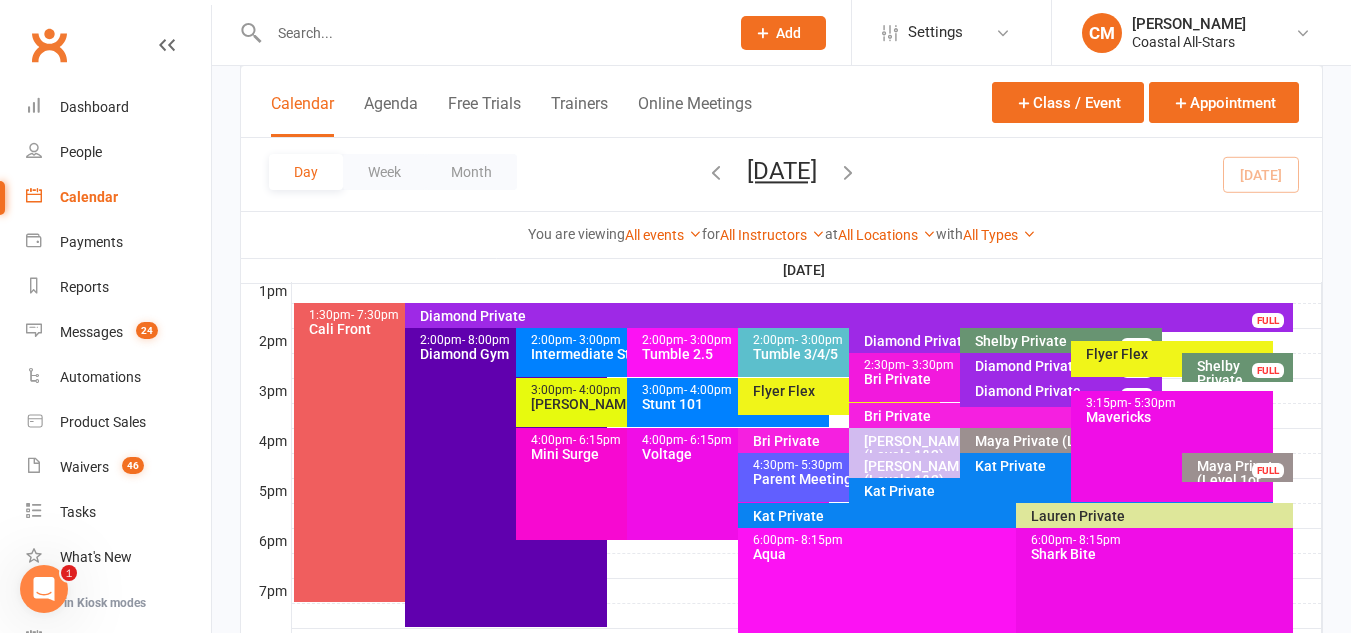click on "[DATE]" at bounding box center (806, 270) 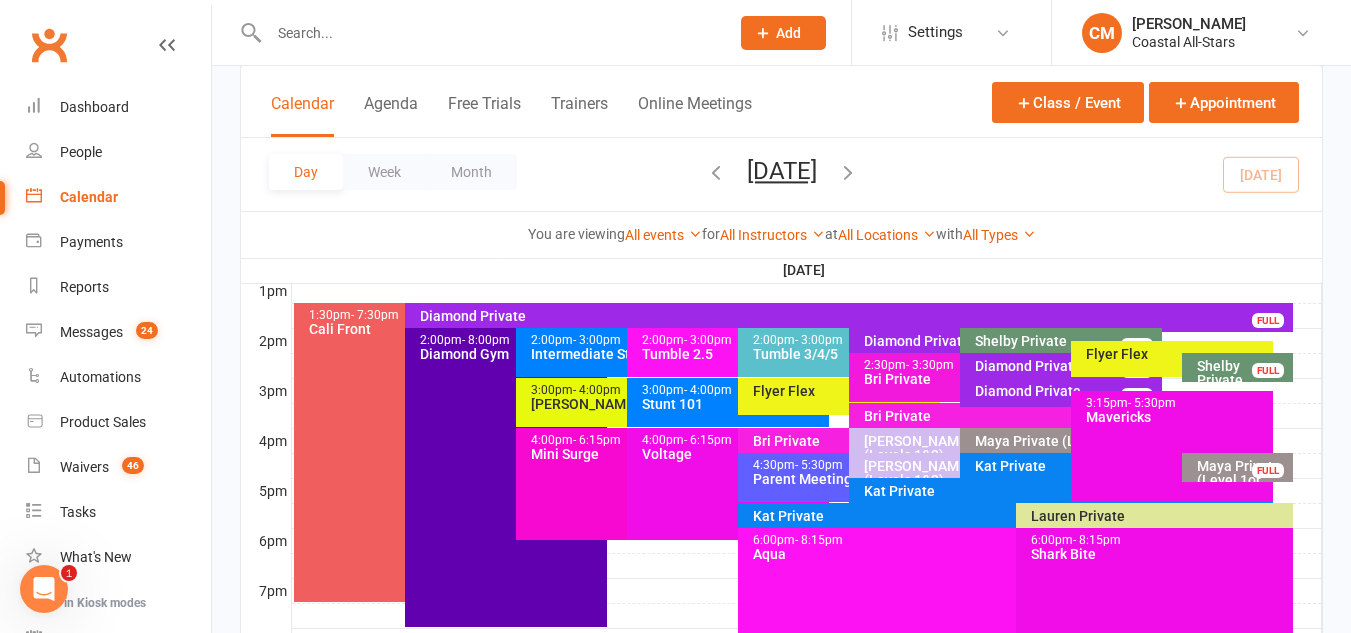 click on "Voltage" at bounding box center (733, 454) 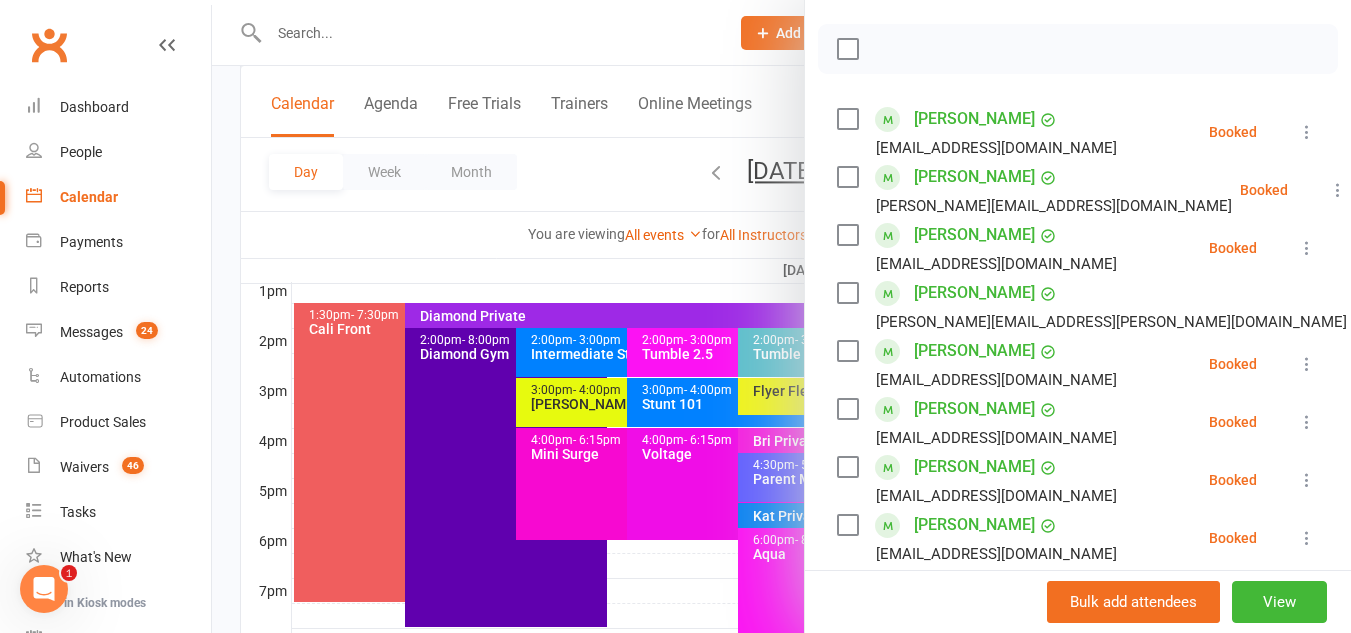 scroll, scrollTop: 244, scrollLeft: 0, axis: vertical 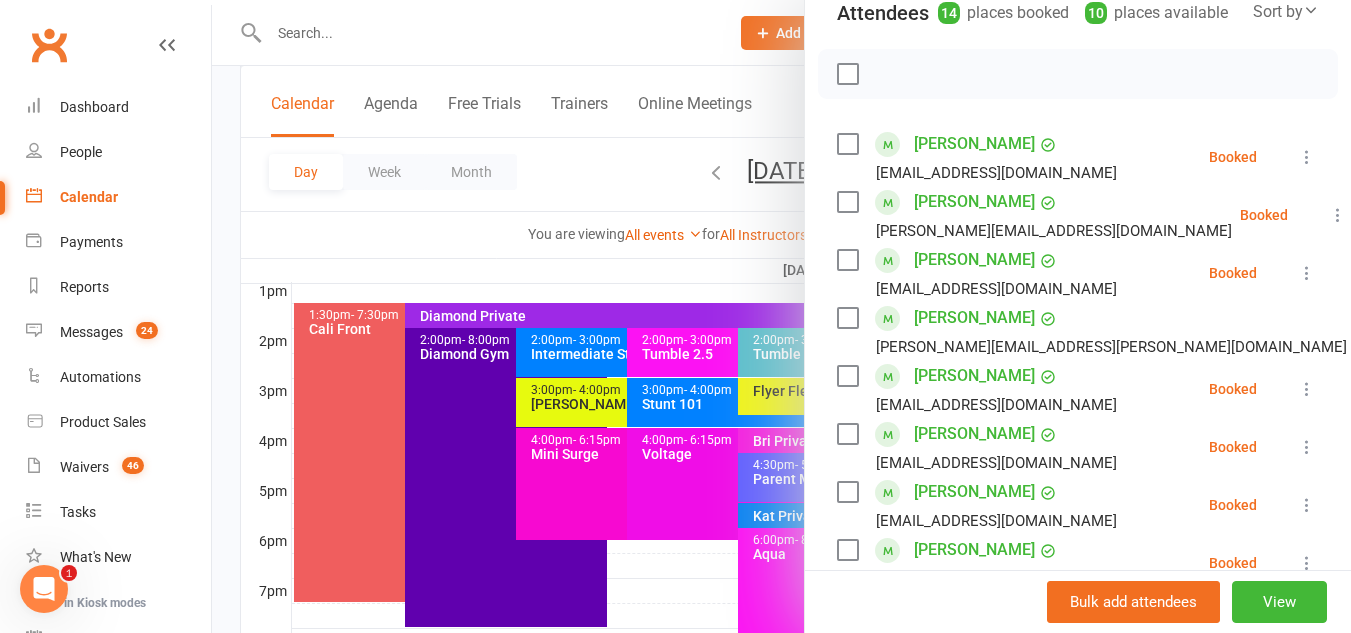 click at bounding box center [781, 316] 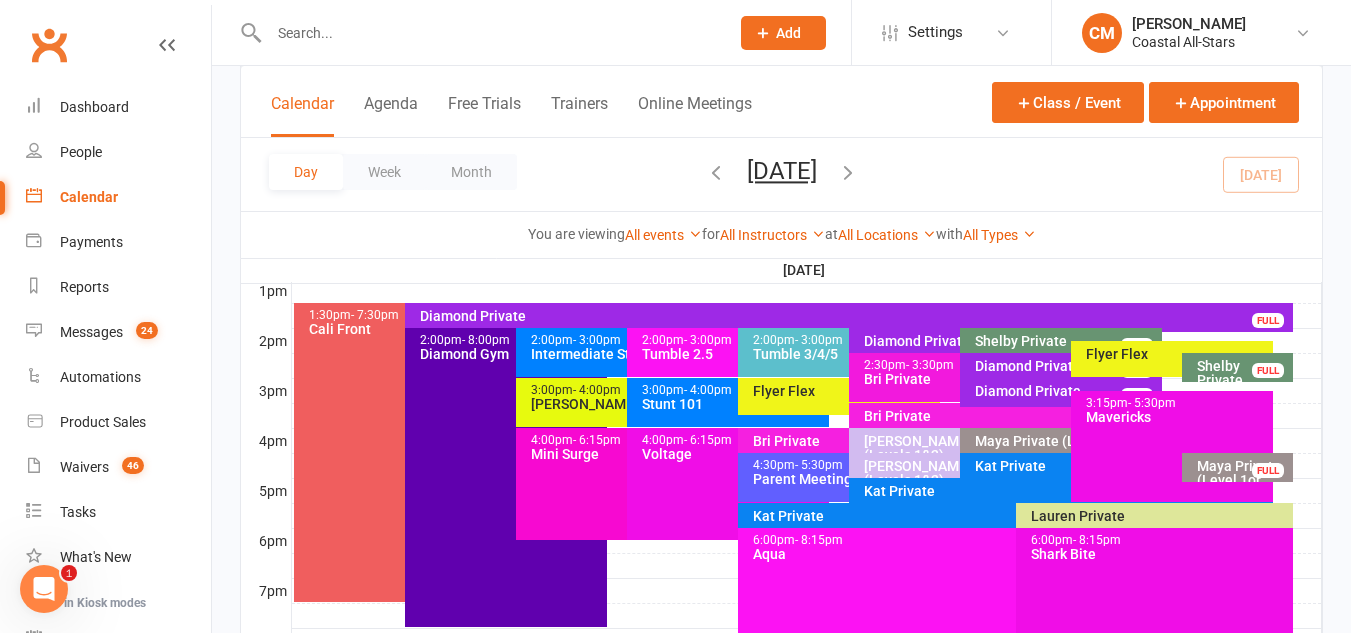 click on "[PERSON_NAME] Private (Levels 1&2)" at bounding box center (955, 473) 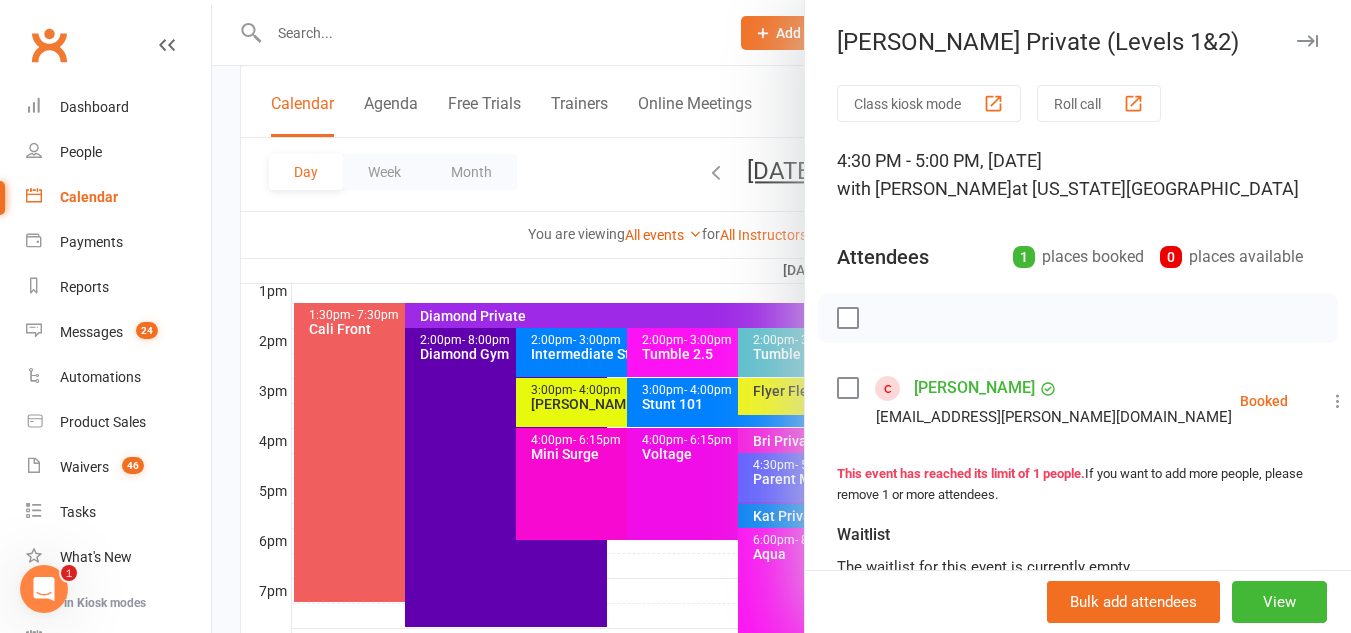 click at bounding box center [1338, 401] 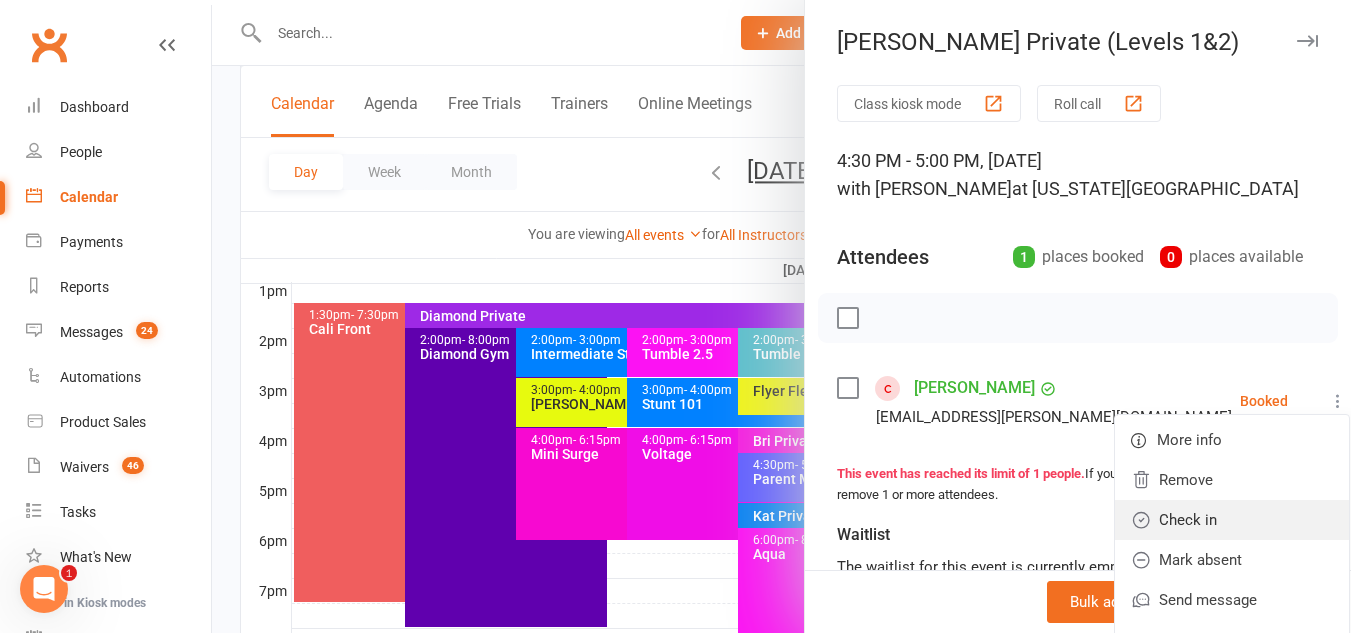 click on "Check in" at bounding box center (1232, 520) 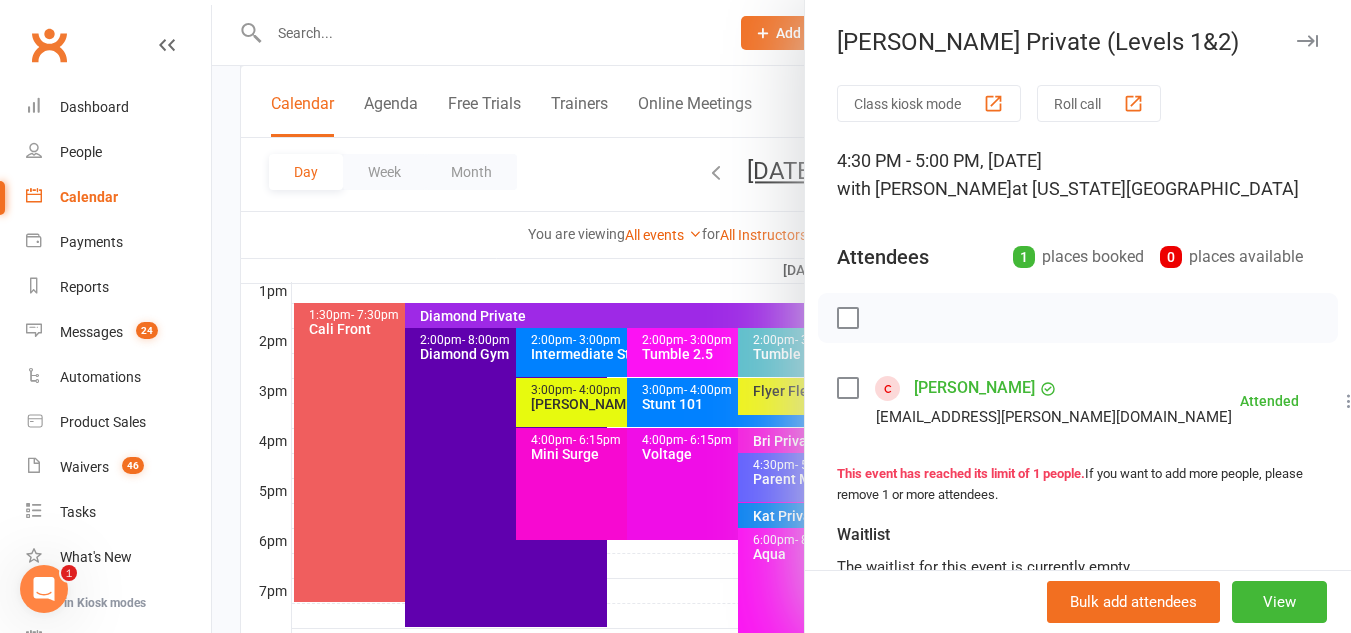 click at bounding box center (781, 316) 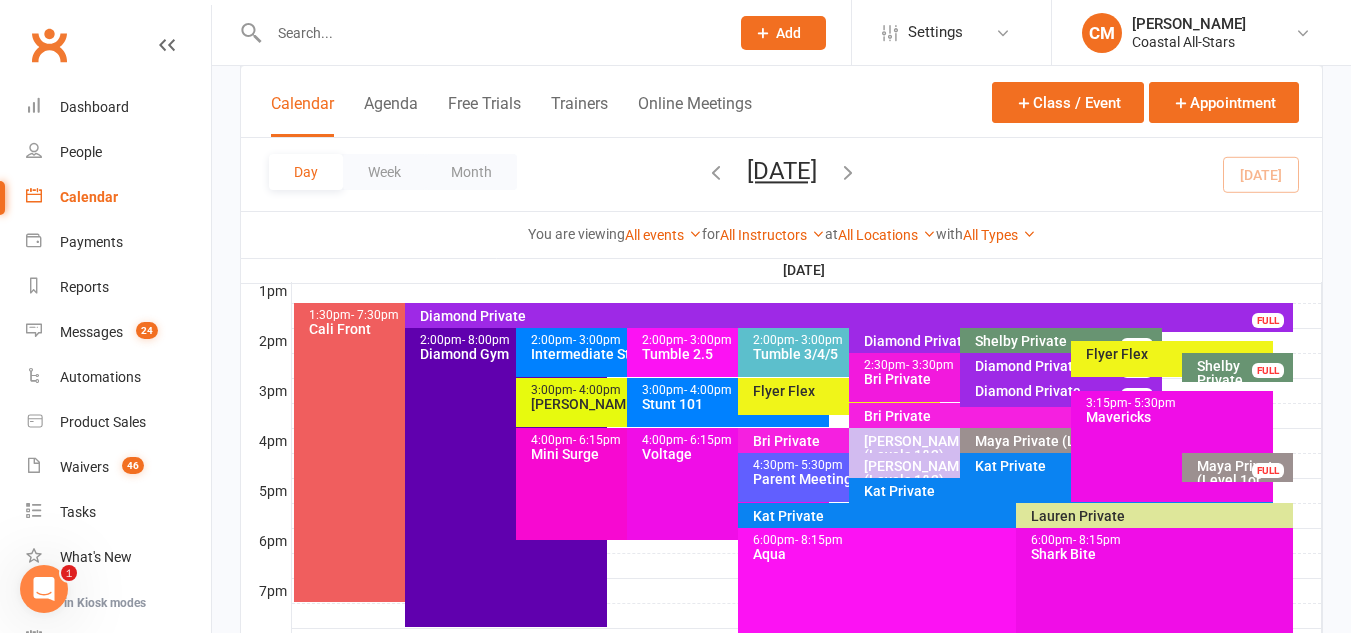 click on "4:00pm  - 6:15pm Mini Surge" at bounding box center (617, 484) 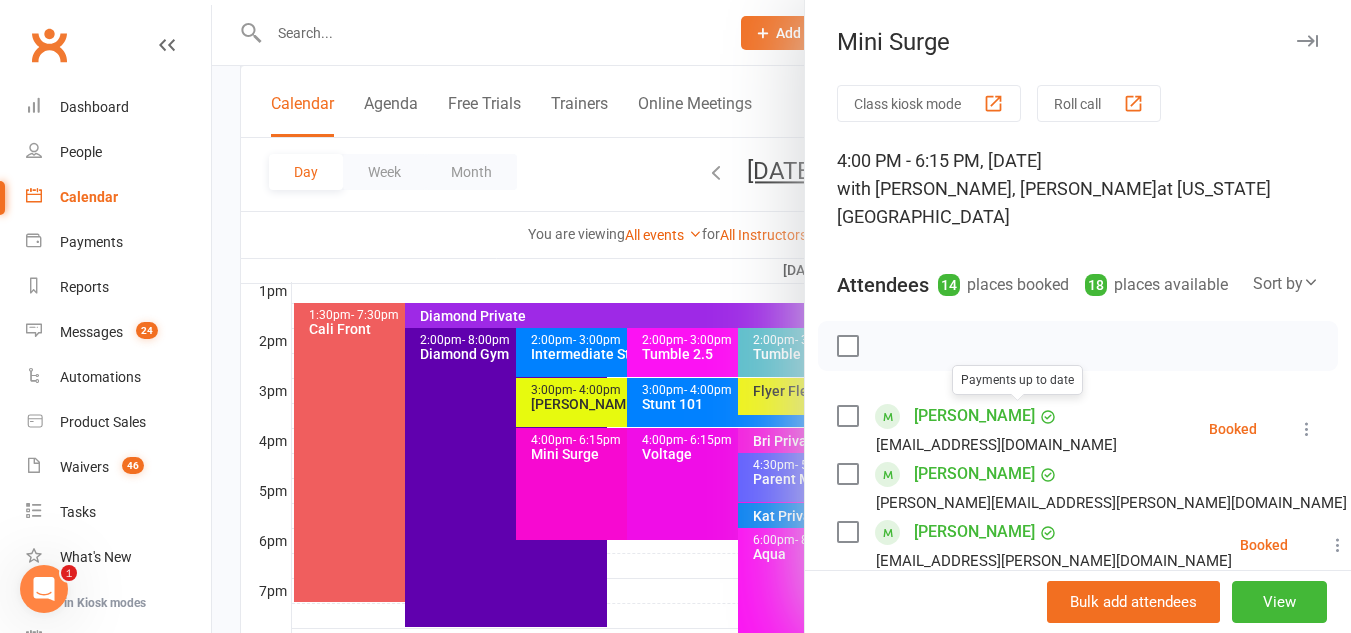 click at bounding box center (781, 316) 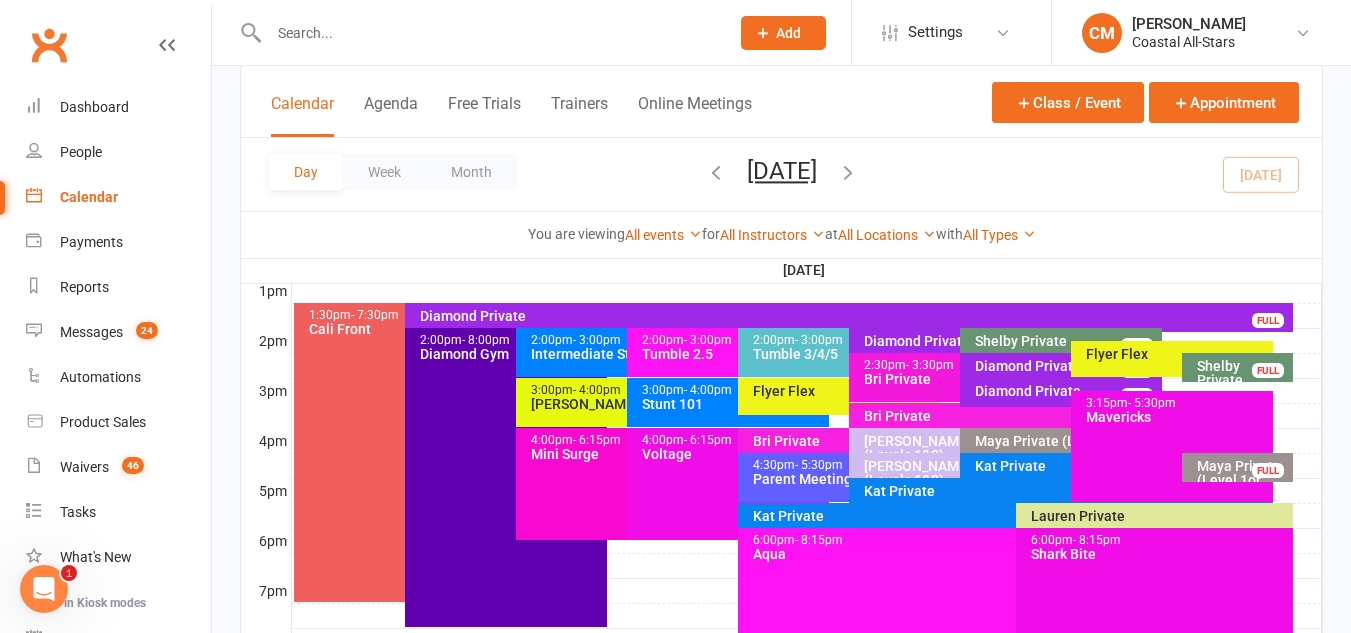 click on "Maya Private (Level 1or 1.5)" at bounding box center [1066, 441] 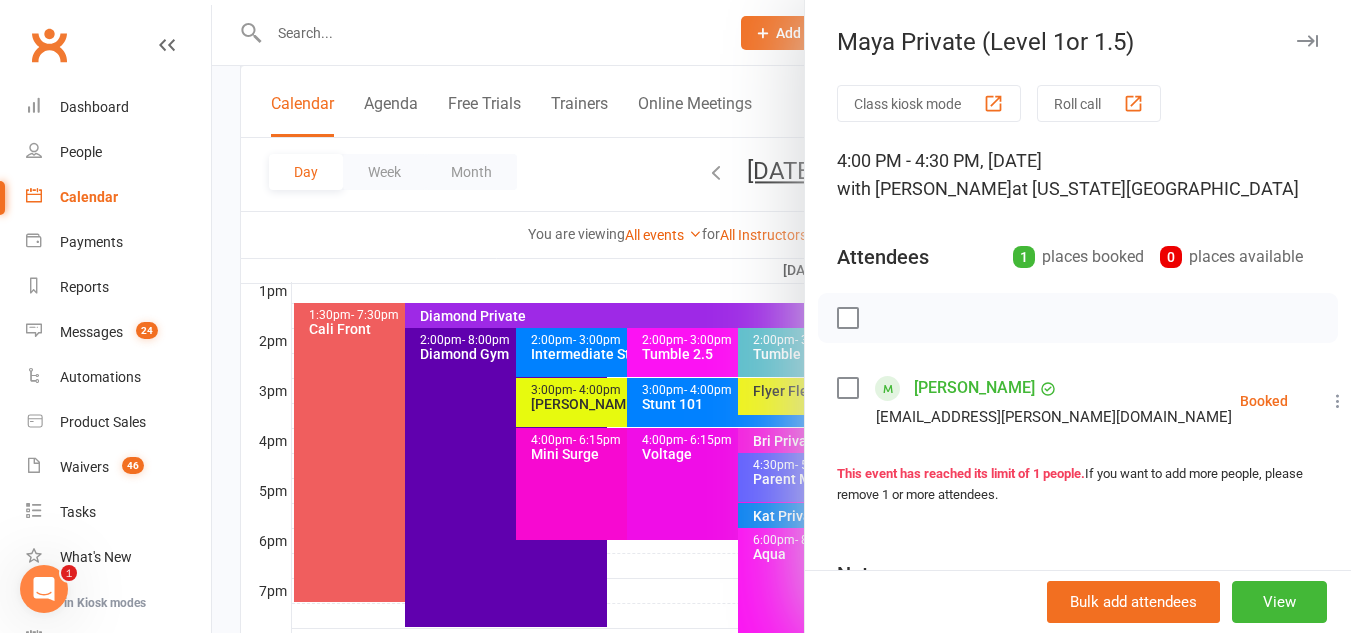 click at bounding box center [1338, 401] 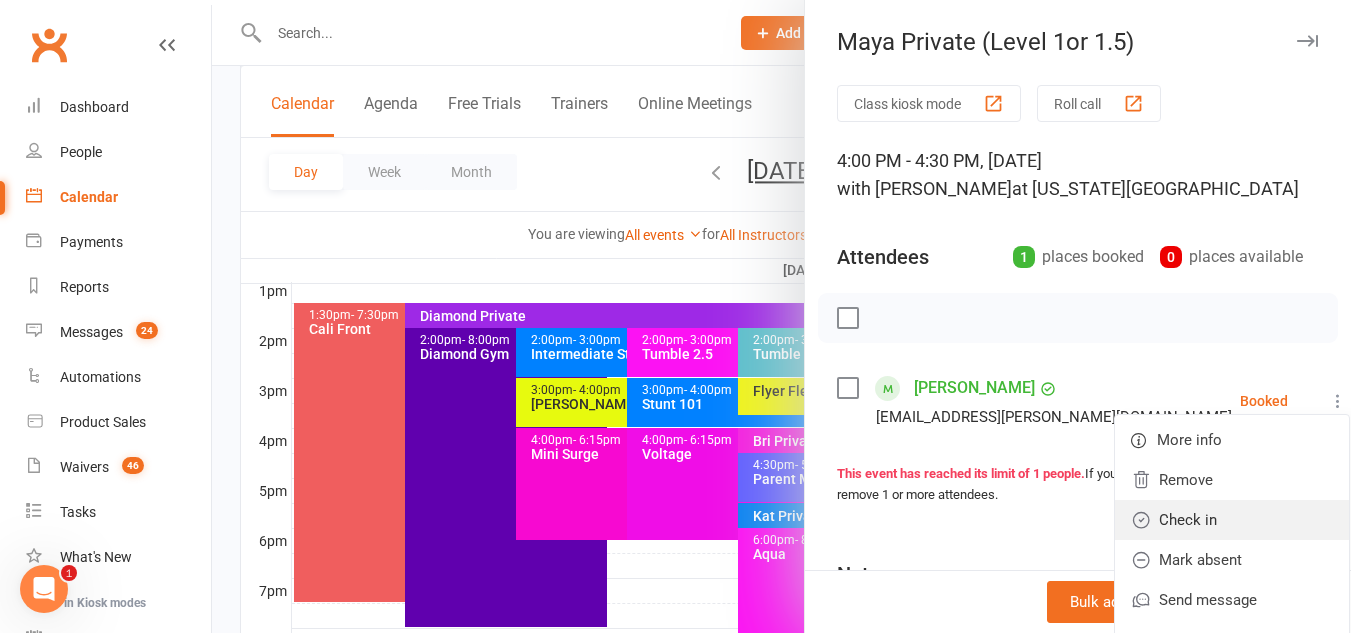 click on "Check in" at bounding box center [1232, 520] 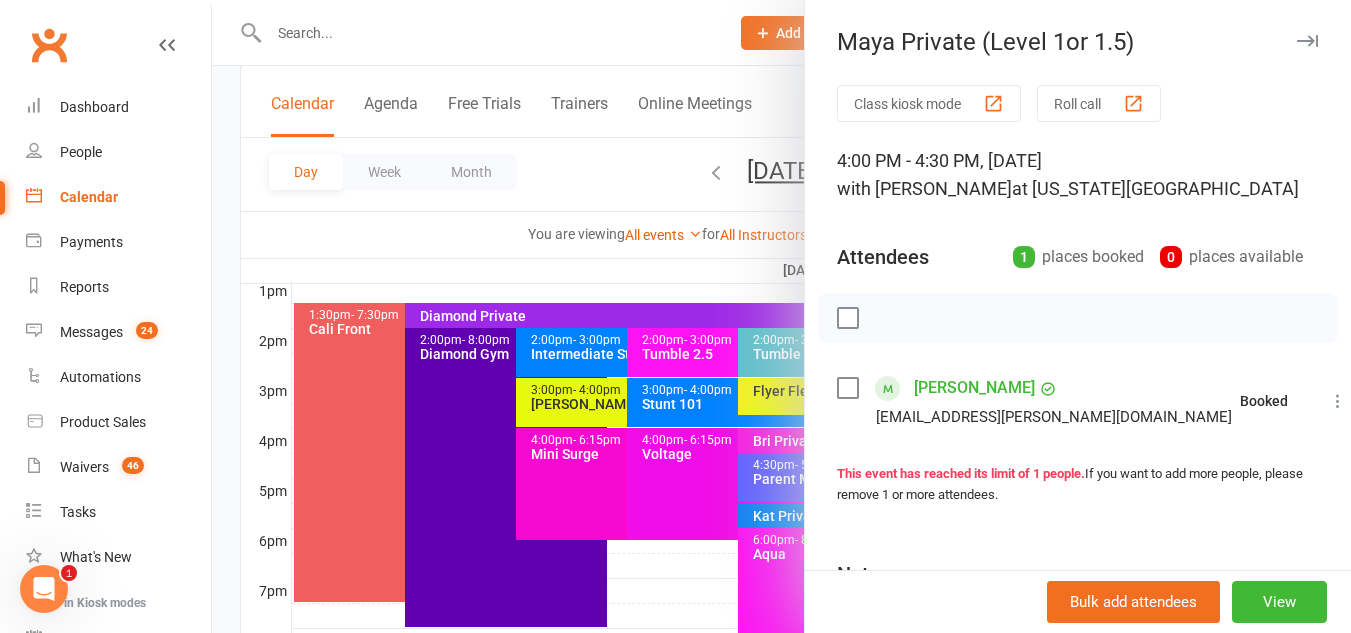 click at bounding box center [781, 316] 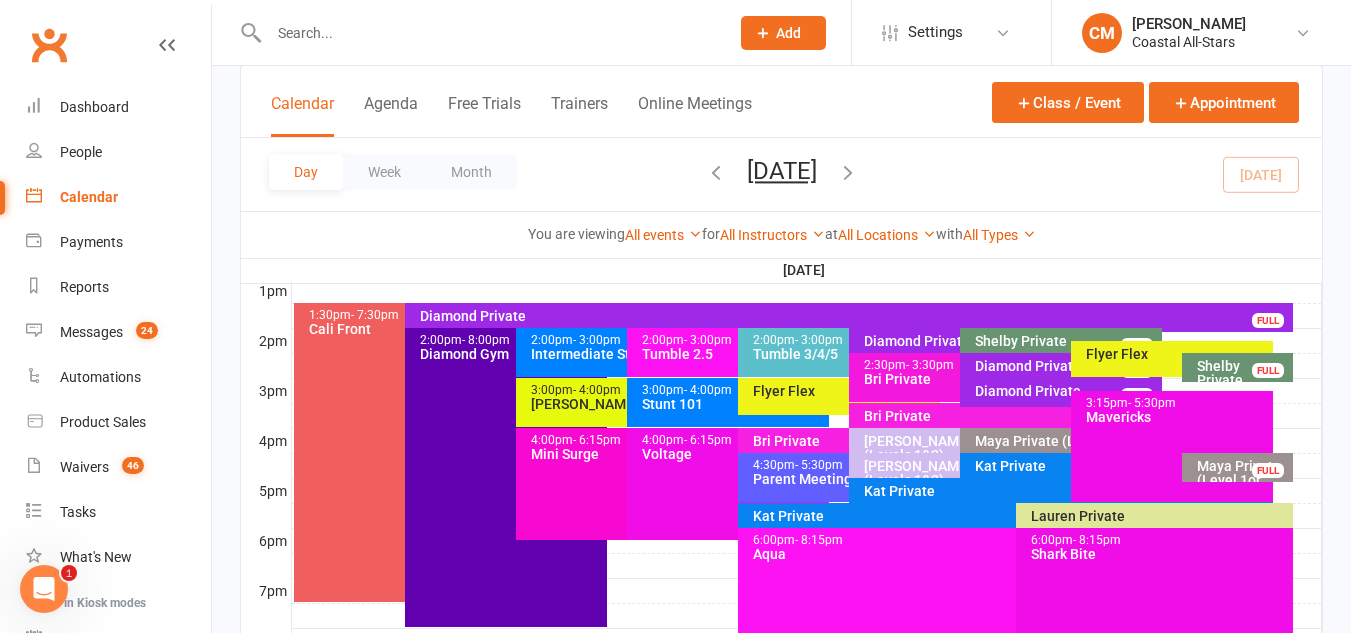click on "Bri Private" at bounding box center (1066, 416) 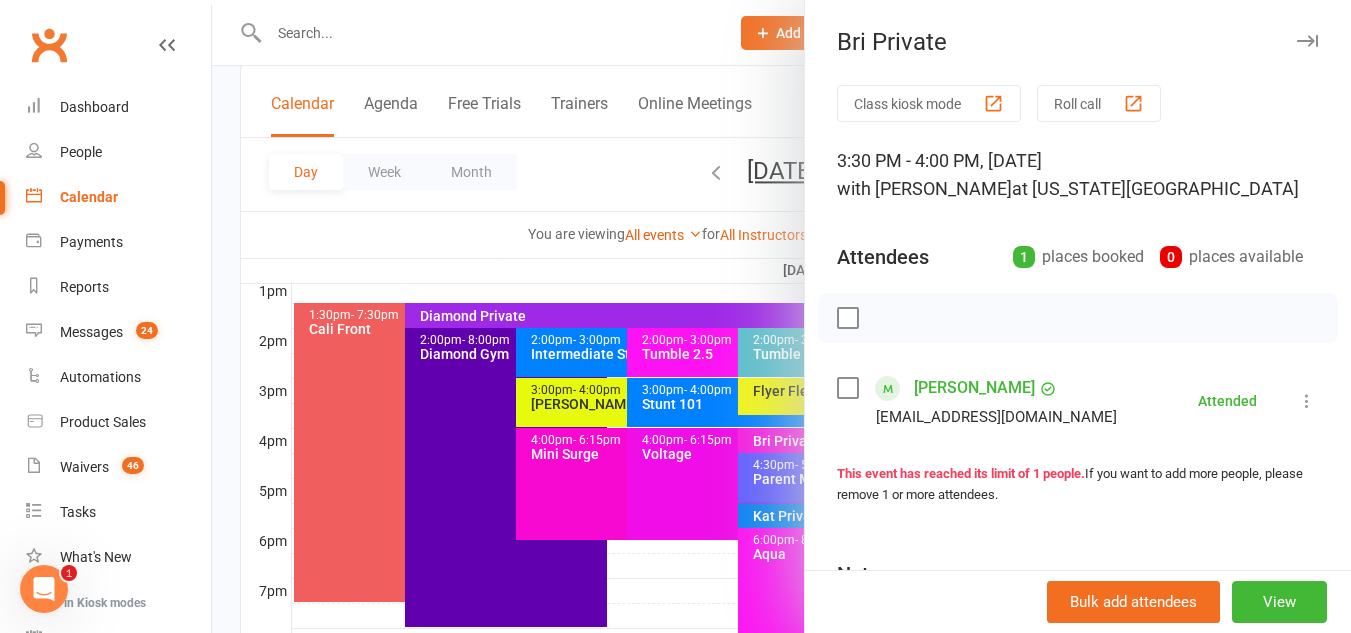 click on "Class kiosk mode  Roll call  3:30 PM - 4:00 PM, Sunday, July, 13, 2025 with Brianna Cole  at  Virginia Beach  Attendees  1  places booked 0  places available   Mya Crawley  deshayiah.levy@gmail.com Attended More info  Remove  Mark absent  Undo check-in  Send message  Enable recurring bookings  All bookings for series  This event has reached its limit of 1 people.  If you want to add more people, please remove 1 or more attendees. Notes  Add notes for this class / appointment below" at bounding box center [1078, 437] 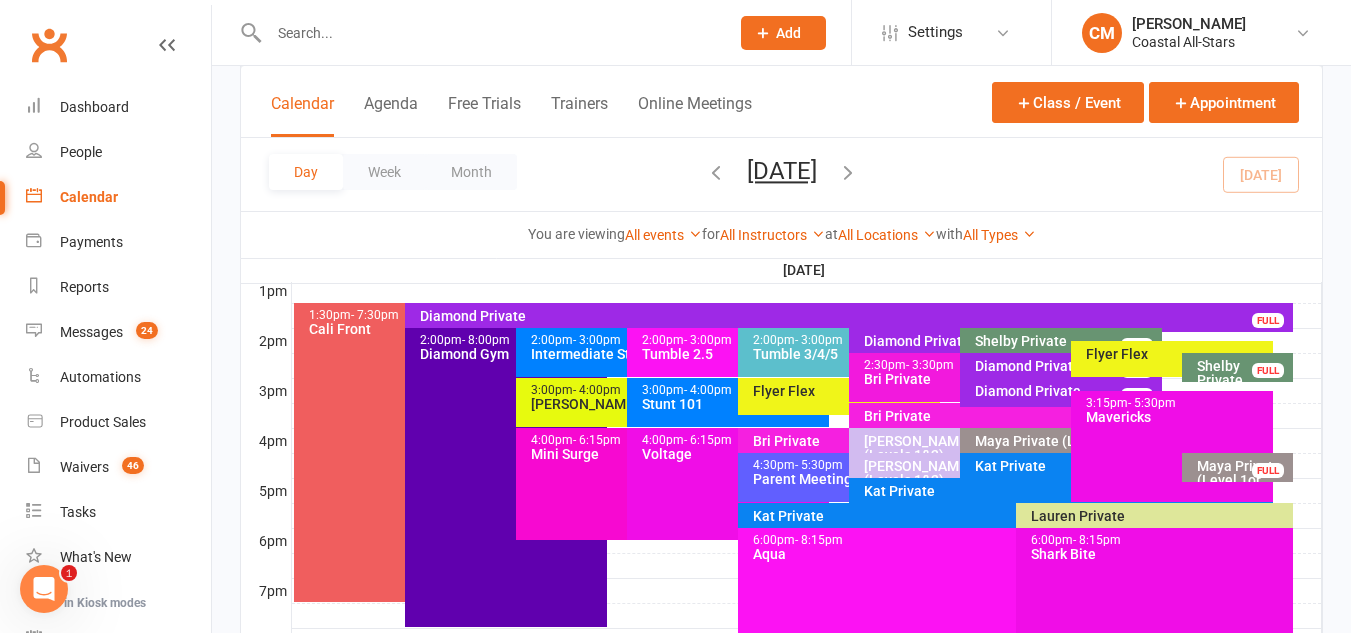click on "Bri Private" at bounding box center [844, 441] 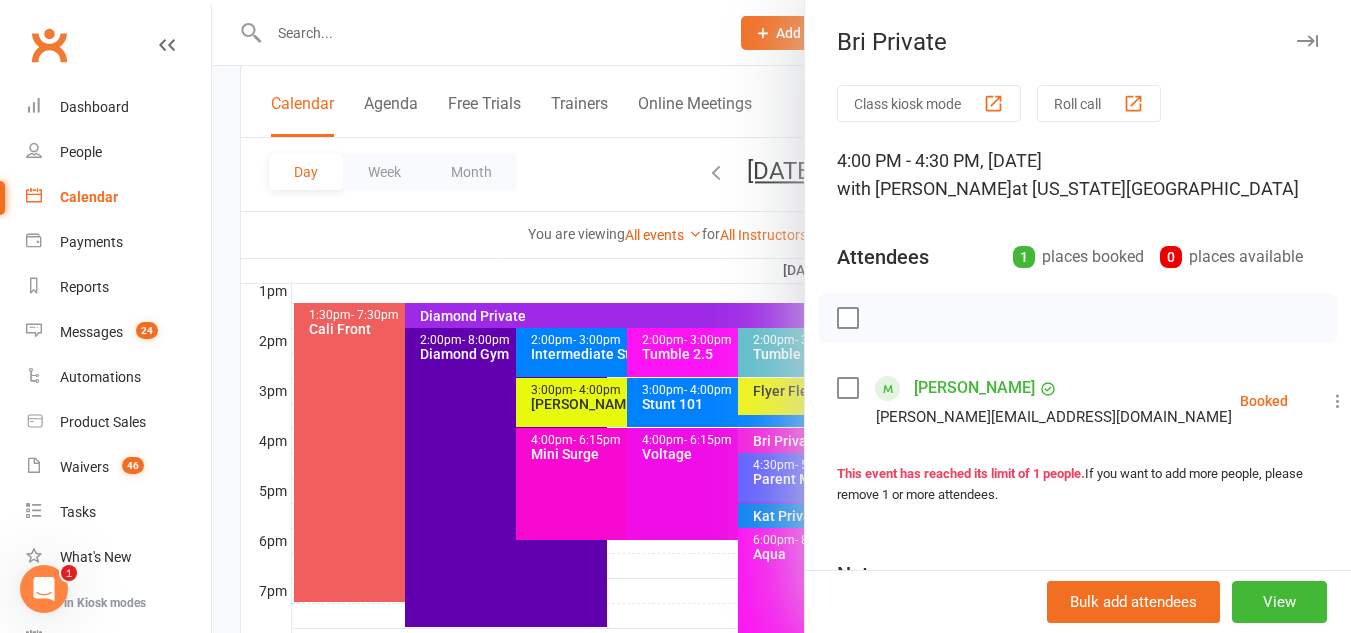 click at bounding box center [1338, 401] 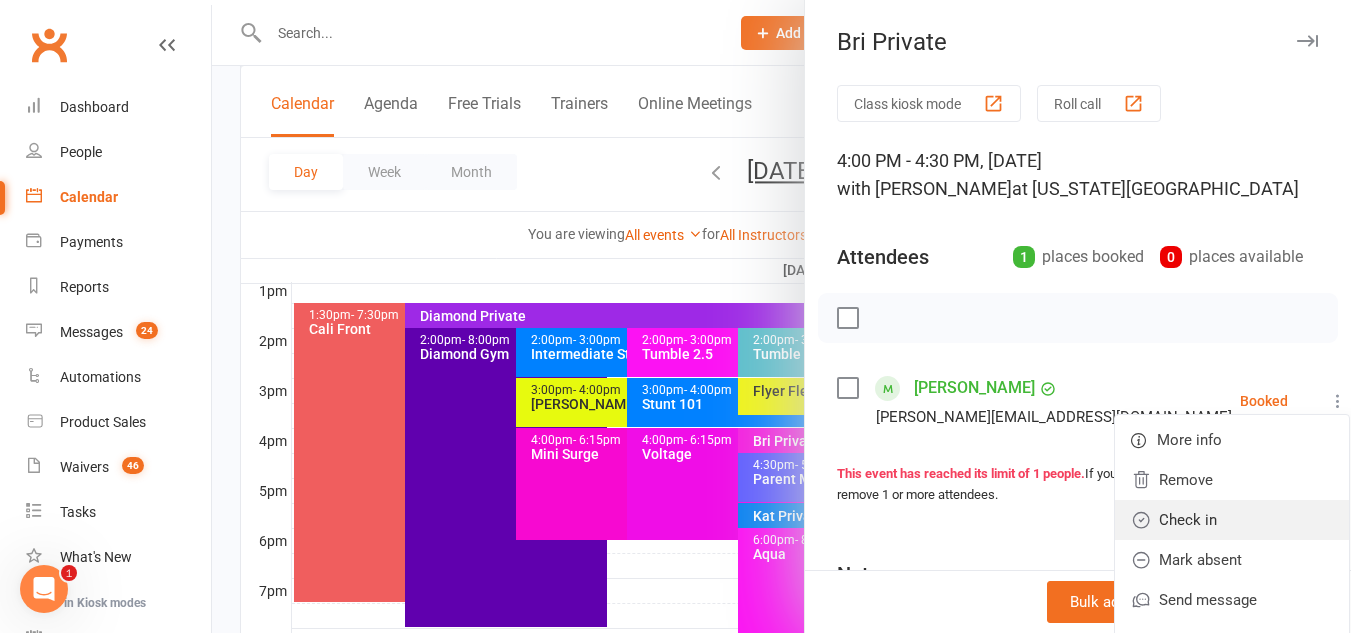 click on "Check in" at bounding box center [1232, 520] 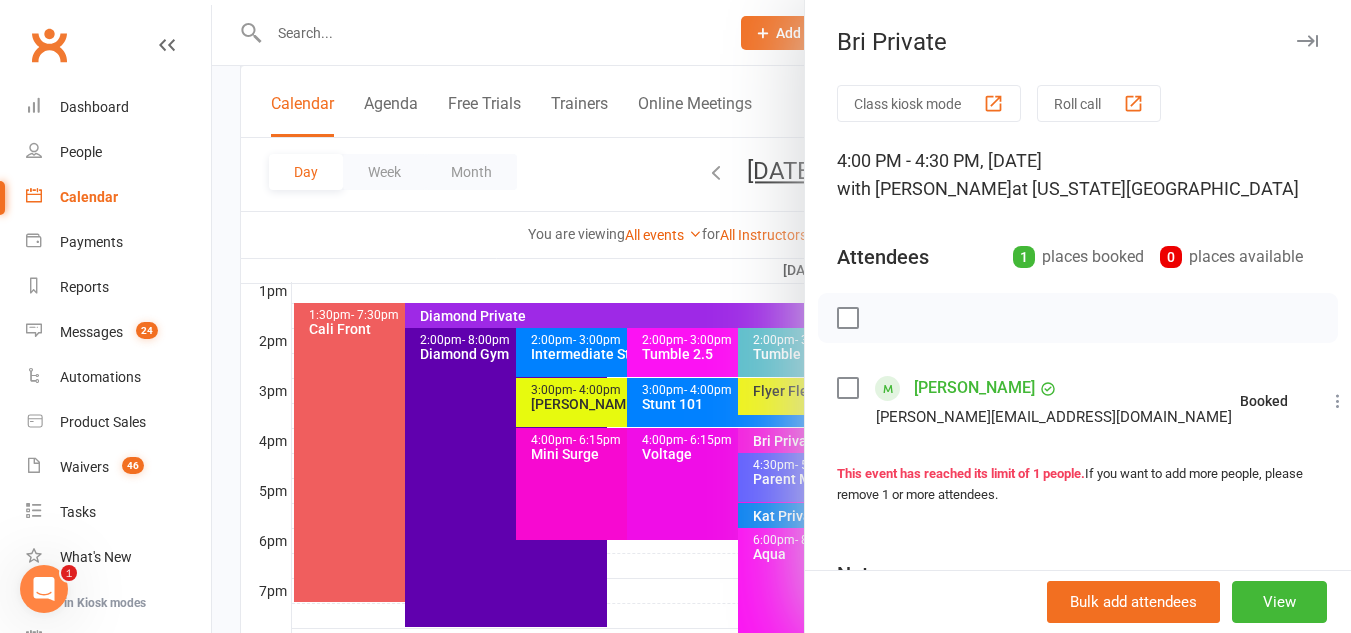 click at bounding box center [781, 316] 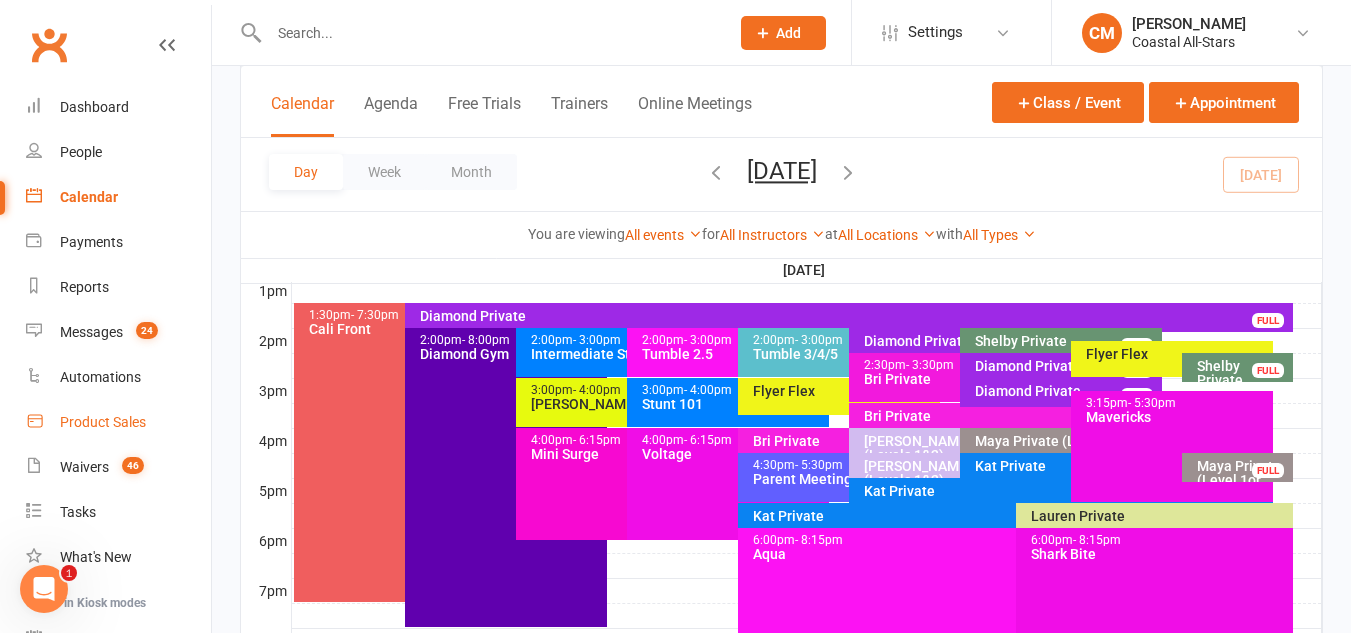 click on "Product Sales" at bounding box center (118, 422) 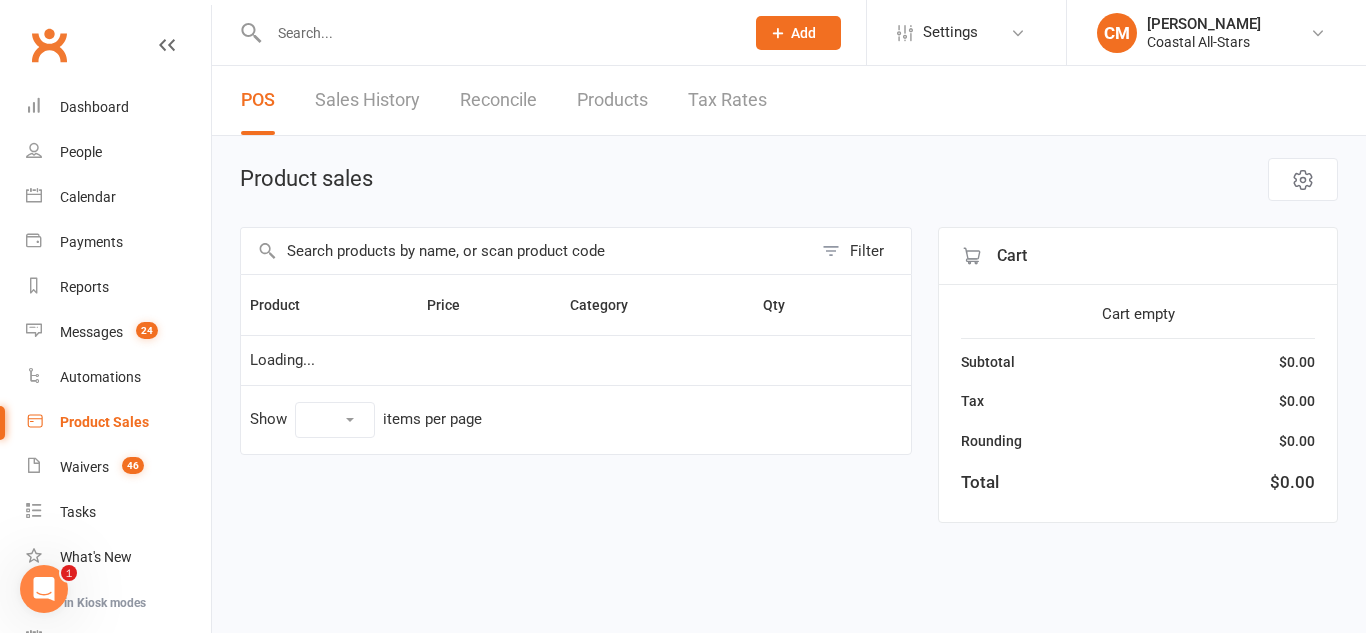 select on "50" 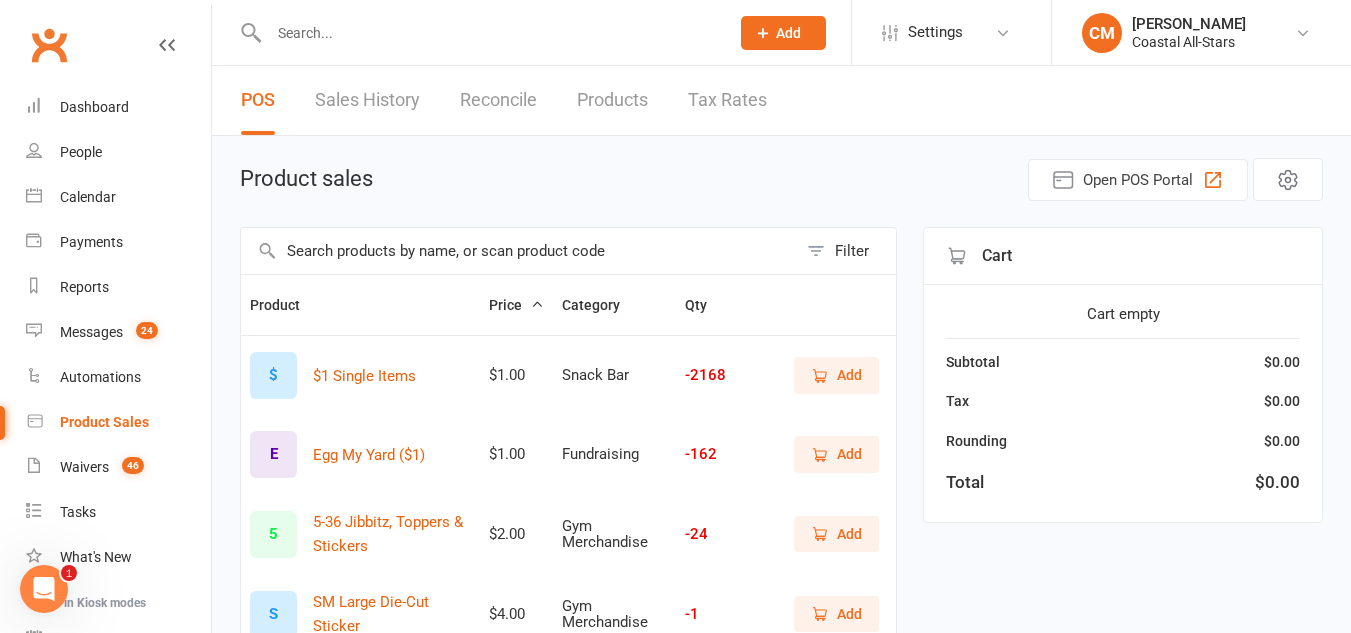 click on "Add" at bounding box center (827, 375) 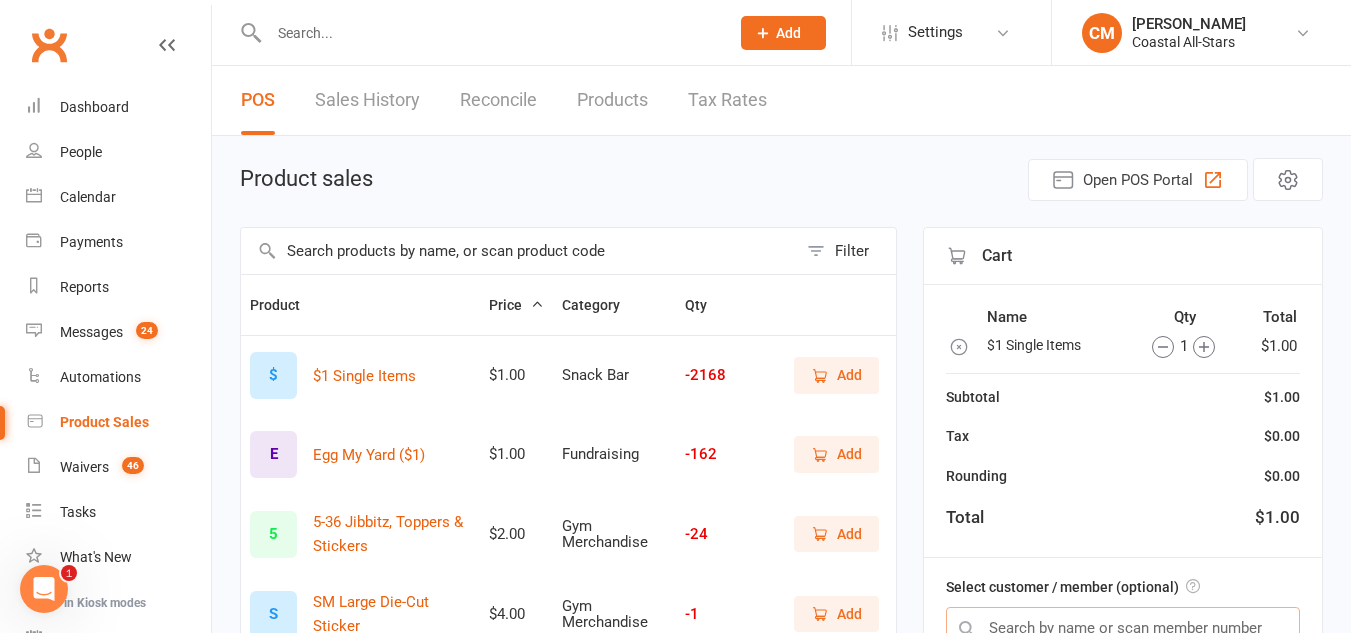 click at bounding box center (1123, 628) 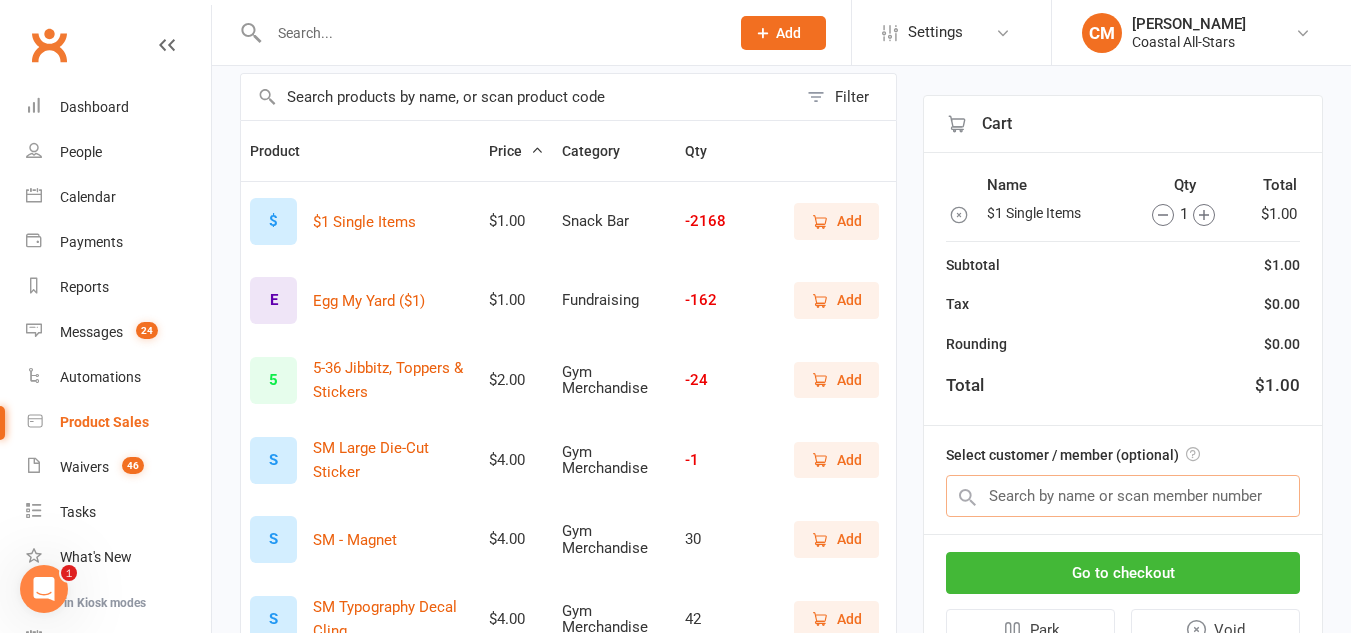 scroll, scrollTop: 157, scrollLeft: 0, axis: vertical 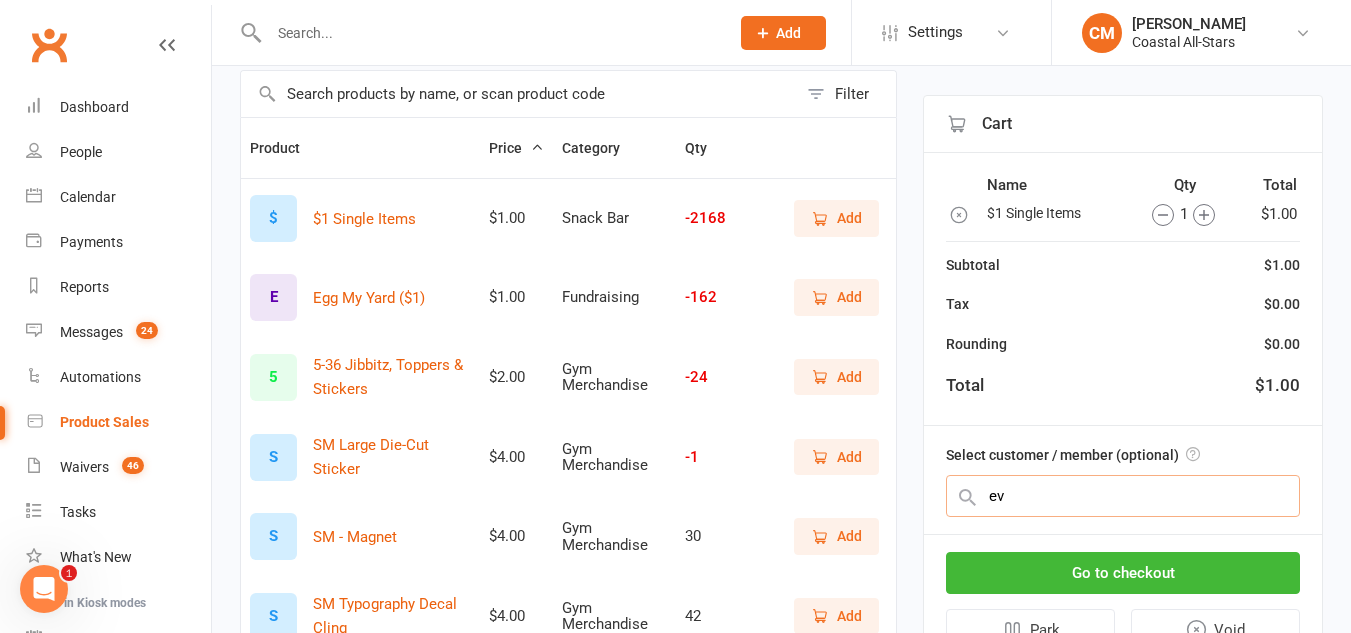 type on "e" 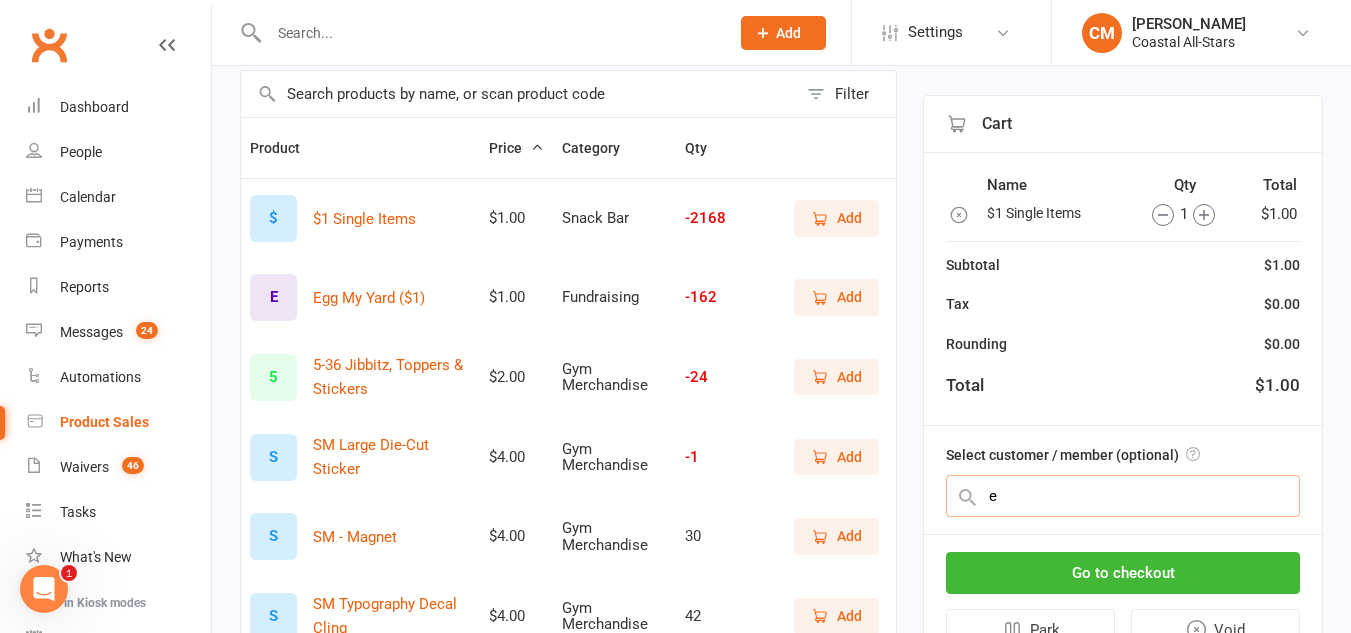 type 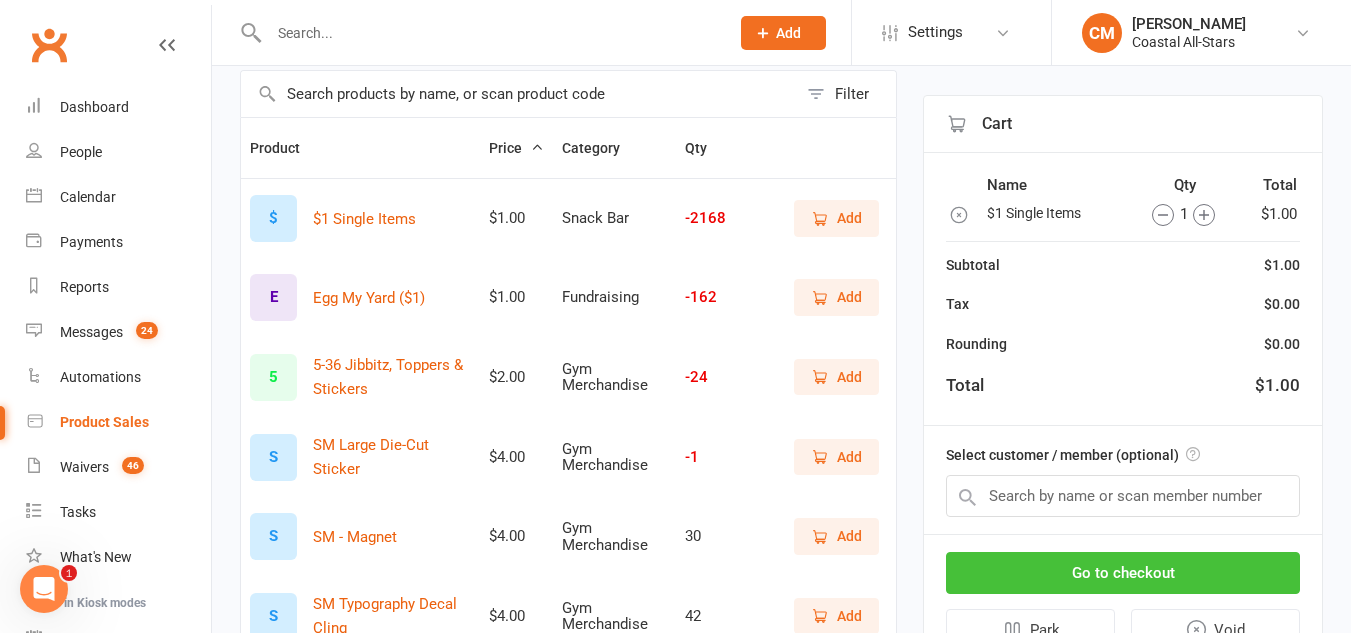 click on "Go to checkout" at bounding box center [1123, 573] 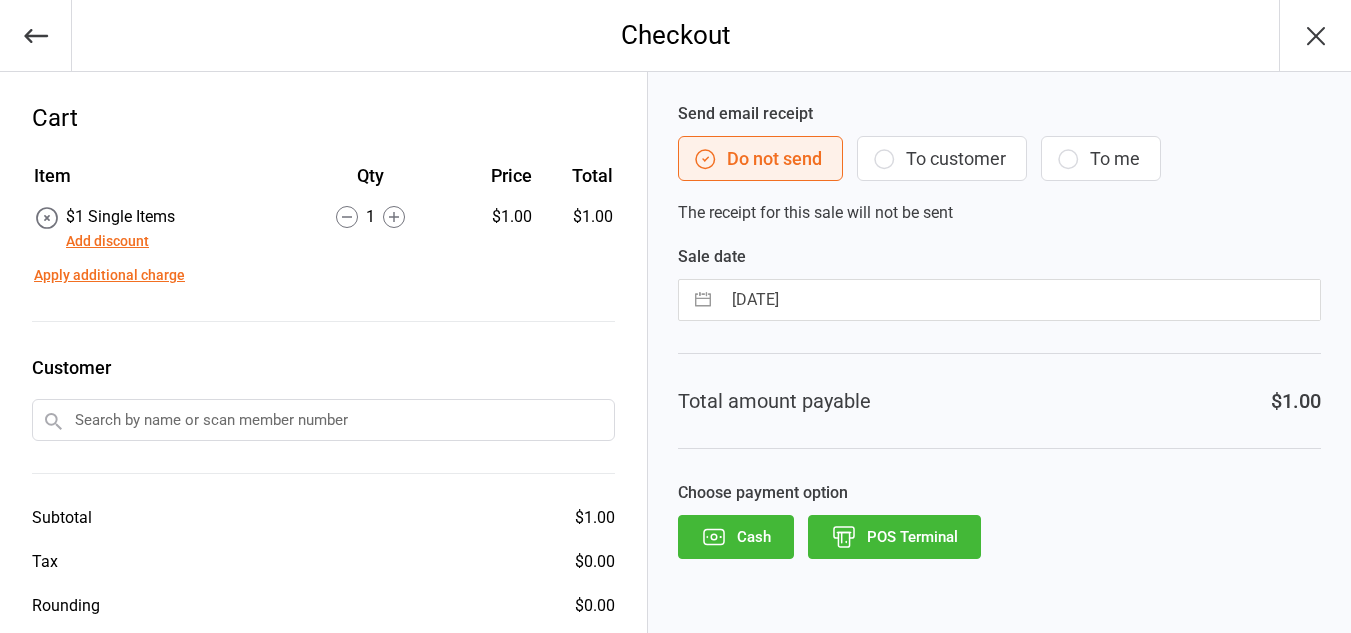 scroll, scrollTop: 0, scrollLeft: 0, axis: both 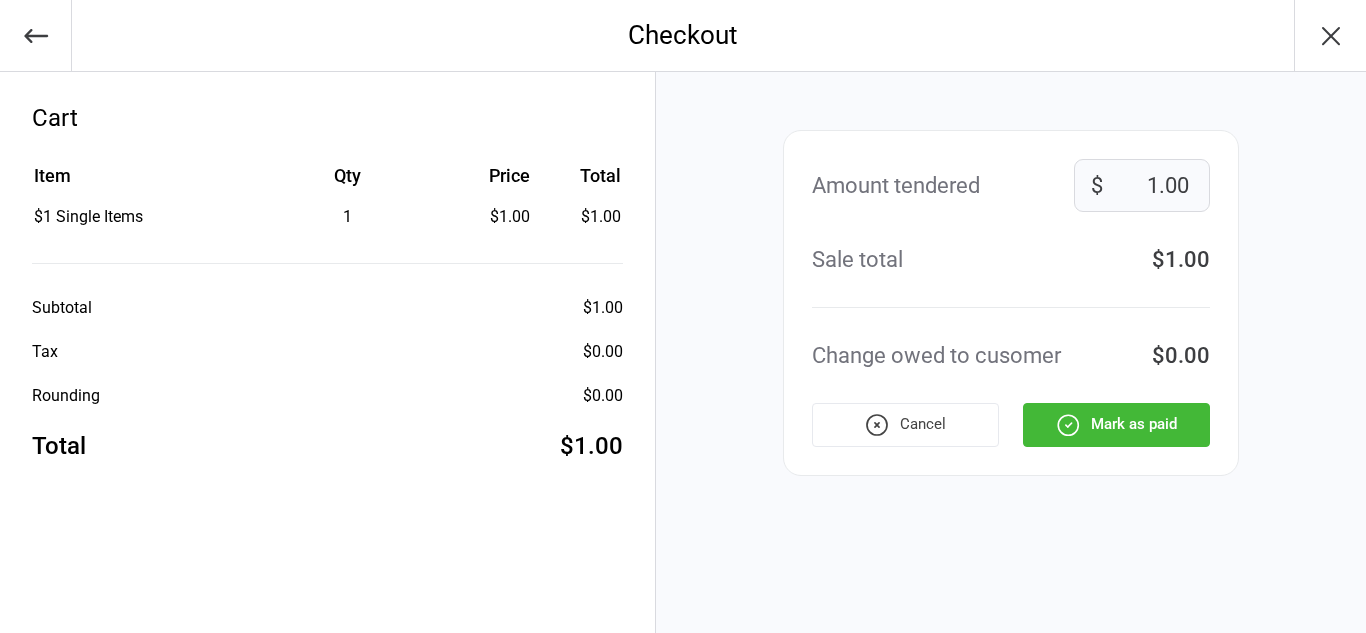click on "Mark as paid" at bounding box center [1116, 425] 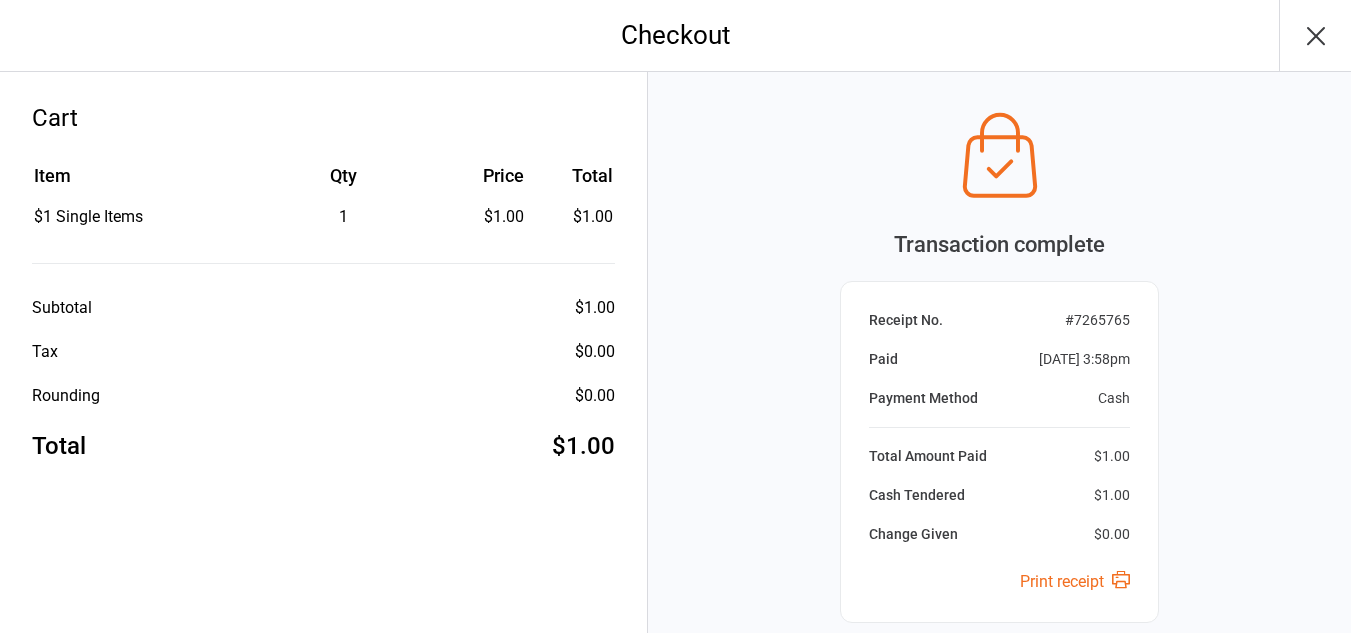 scroll, scrollTop: 184, scrollLeft: 0, axis: vertical 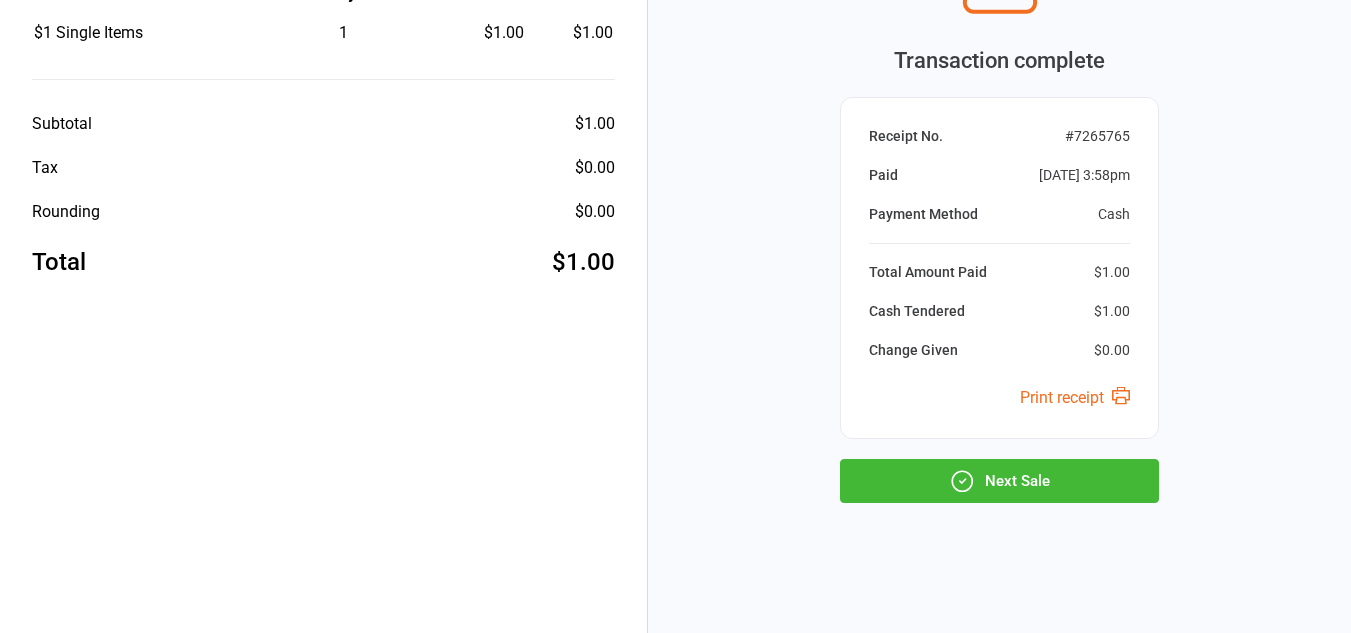 click on "Next Sale" at bounding box center [999, 481] 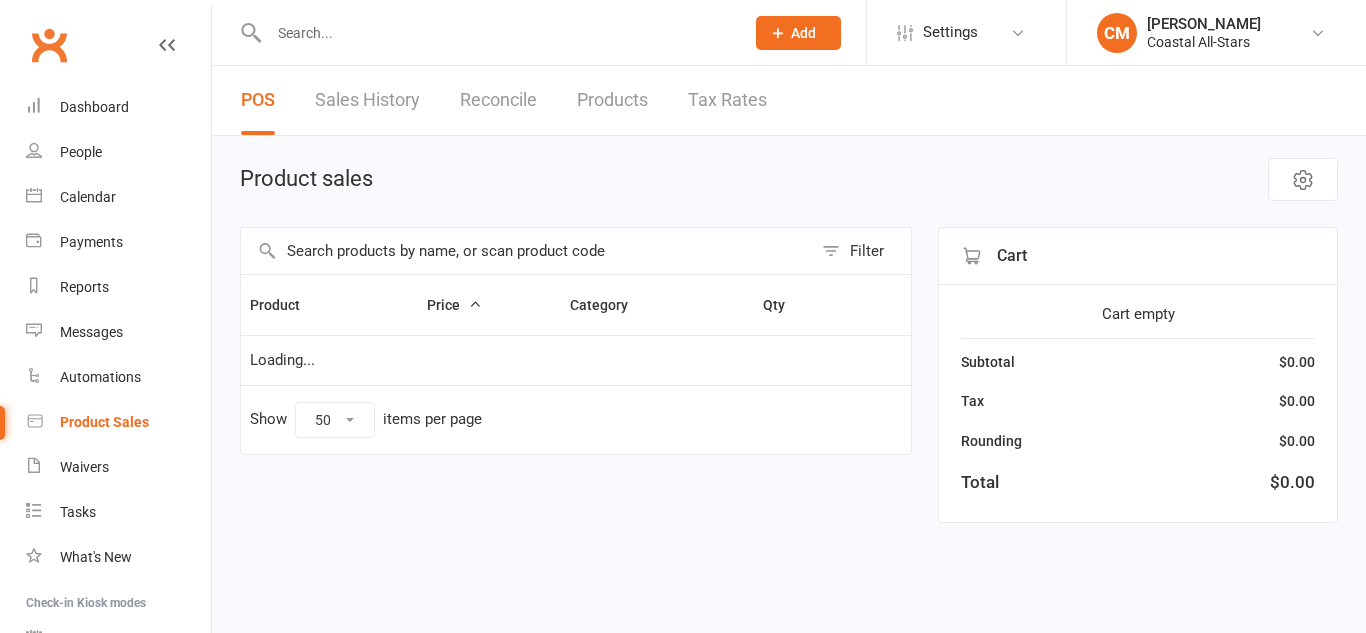 select on "50" 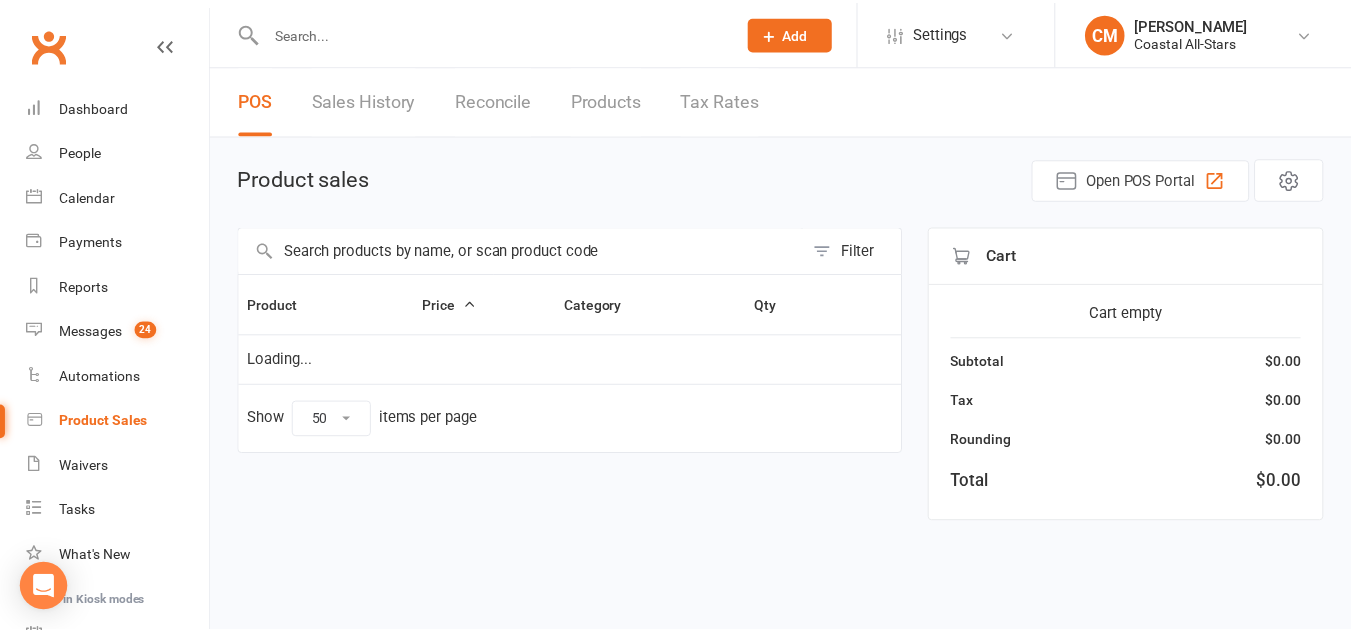scroll, scrollTop: 0, scrollLeft: 0, axis: both 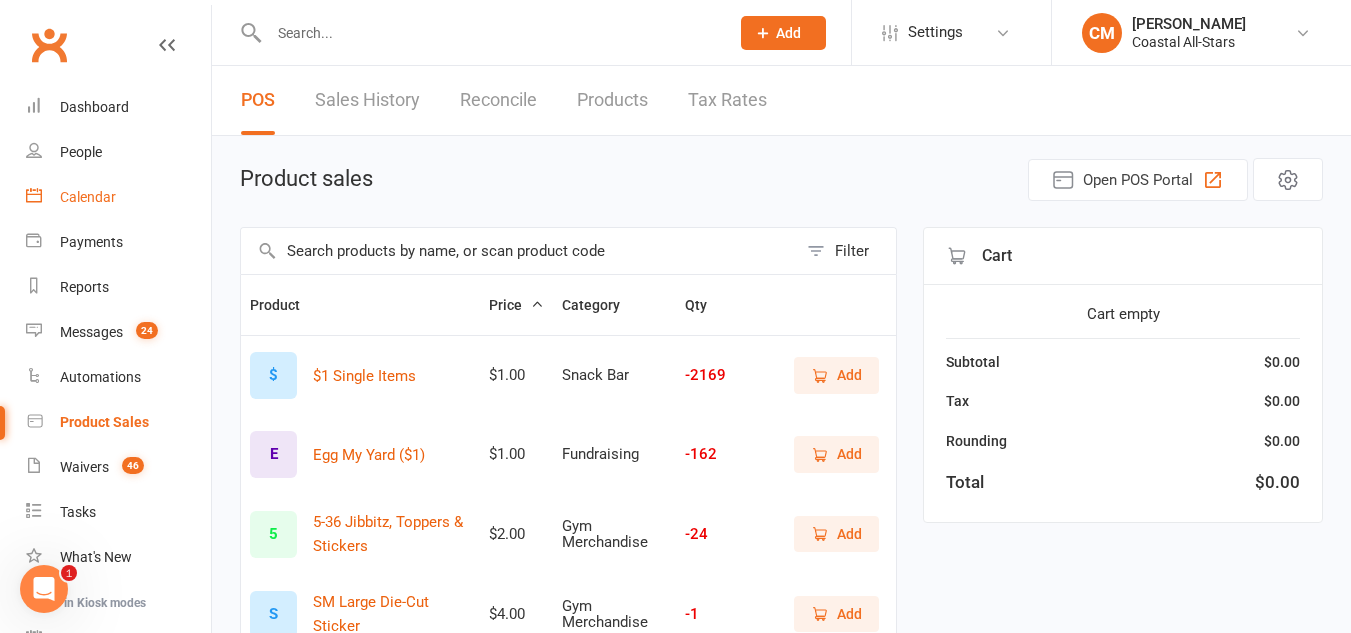 click on "Calendar" at bounding box center [118, 197] 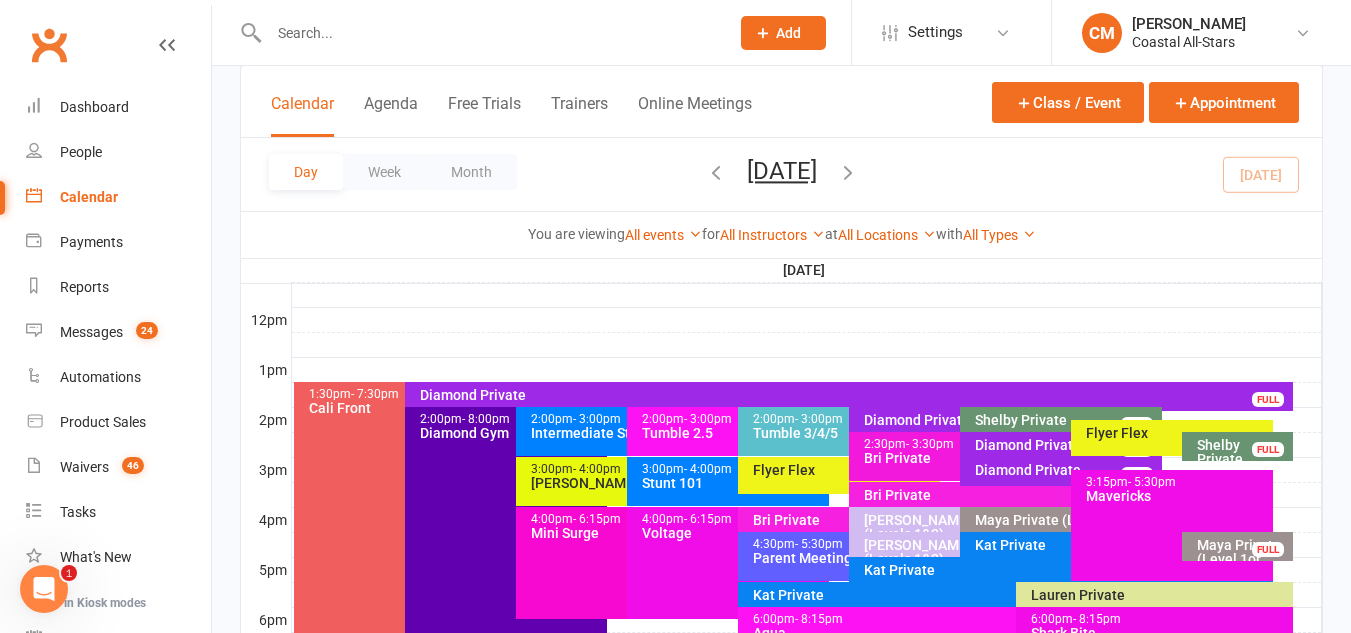scroll, scrollTop: 712, scrollLeft: 0, axis: vertical 